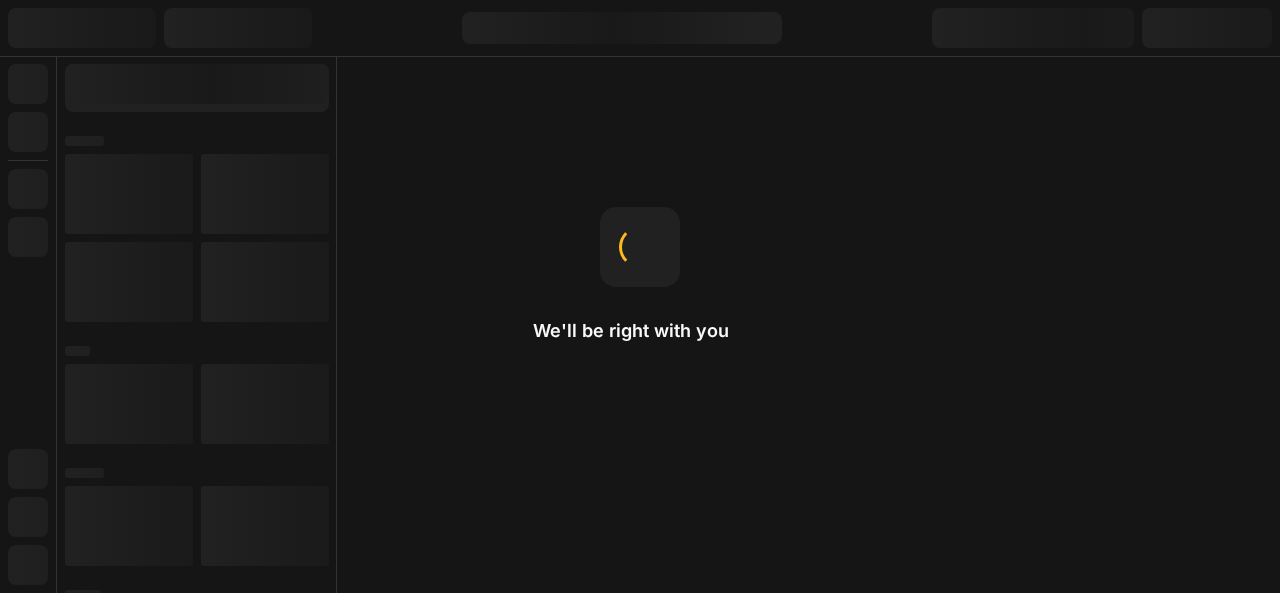 scroll, scrollTop: 0, scrollLeft: 0, axis: both 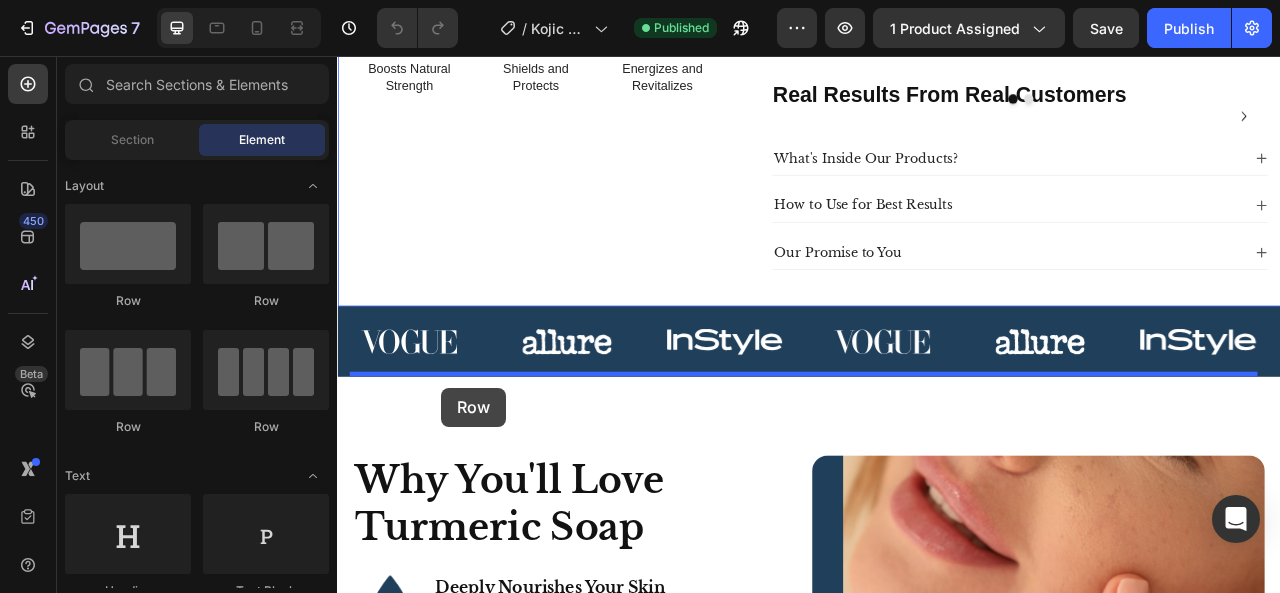 drag, startPoint x: 475, startPoint y: 308, endPoint x: 469, endPoint y: 478, distance: 170.10585 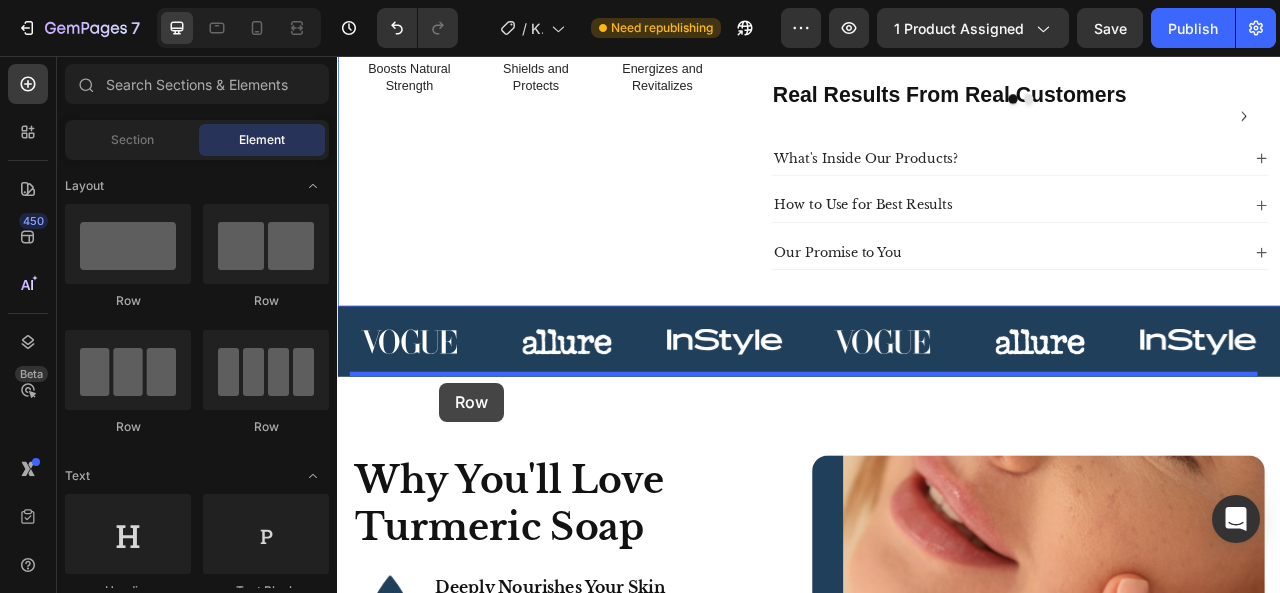 drag, startPoint x: 623, startPoint y: 442, endPoint x: 470, endPoint y: 472, distance: 155.91344 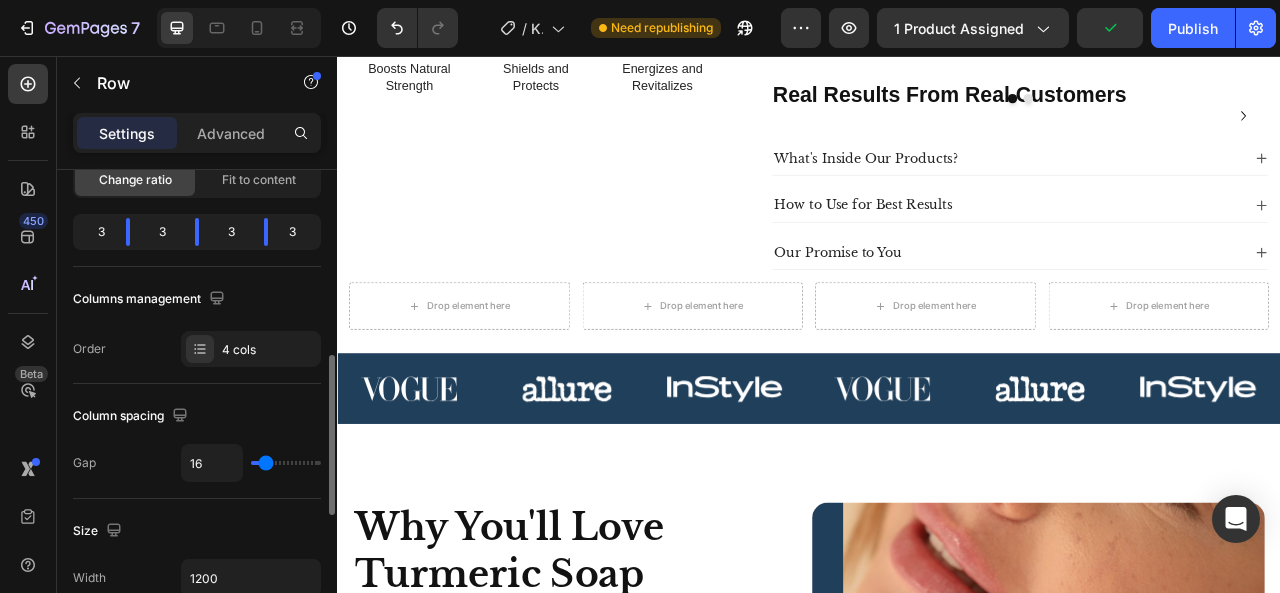 scroll, scrollTop: 0, scrollLeft: 0, axis: both 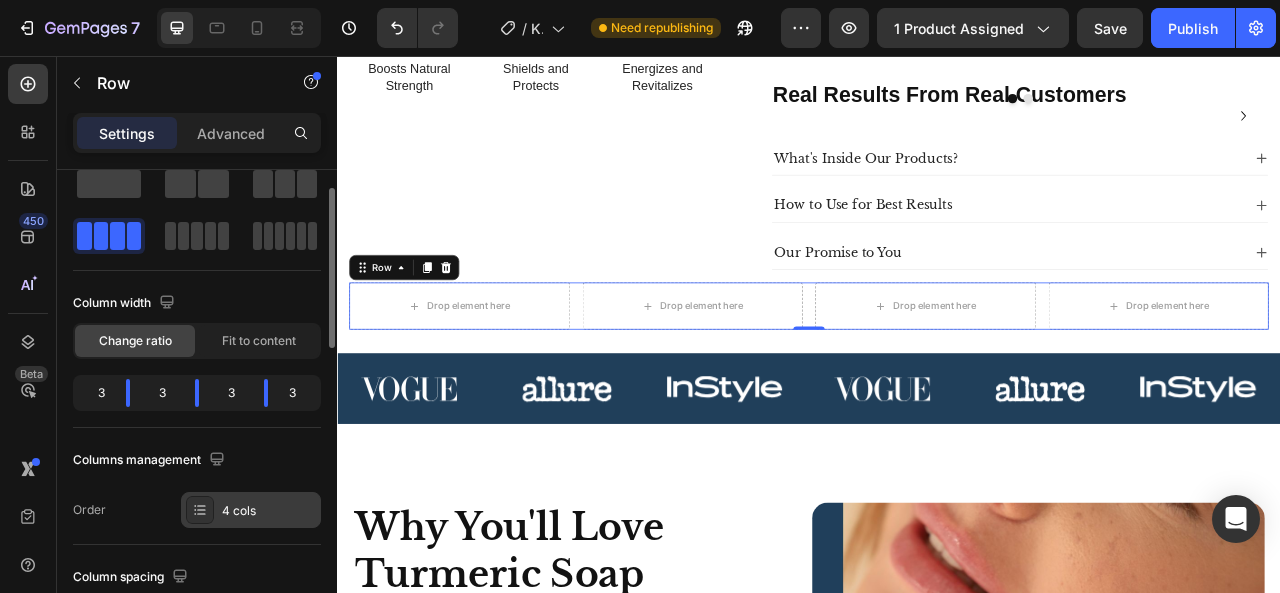 click on "4 cols" at bounding box center (269, 511) 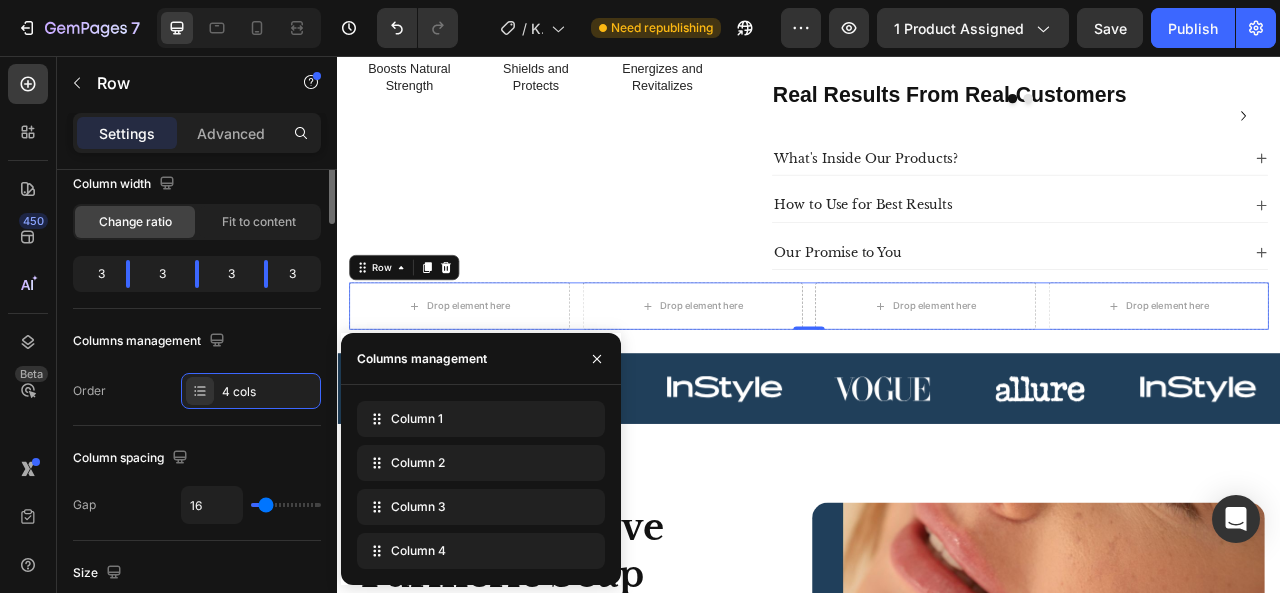 scroll, scrollTop: 0, scrollLeft: 0, axis: both 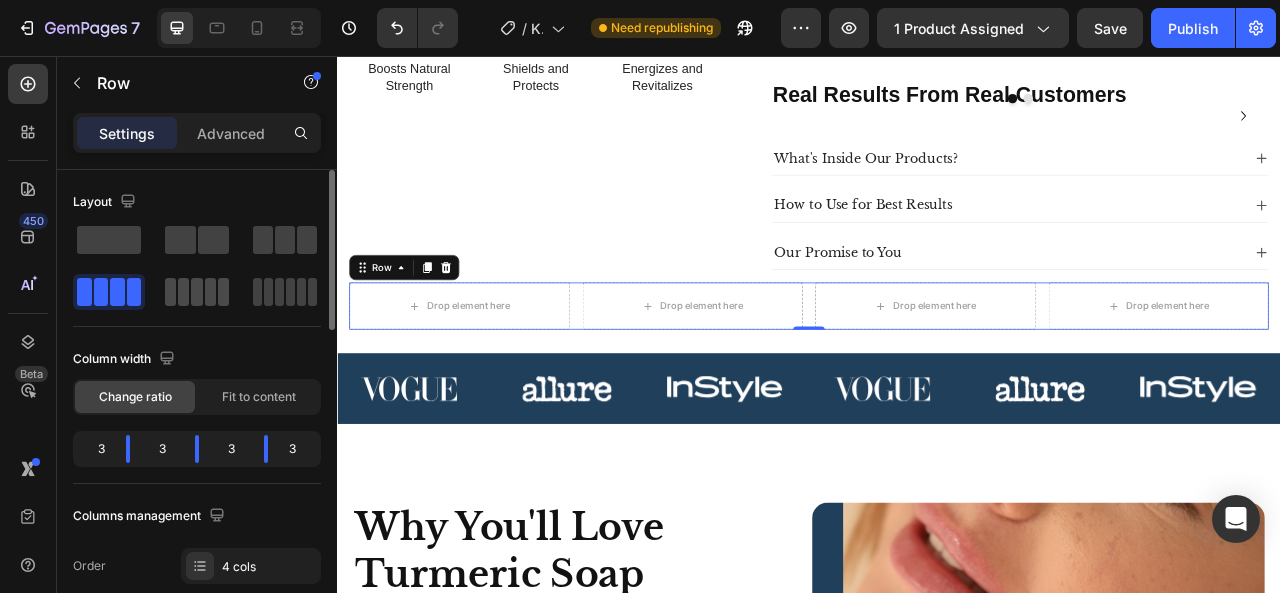 click 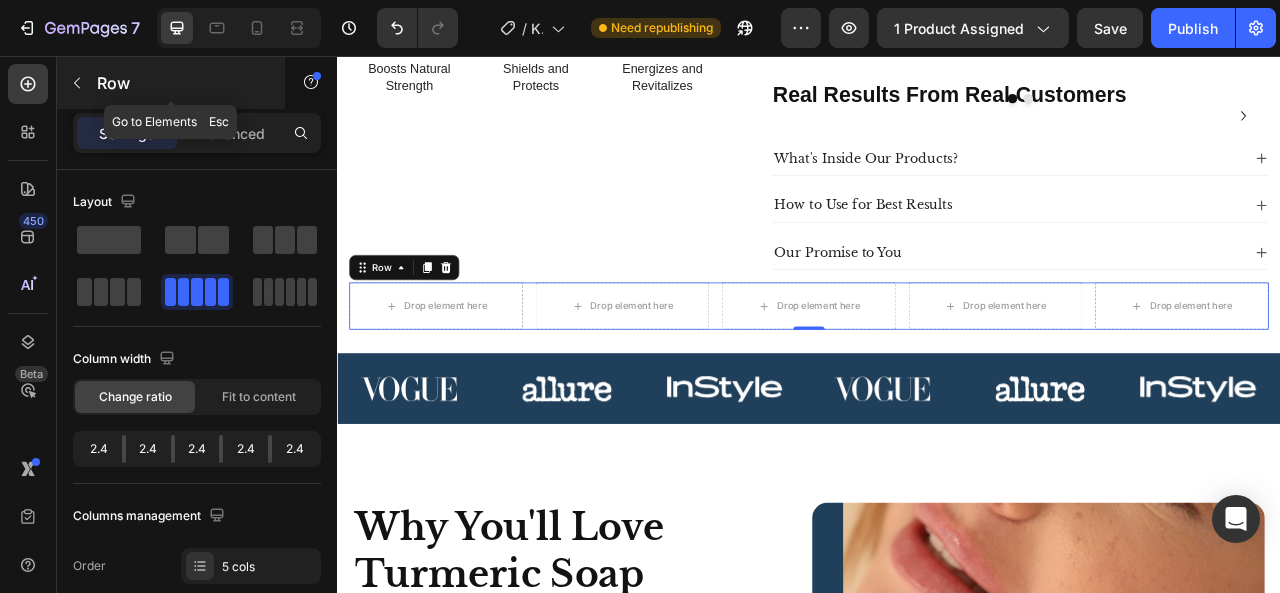 click 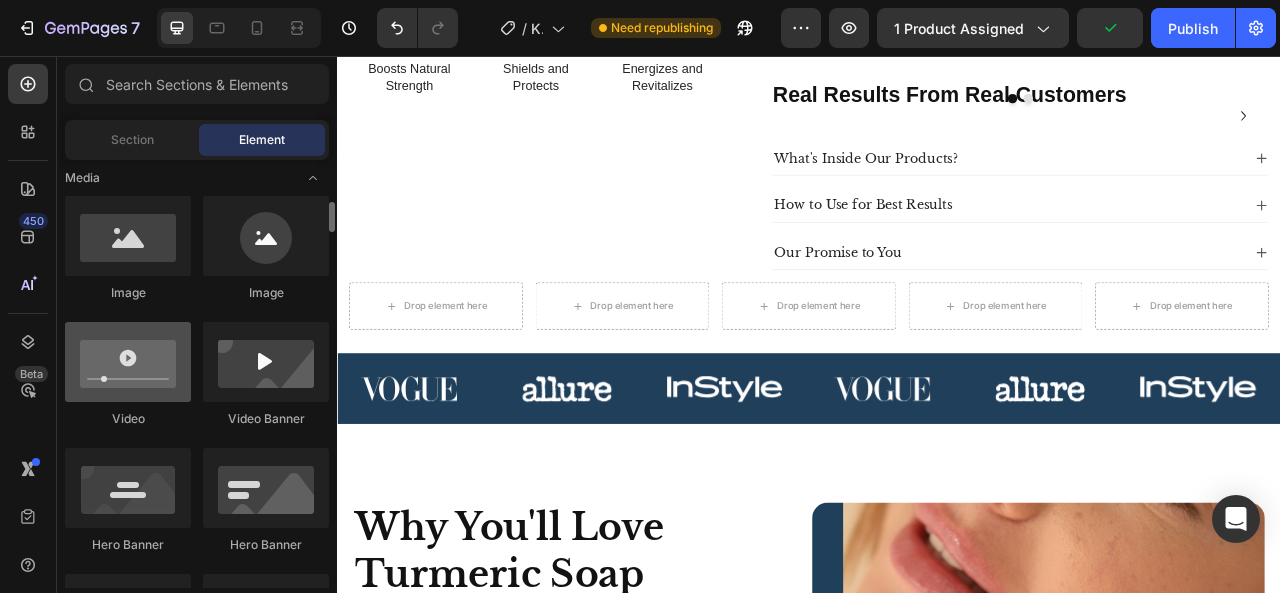 scroll, scrollTop: 627, scrollLeft: 0, axis: vertical 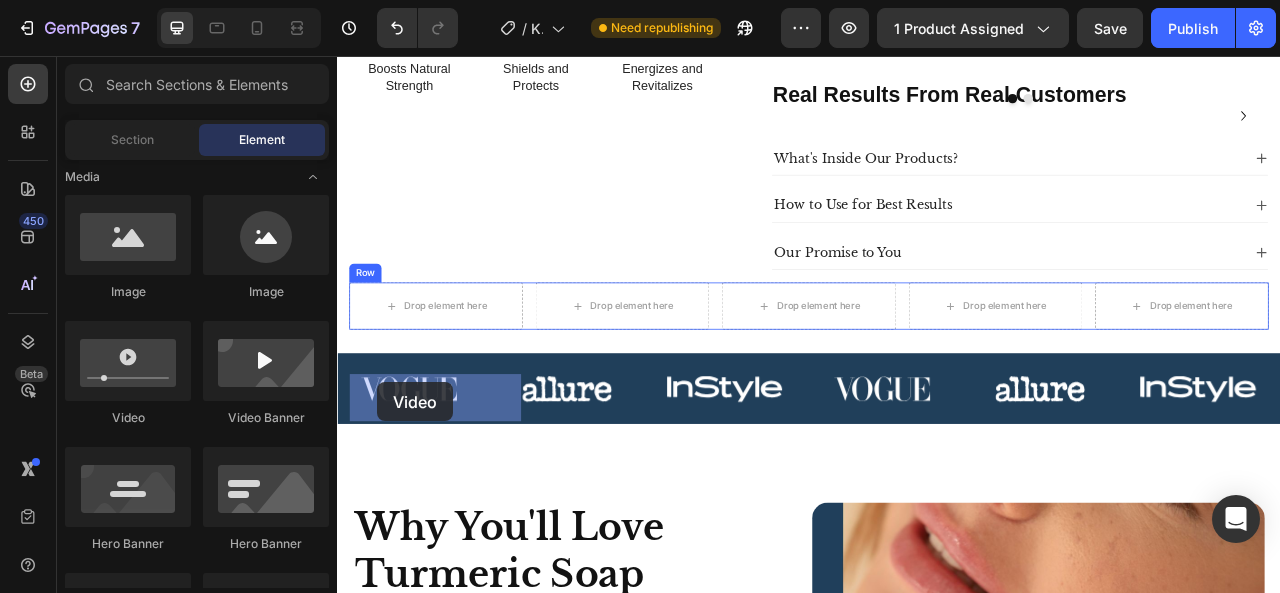 drag, startPoint x: 469, startPoint y: 428, endPoint x: 389, endPoint y: 470, distance: 90.35486 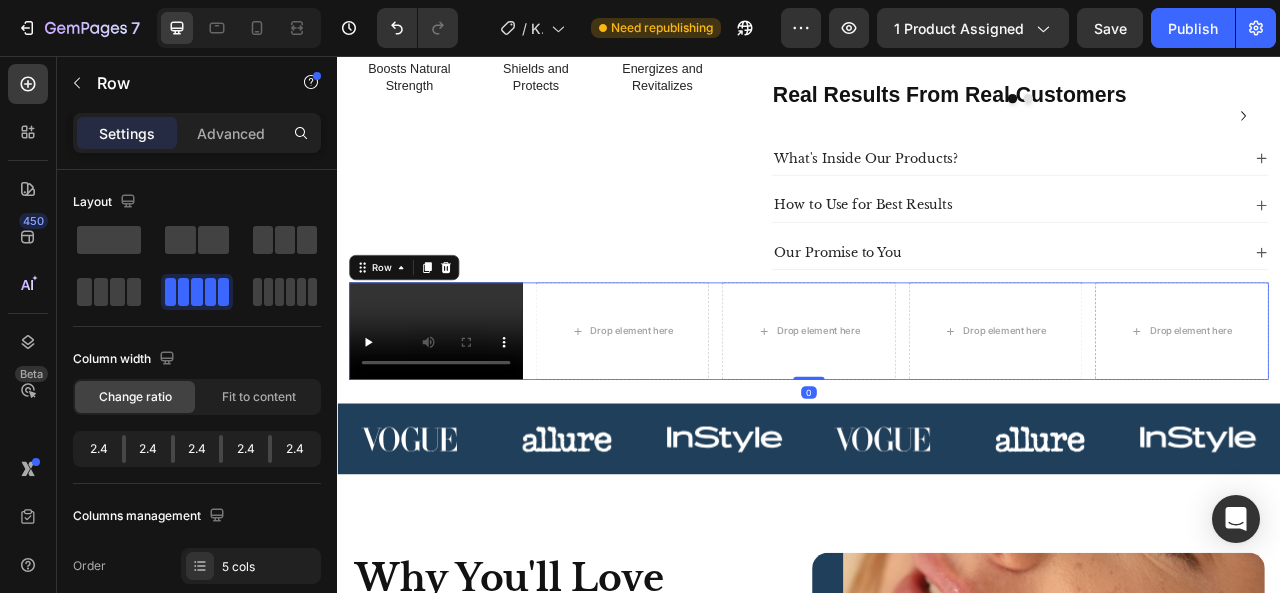 click on "Video
Drop element here
Drop element here
Drop element here
Drop element here Row   0" at bounding box center [937, 406] 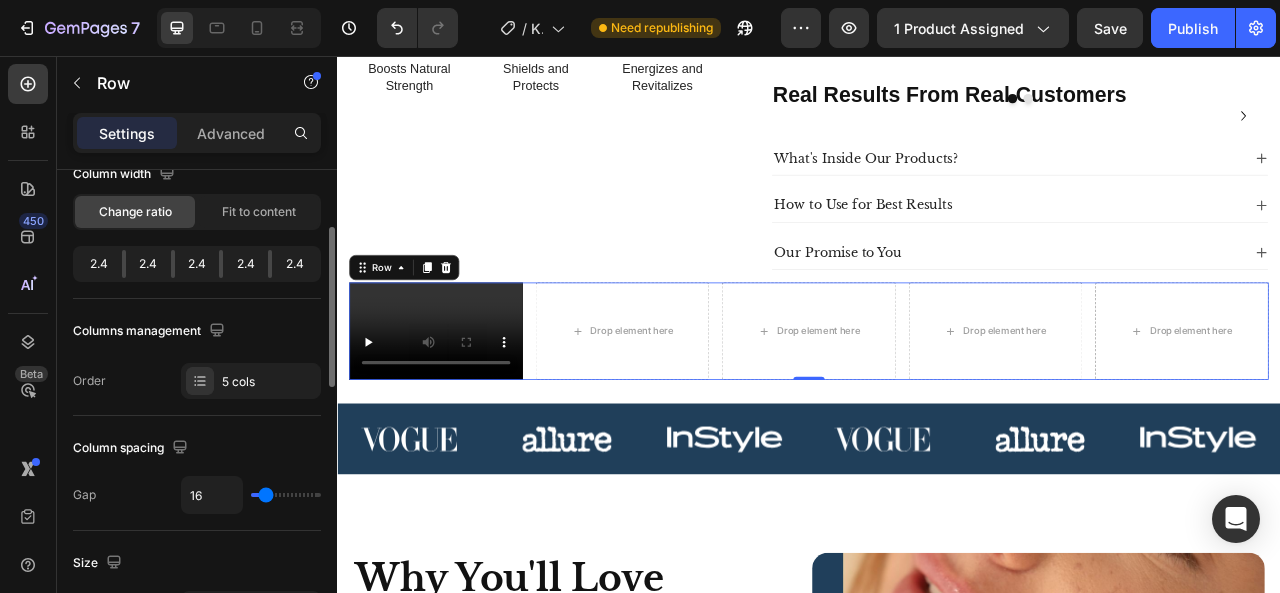 scroll, scrollTop: 189, scrollLeft: 0, axis: vertical 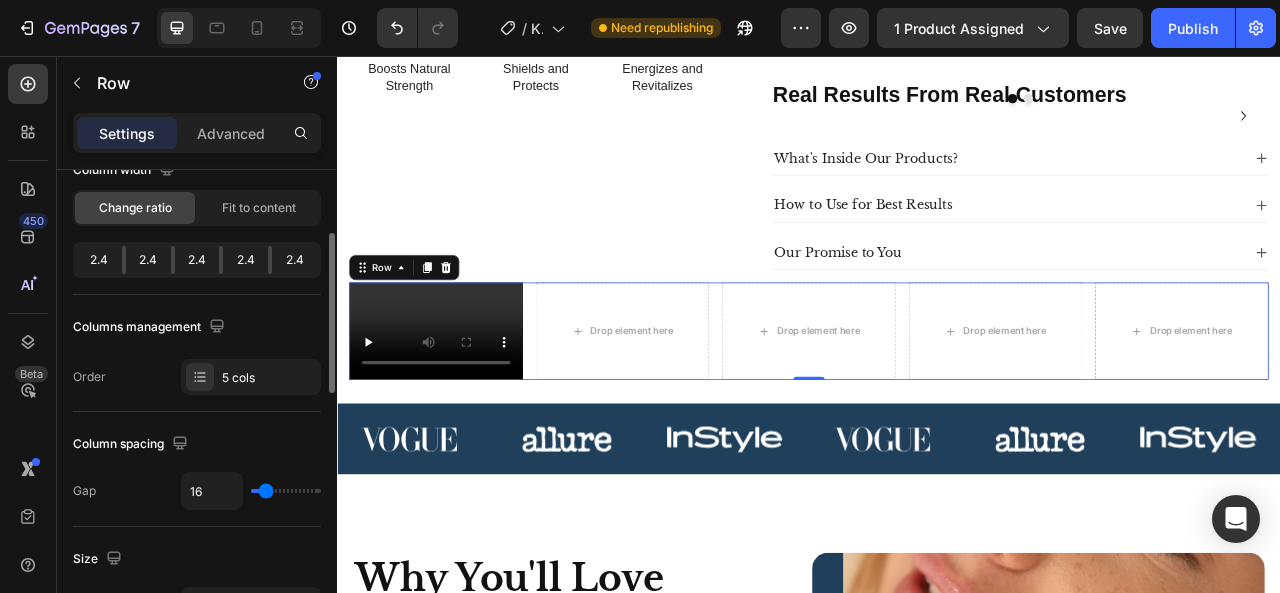 type on "64" 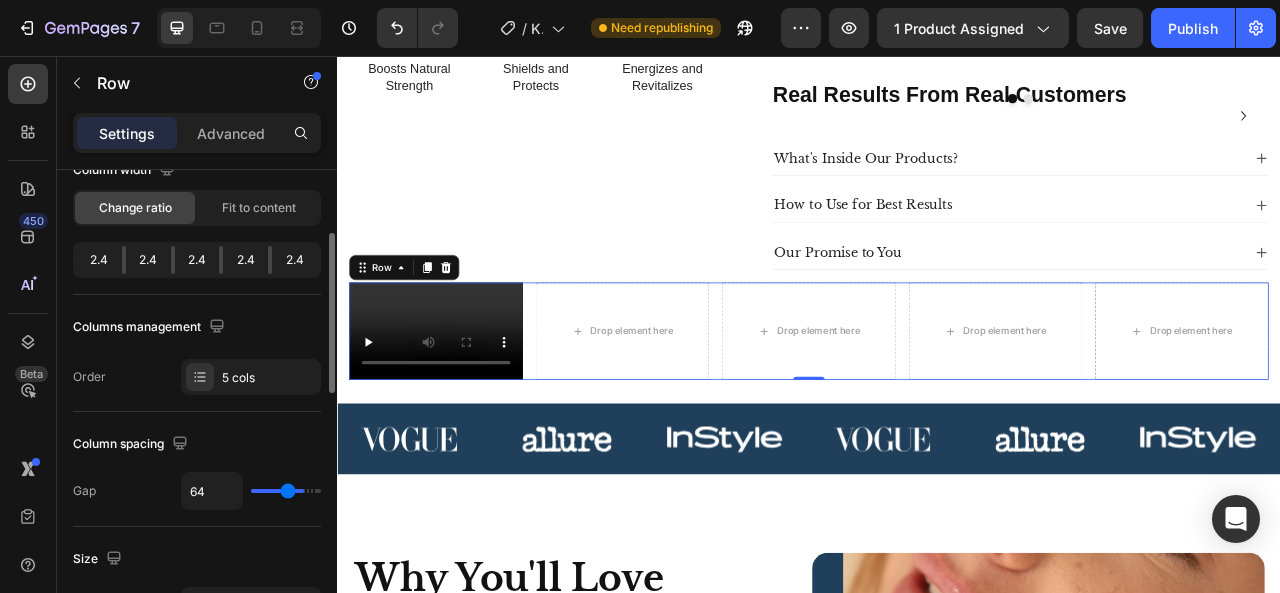 type on "87" 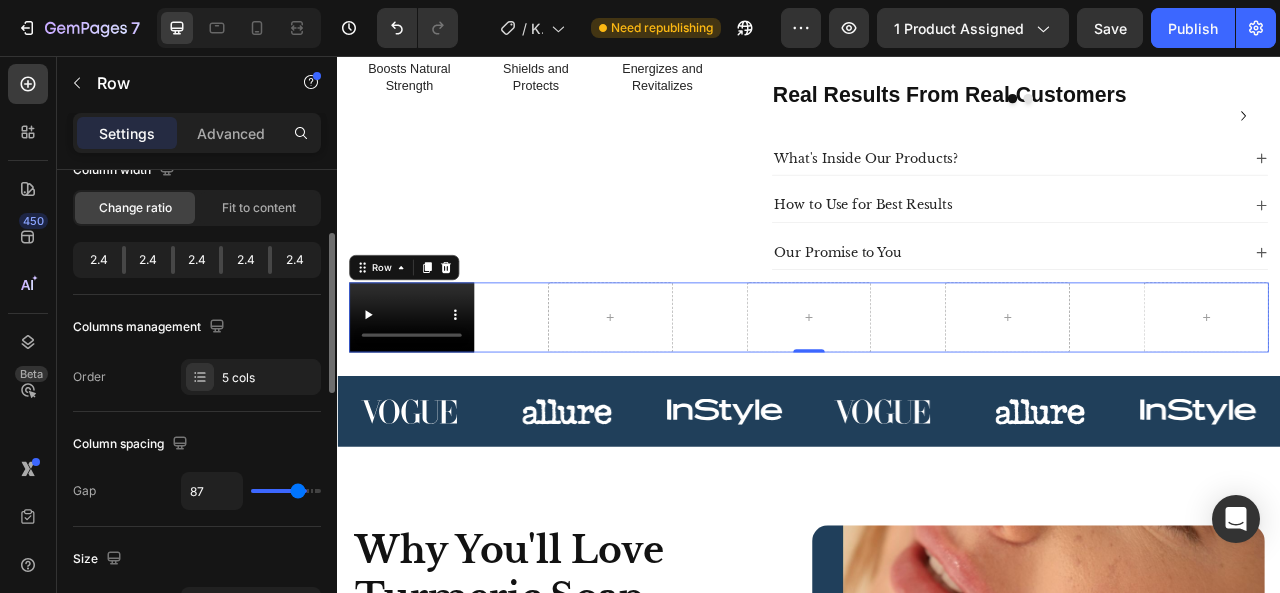 type on "94" 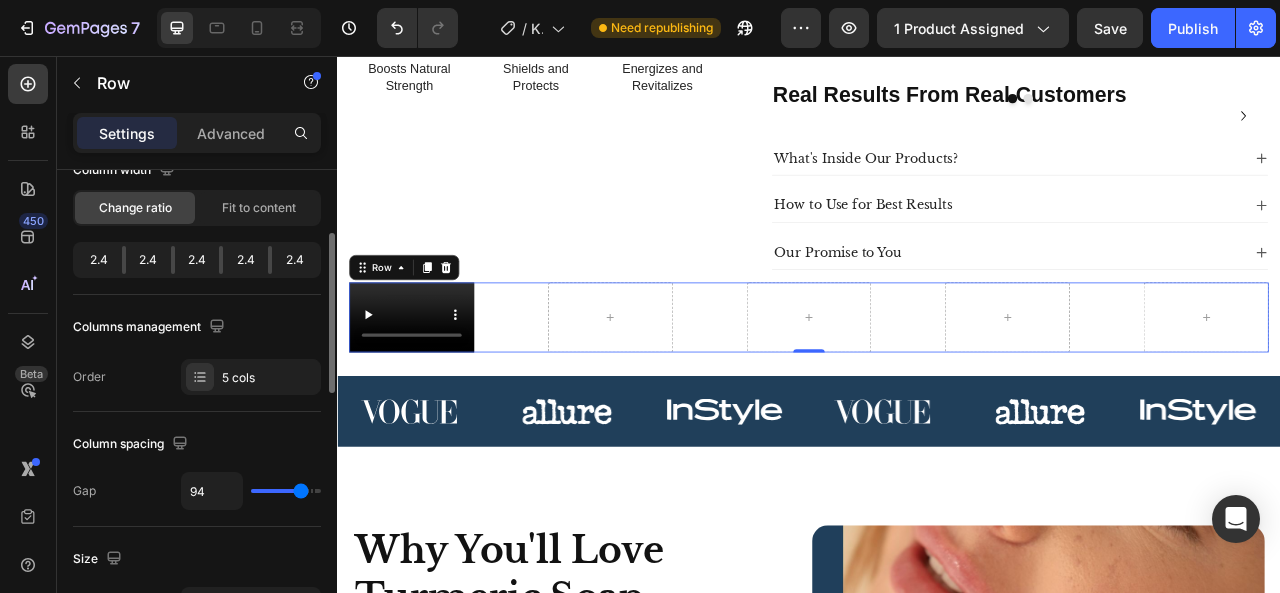 type on "104" 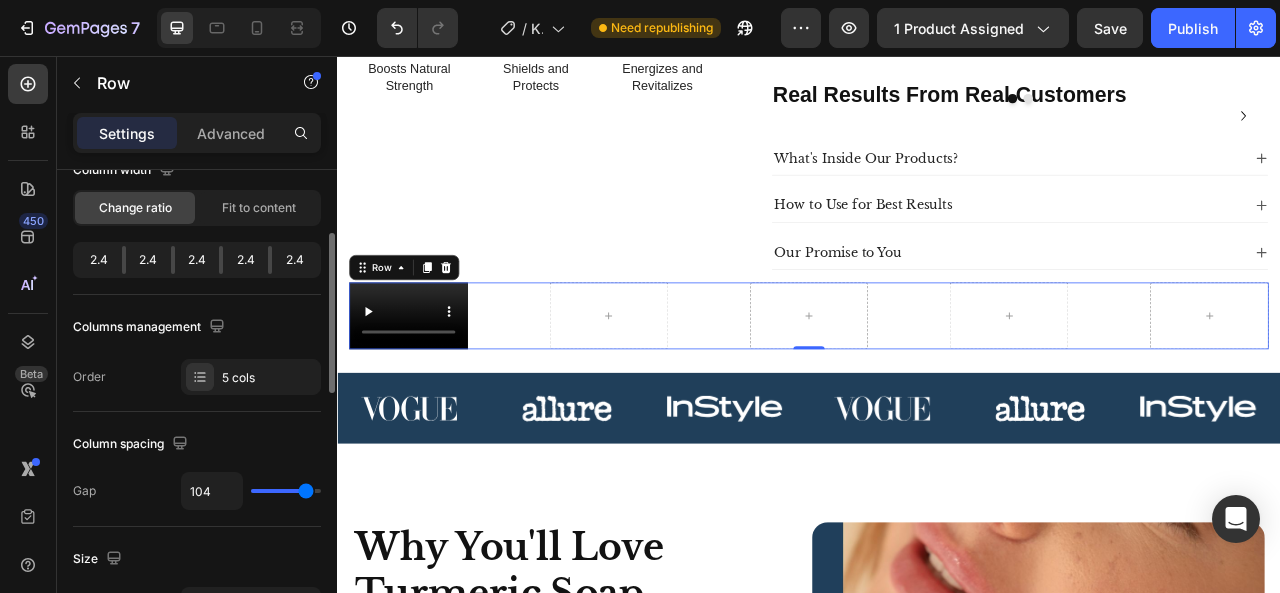 type on "78" 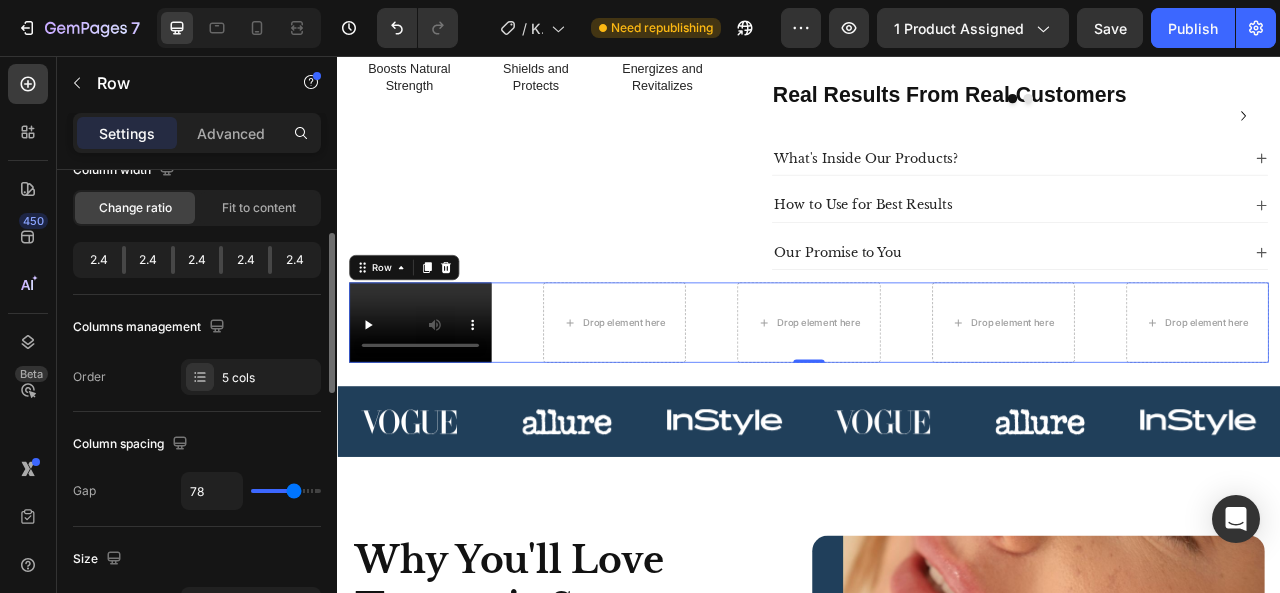 type on "66" 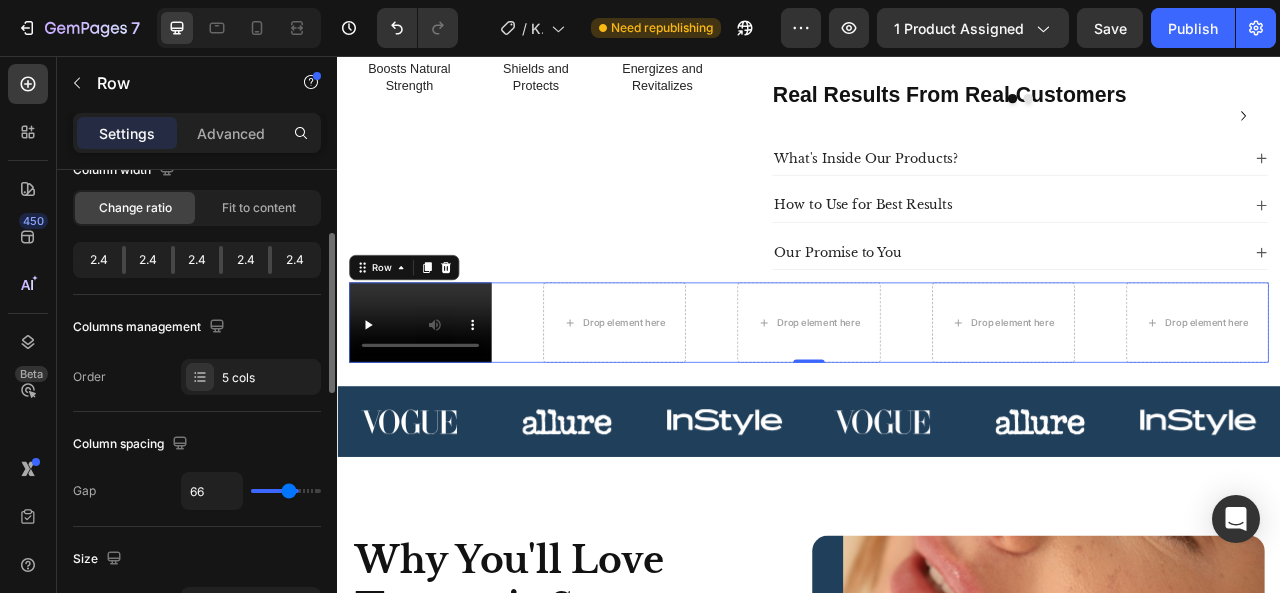 type on "61" 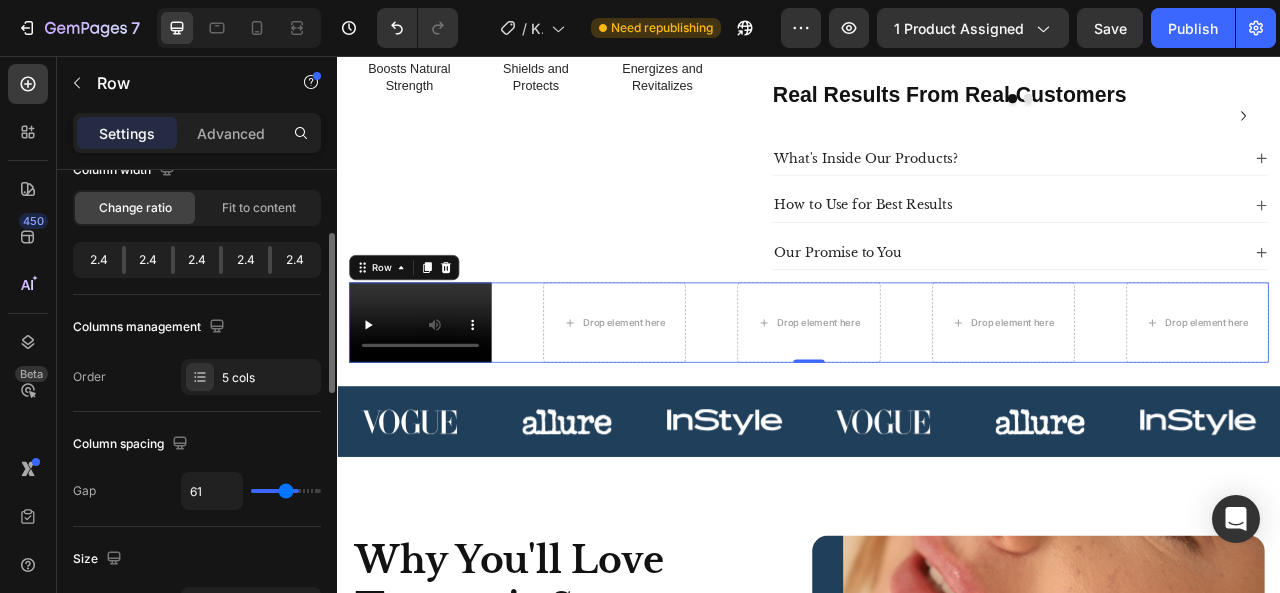 type on "54" 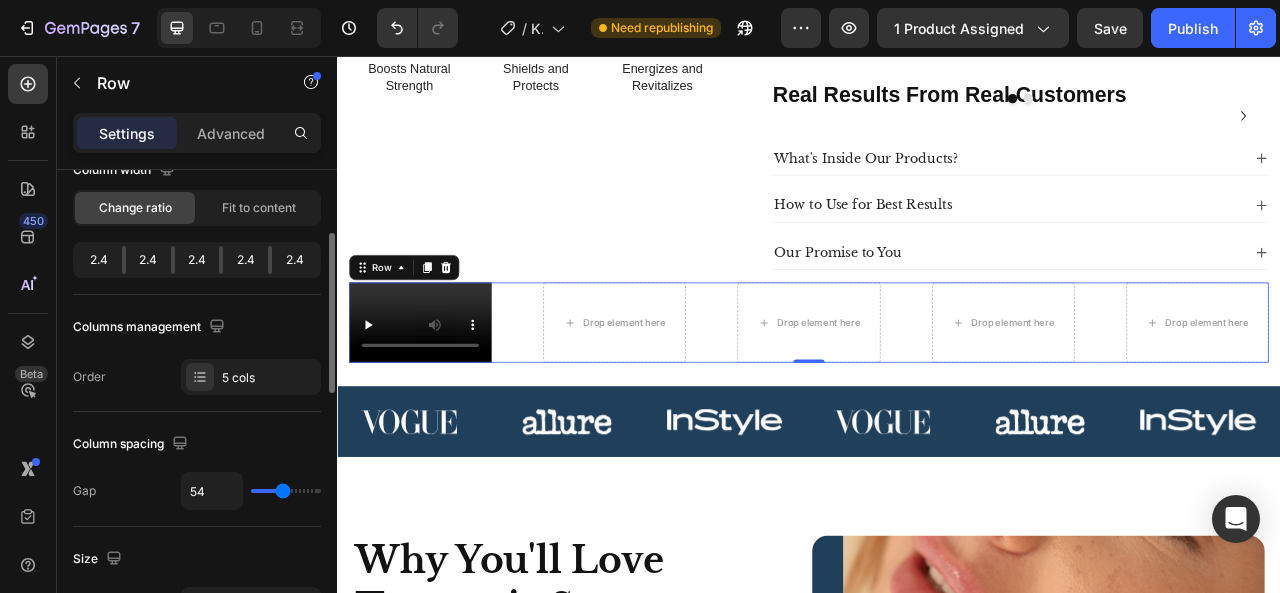 type on "53" 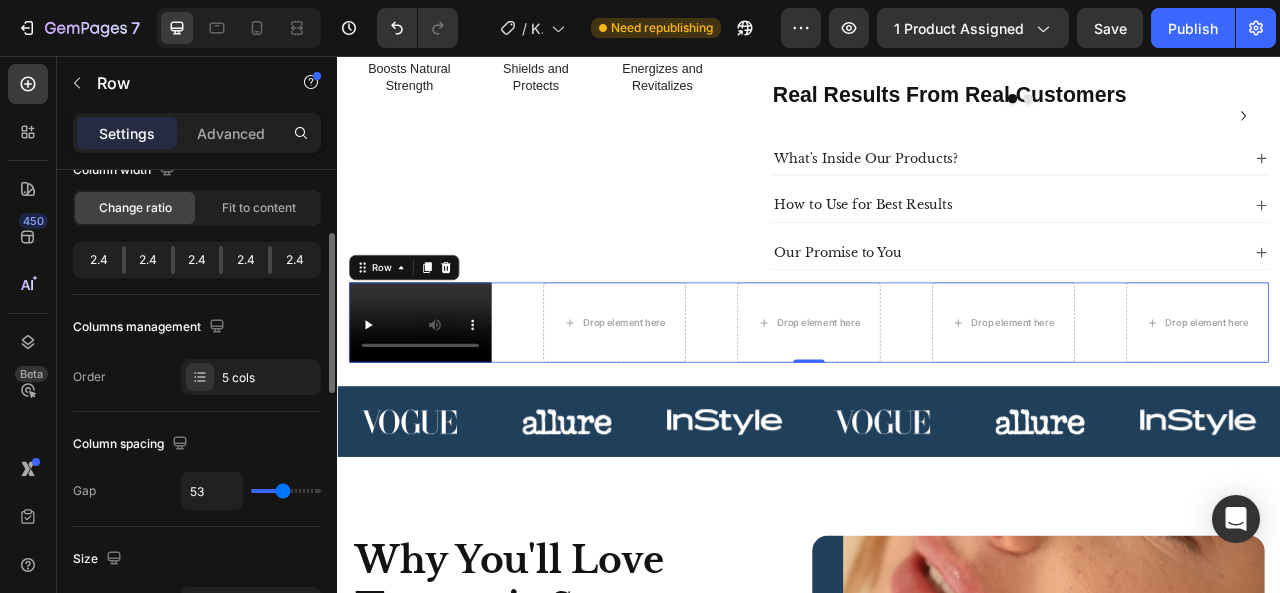 type on "51" 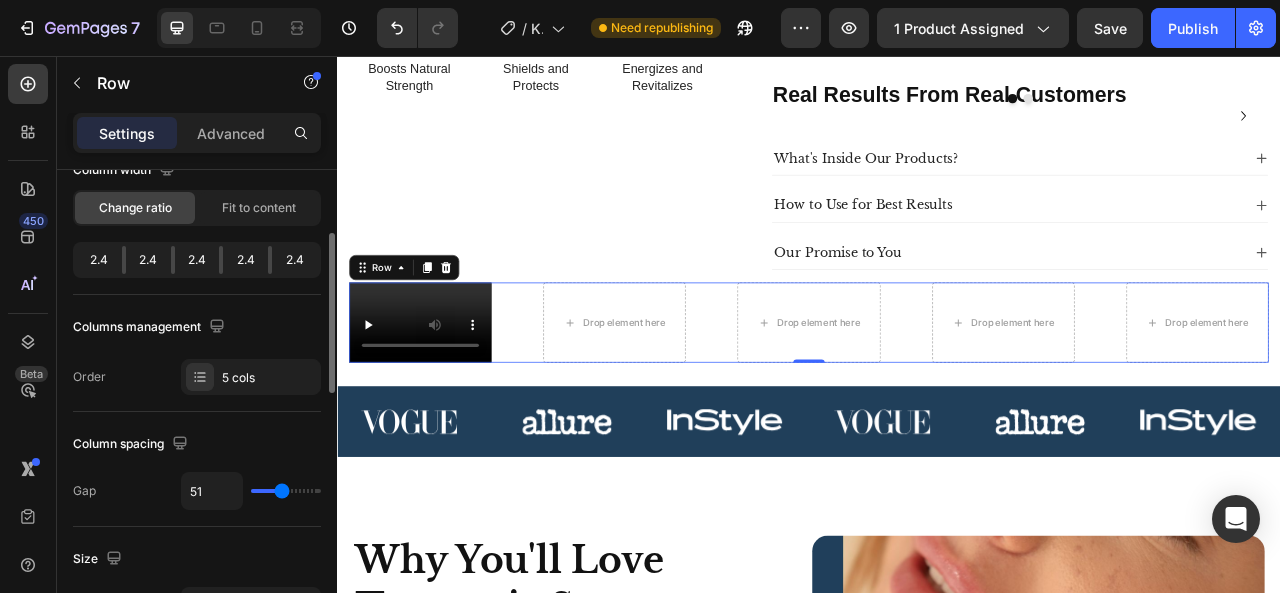 type on "48" 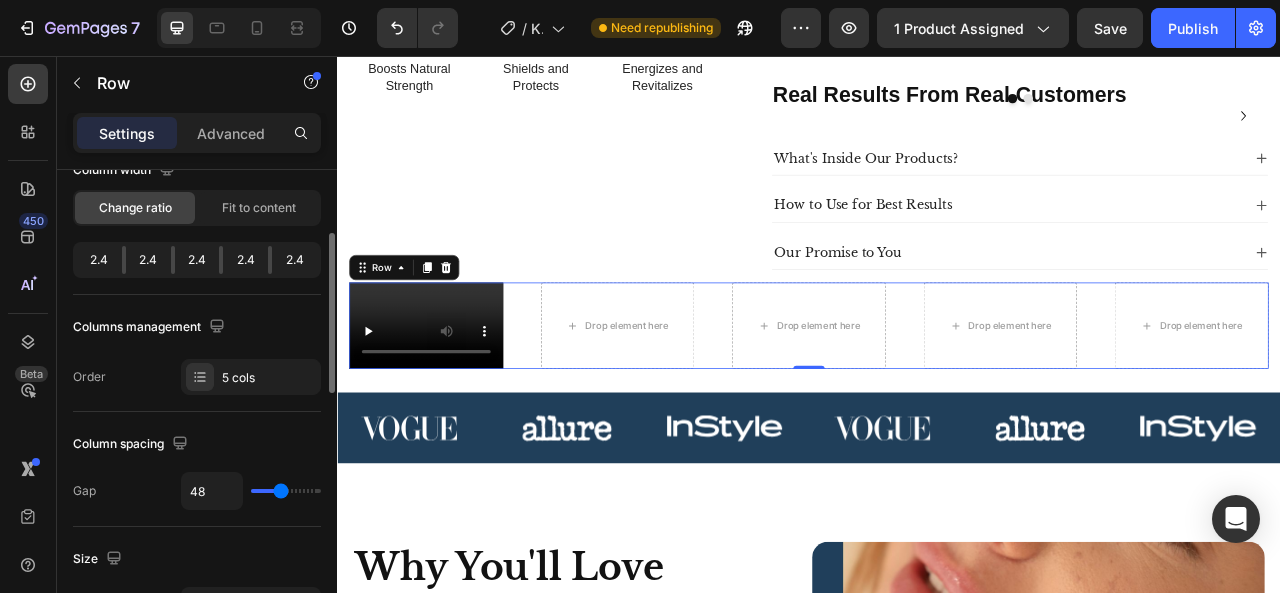 type on "45" 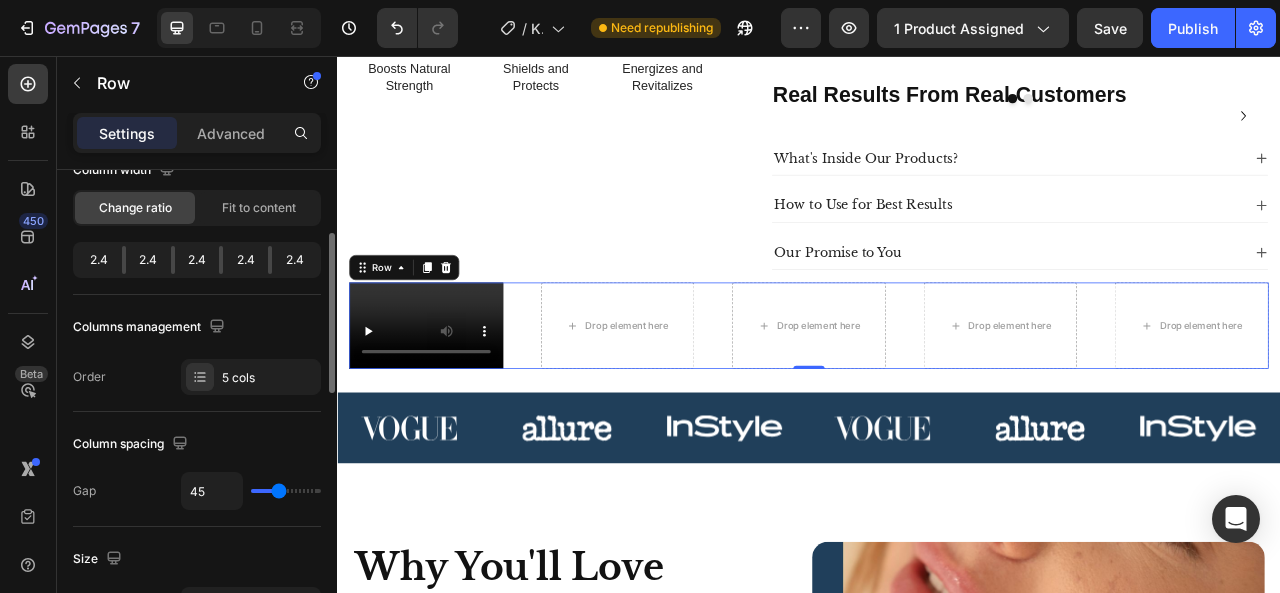type on "44" 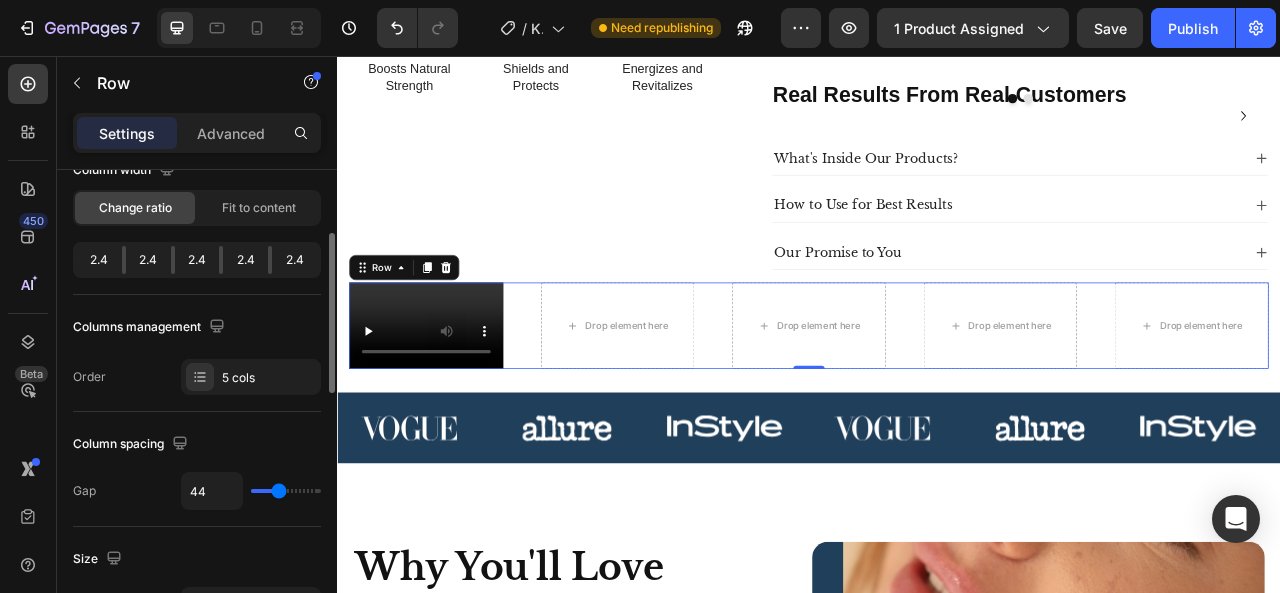 type on "42" 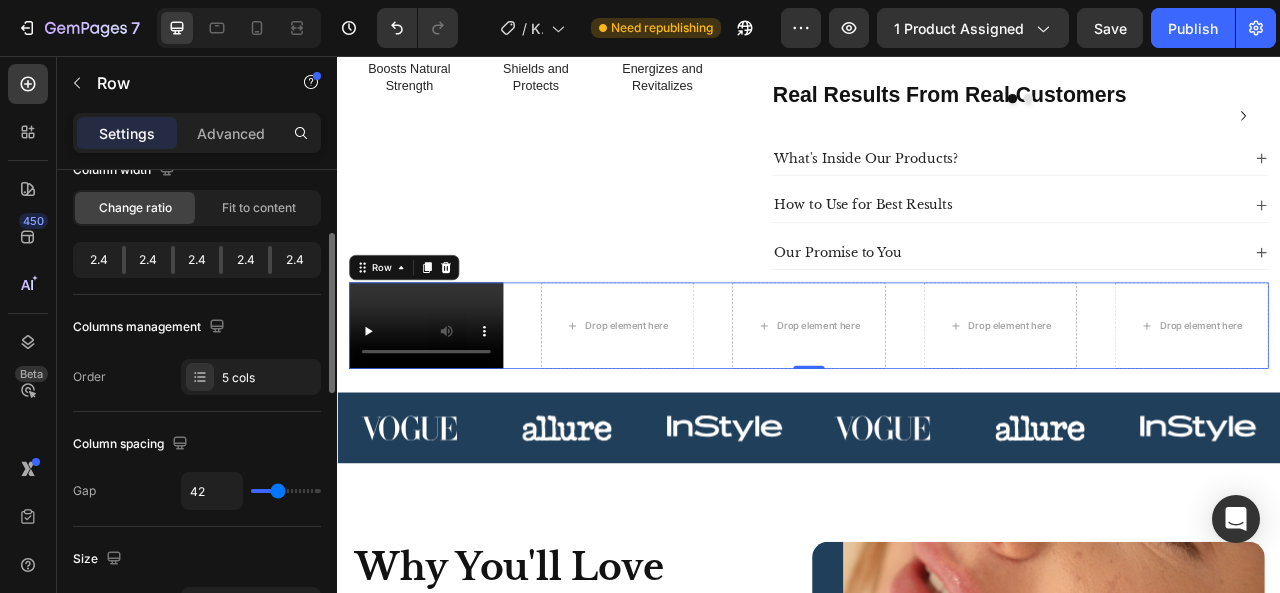 type on "41" 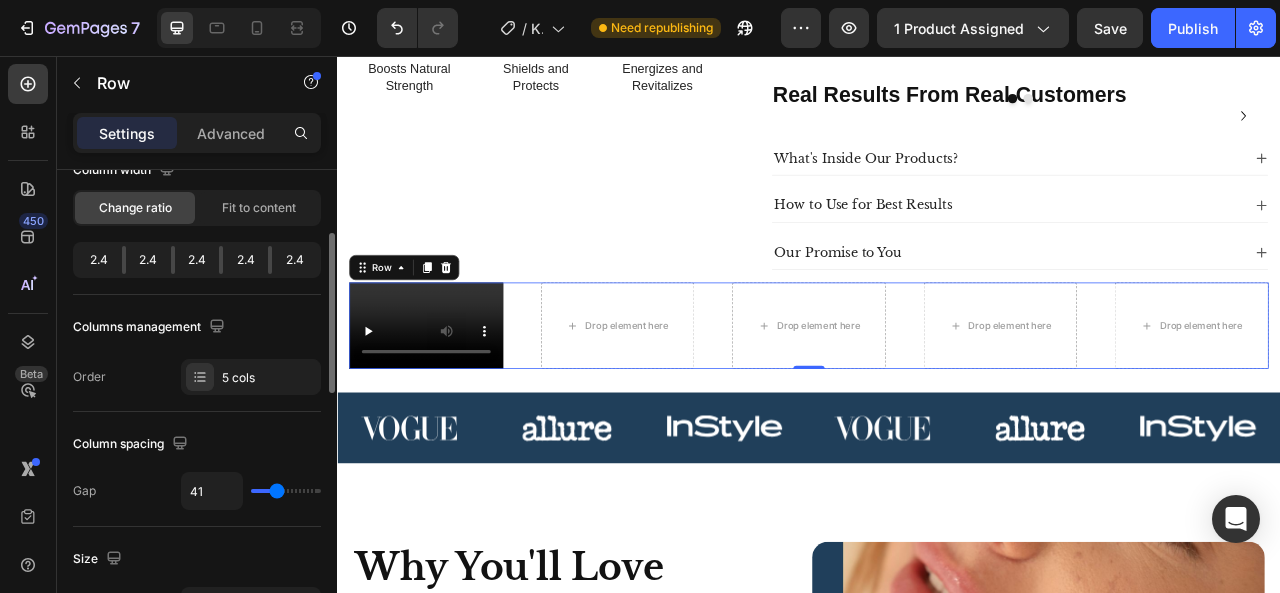 type on "39" 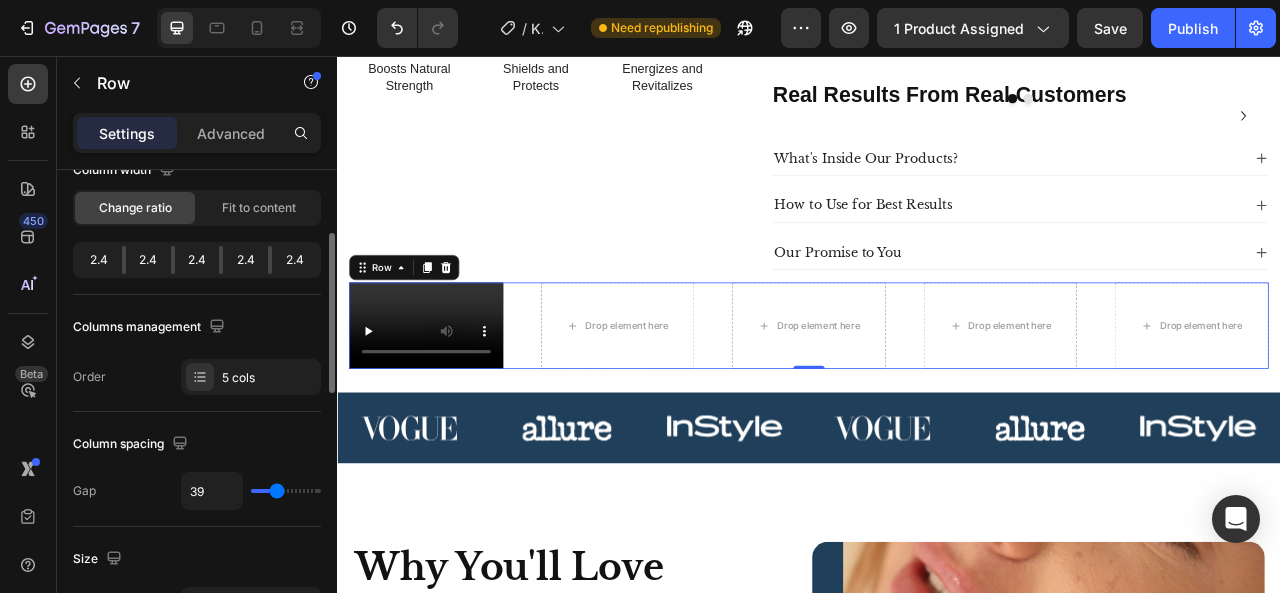 type on "39" 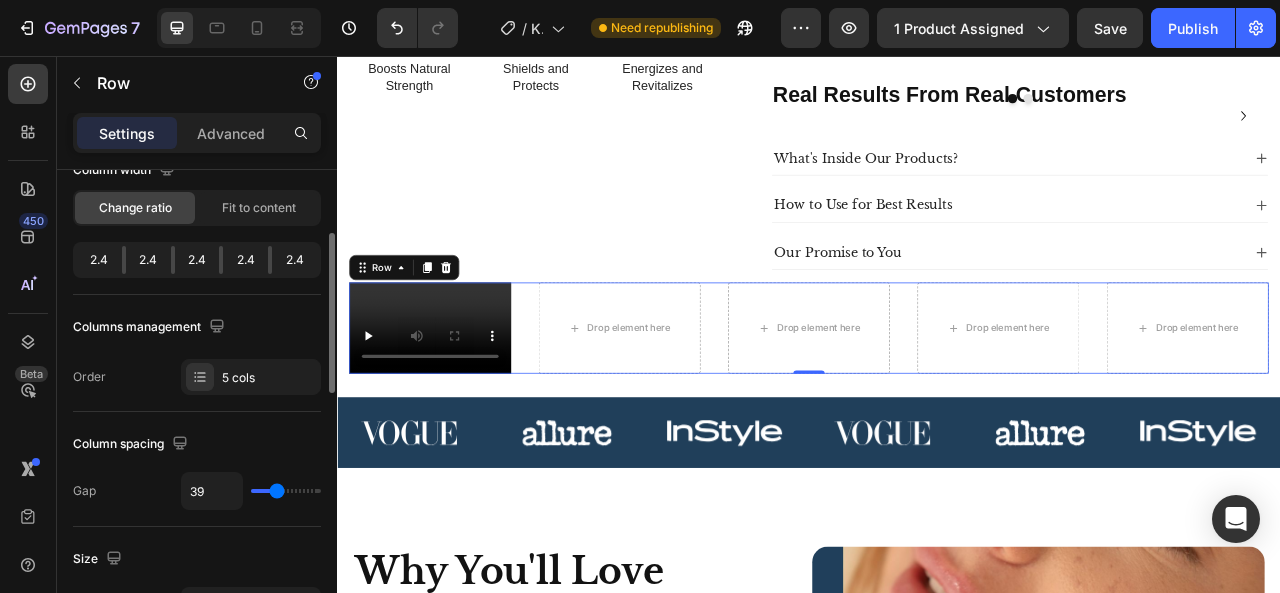 type on "35" 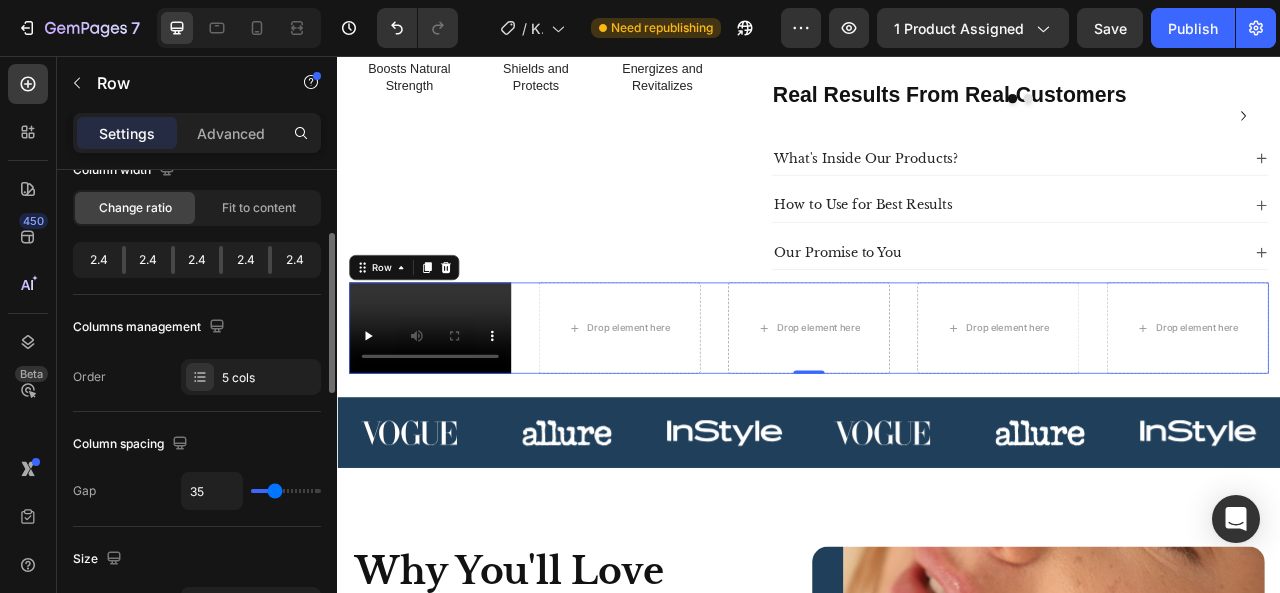type on "33" 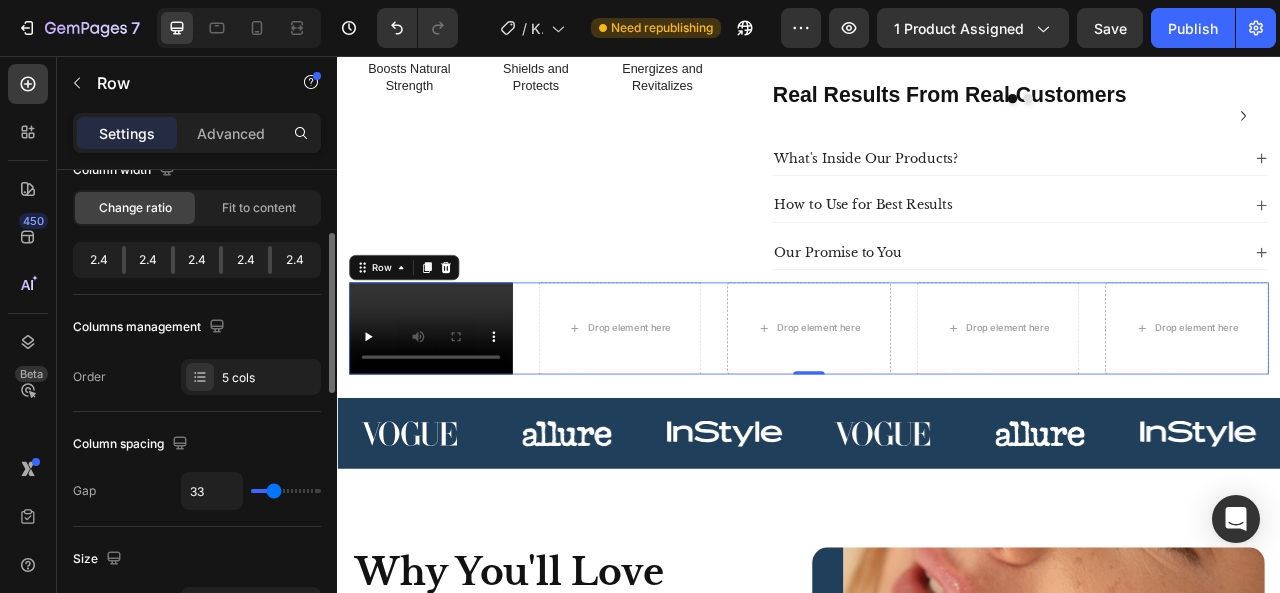 type on "32" 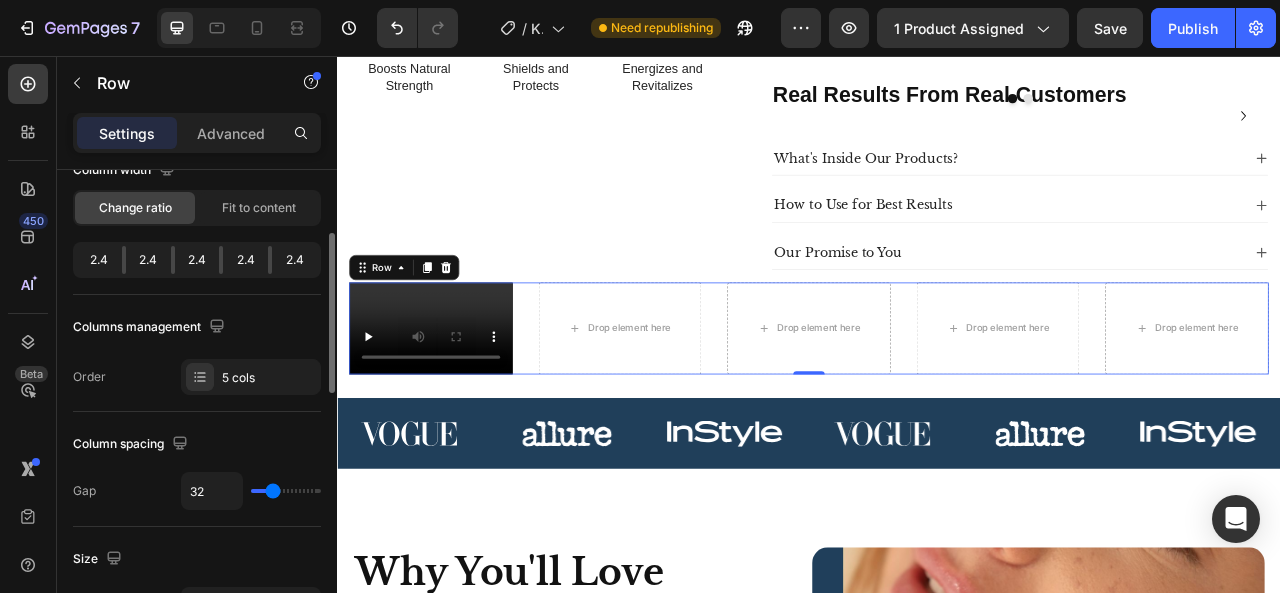 type on "30" 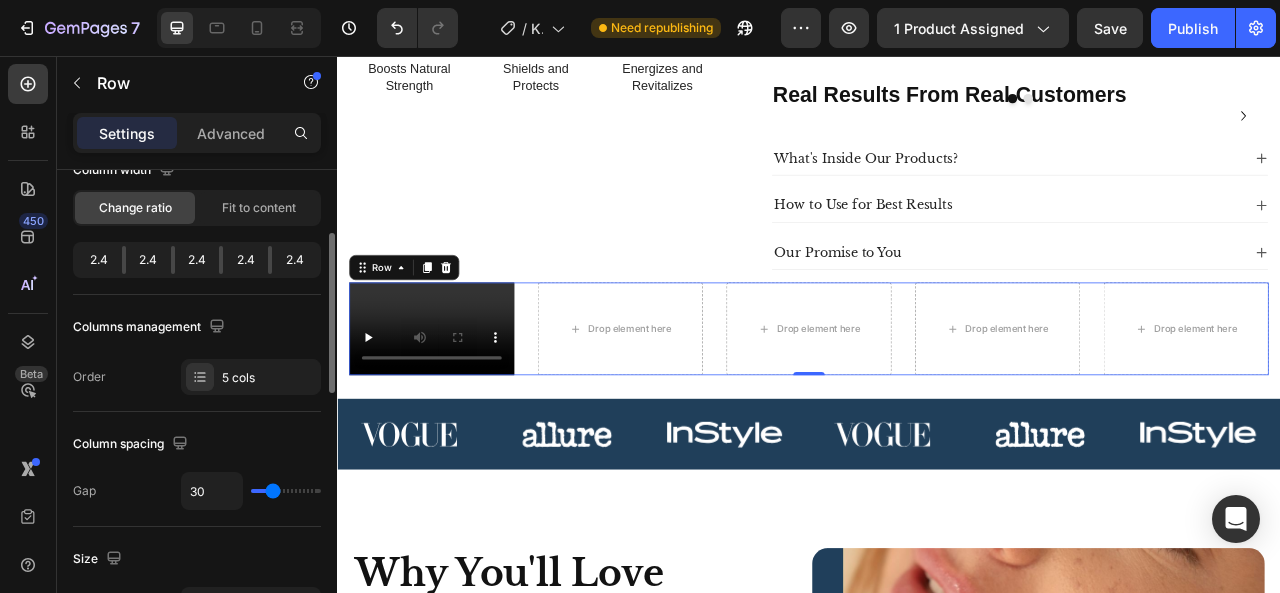 type on "29" 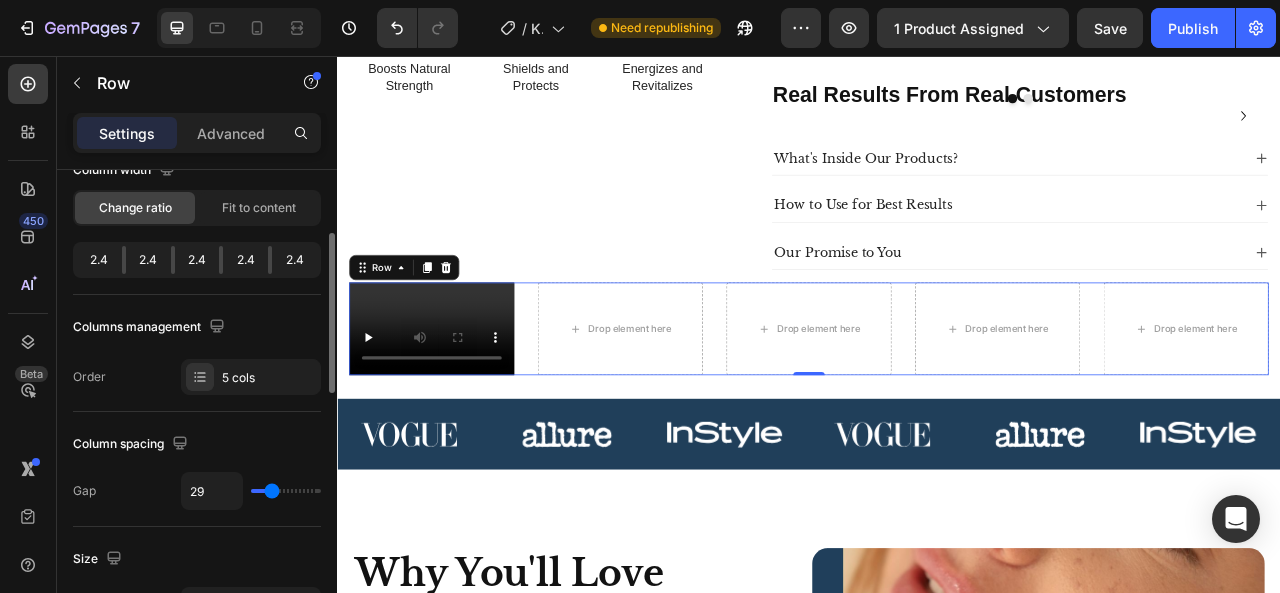 type on "27" 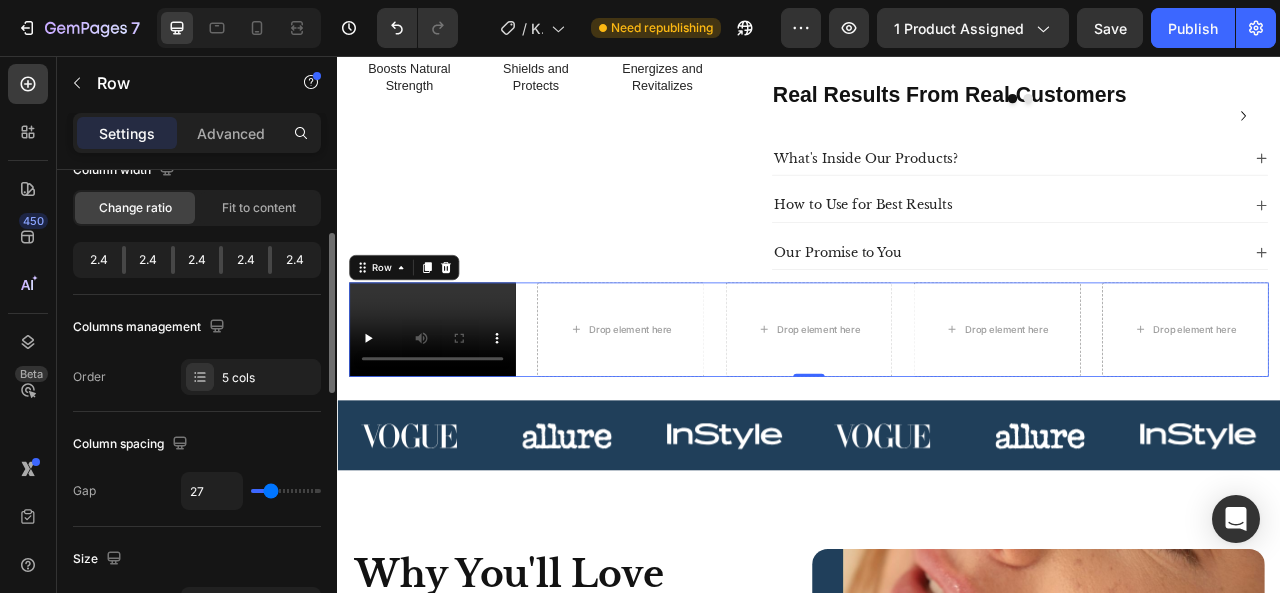 type on "27" 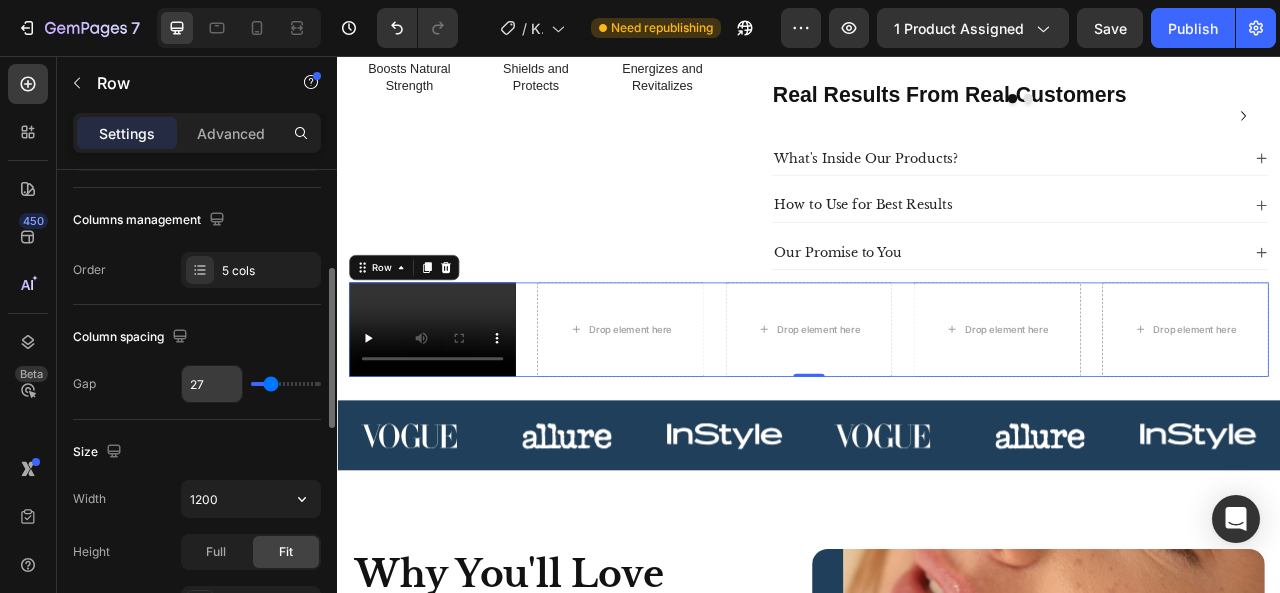 scroll, scrollTop: 300, scrollLeft: 0, axis: vertical 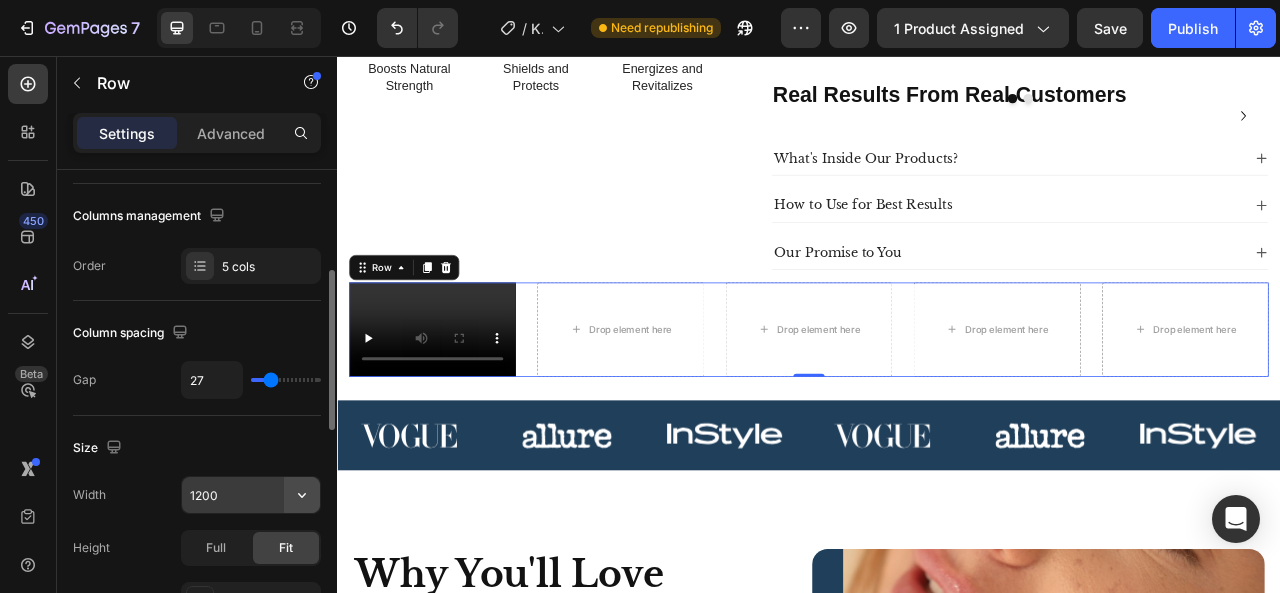 click 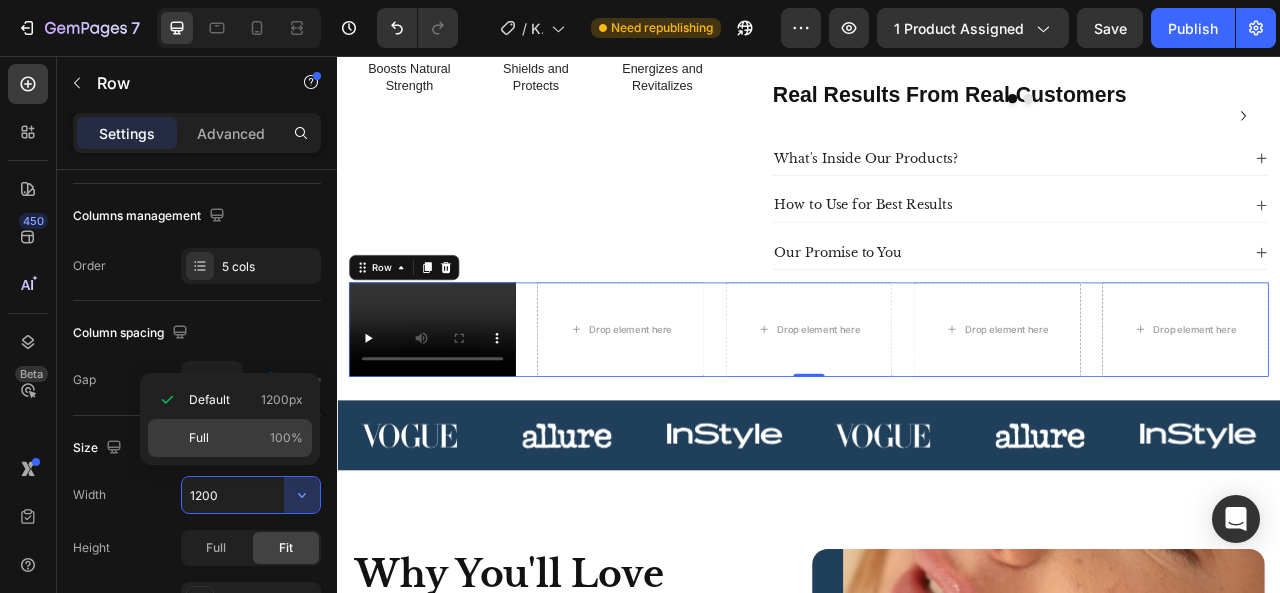 click on "Full 100%" at bounding box center (246, 438) 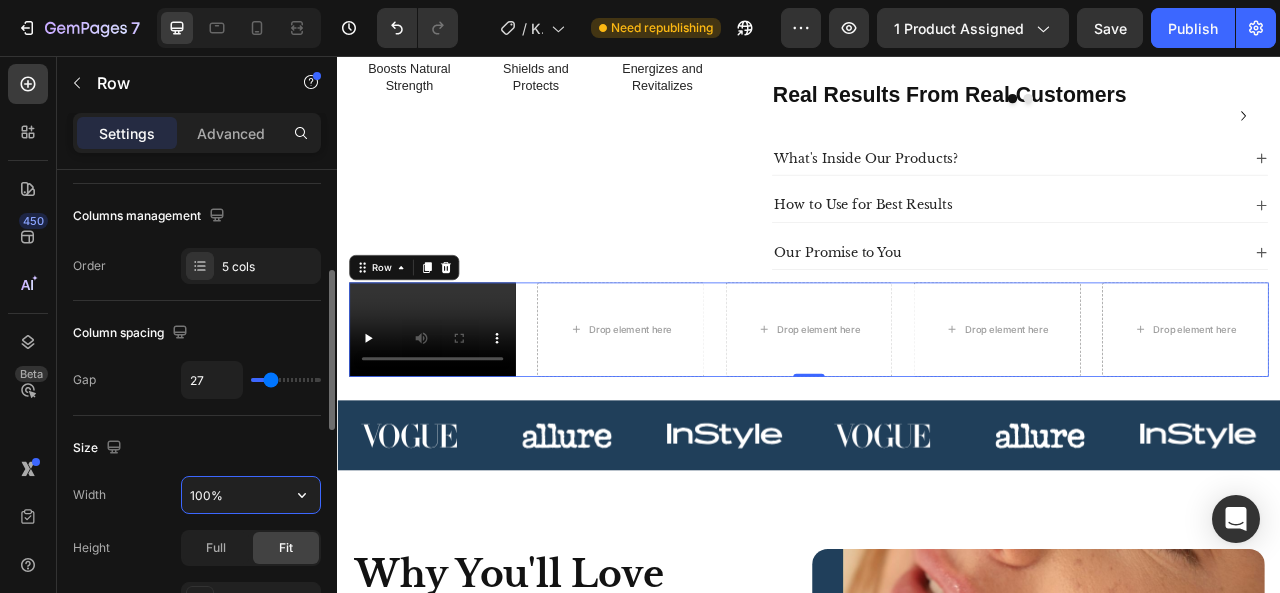 click on "100%" at bounding box center [251, 495] 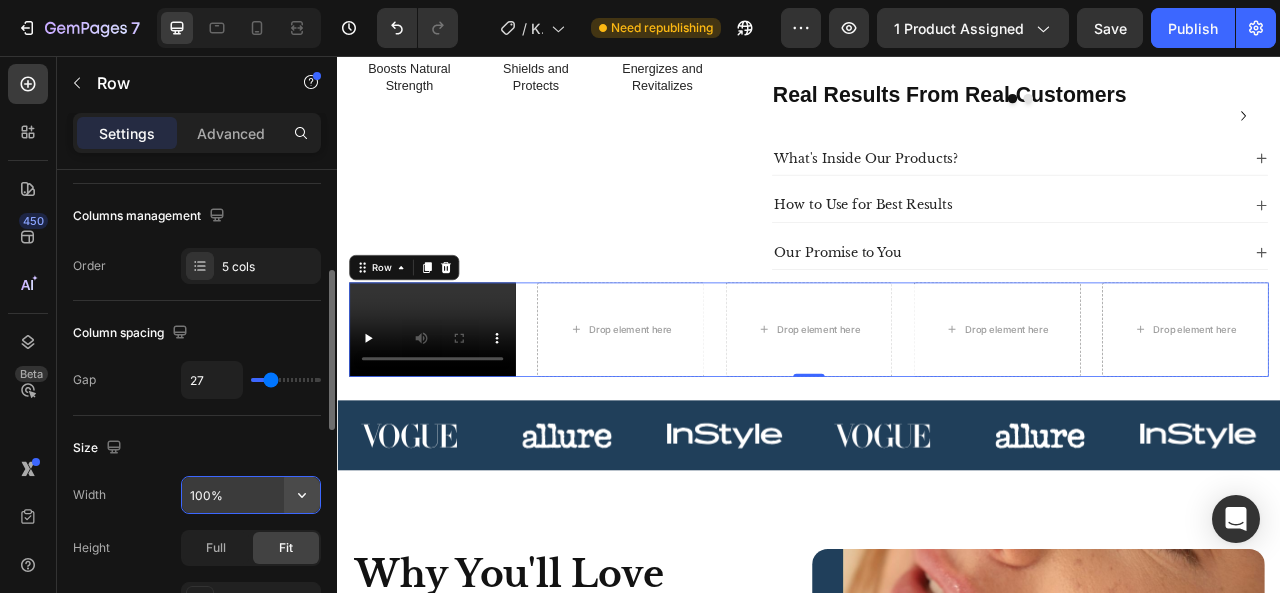 click 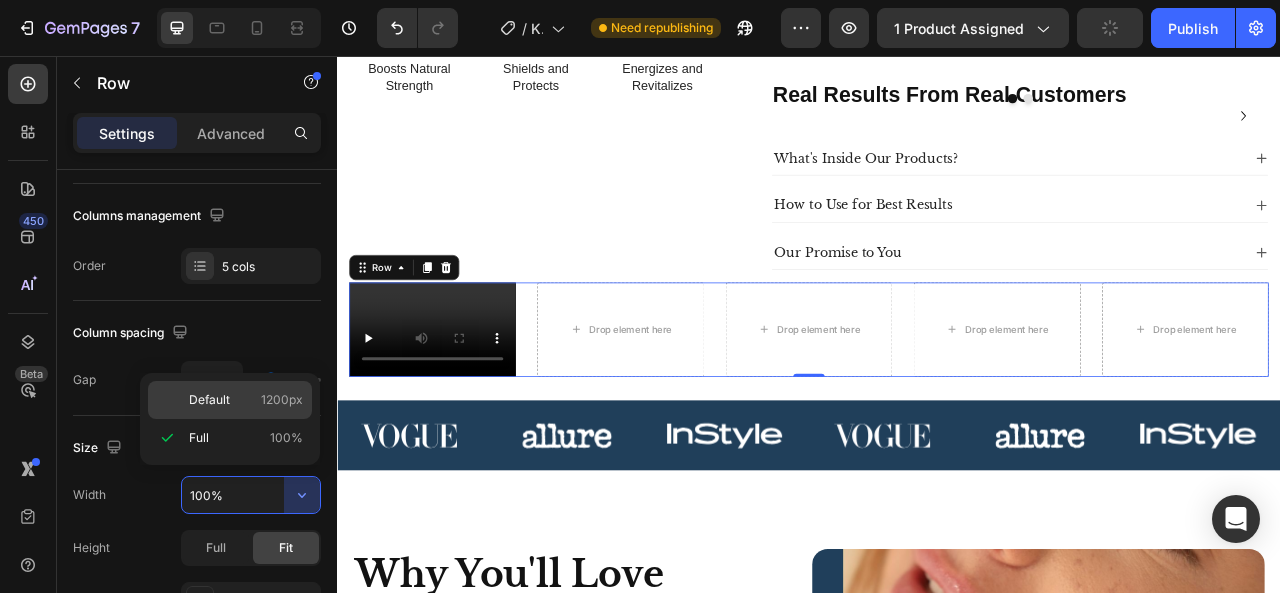 click on "1200px" at bounding box center [282, 400] 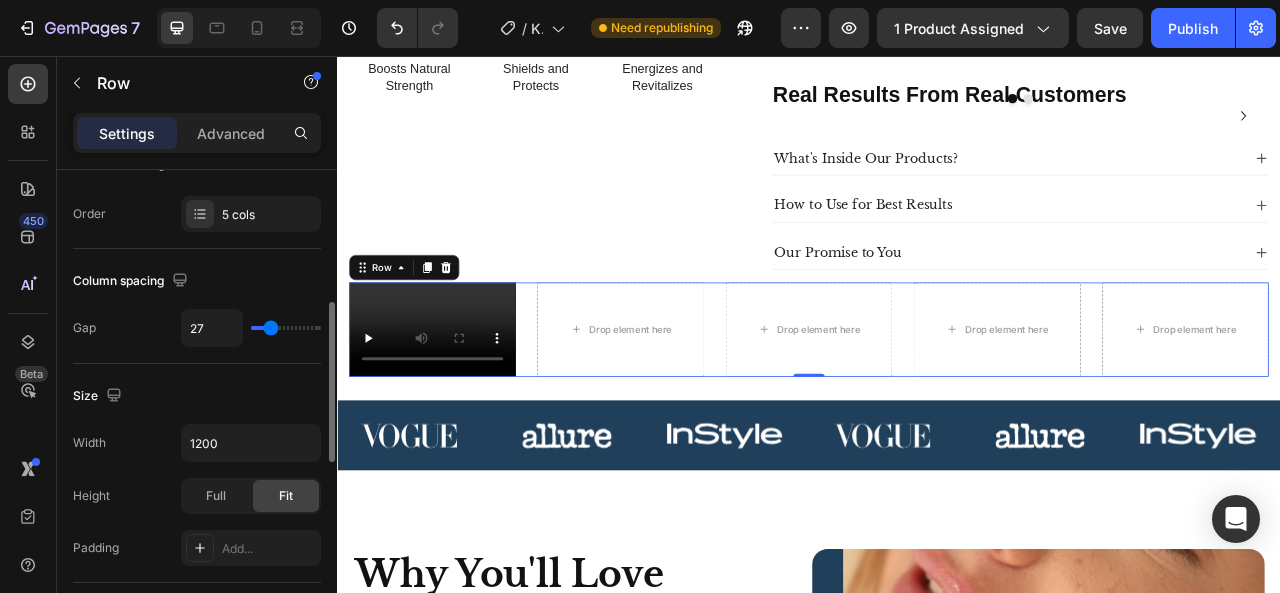scroll, scrollTop: 367, scrollLeft: 0, axis: vertical 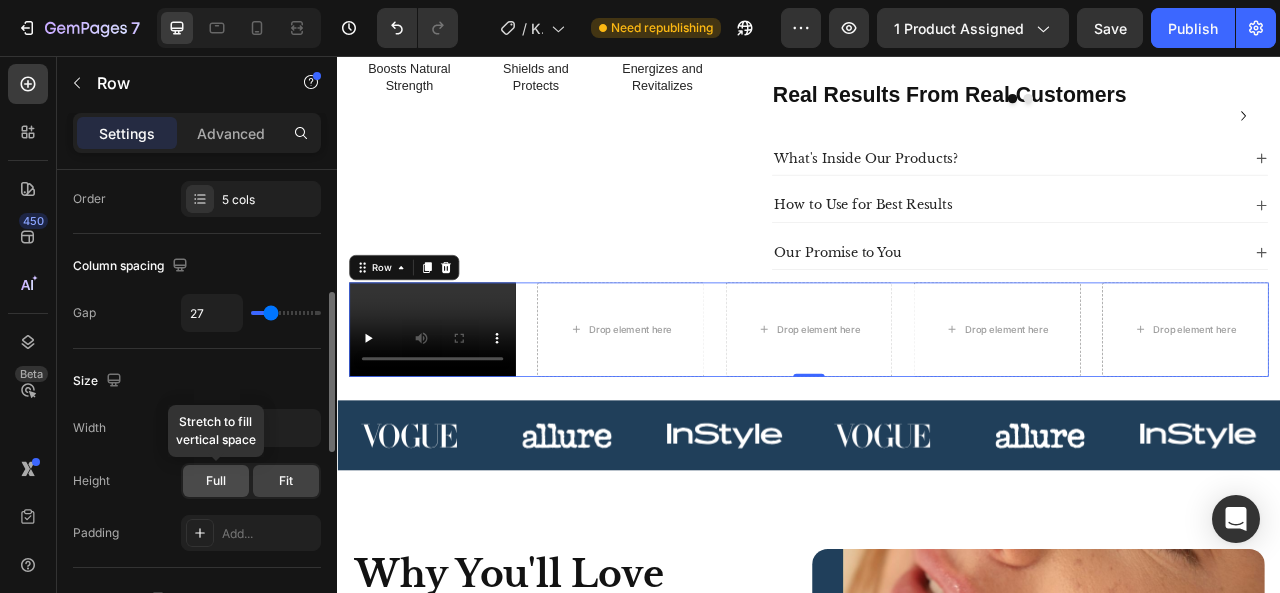 click on "Full" 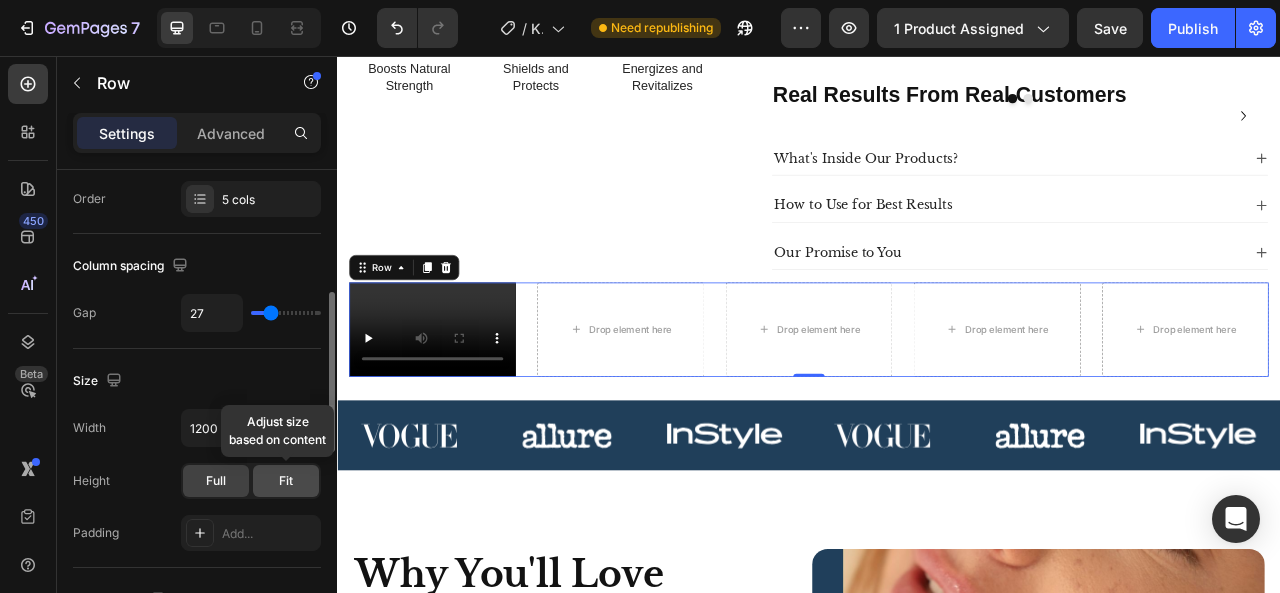 click on "Fit" 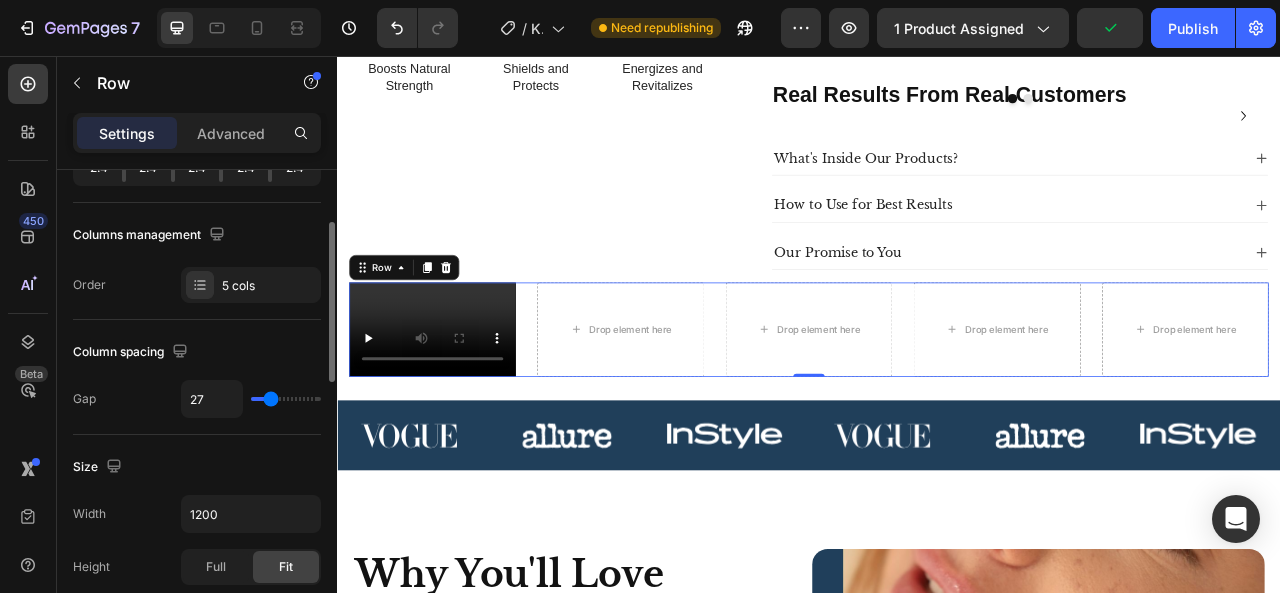 scroll, scrollTop: 0, scrollLeft: 0, axis: both 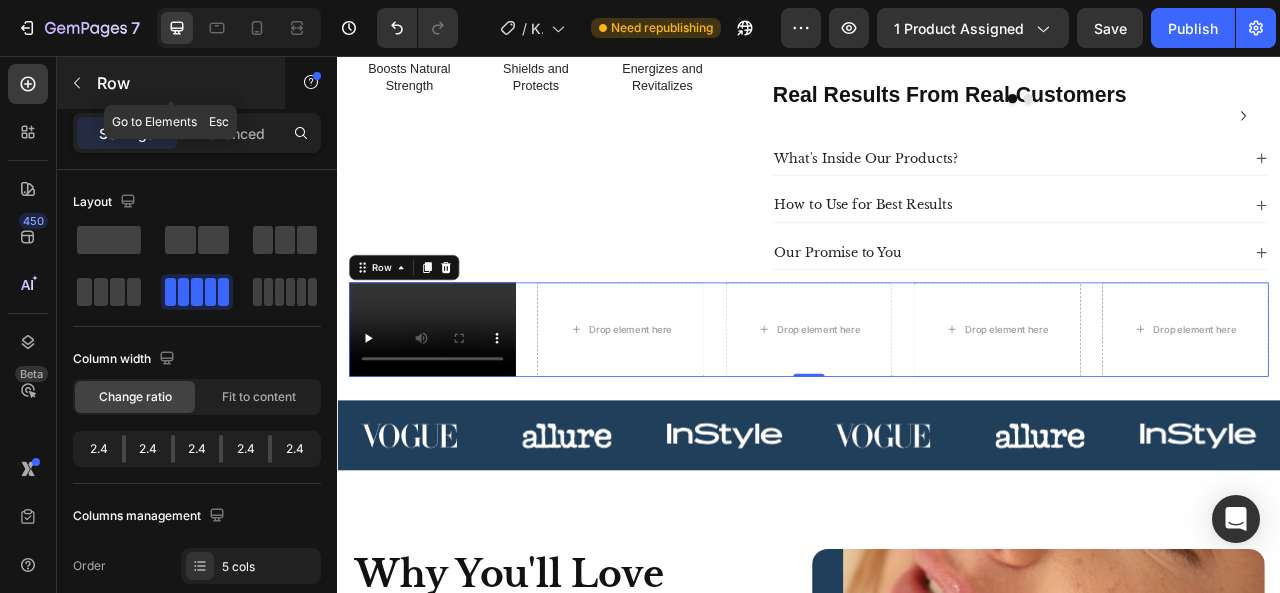 click 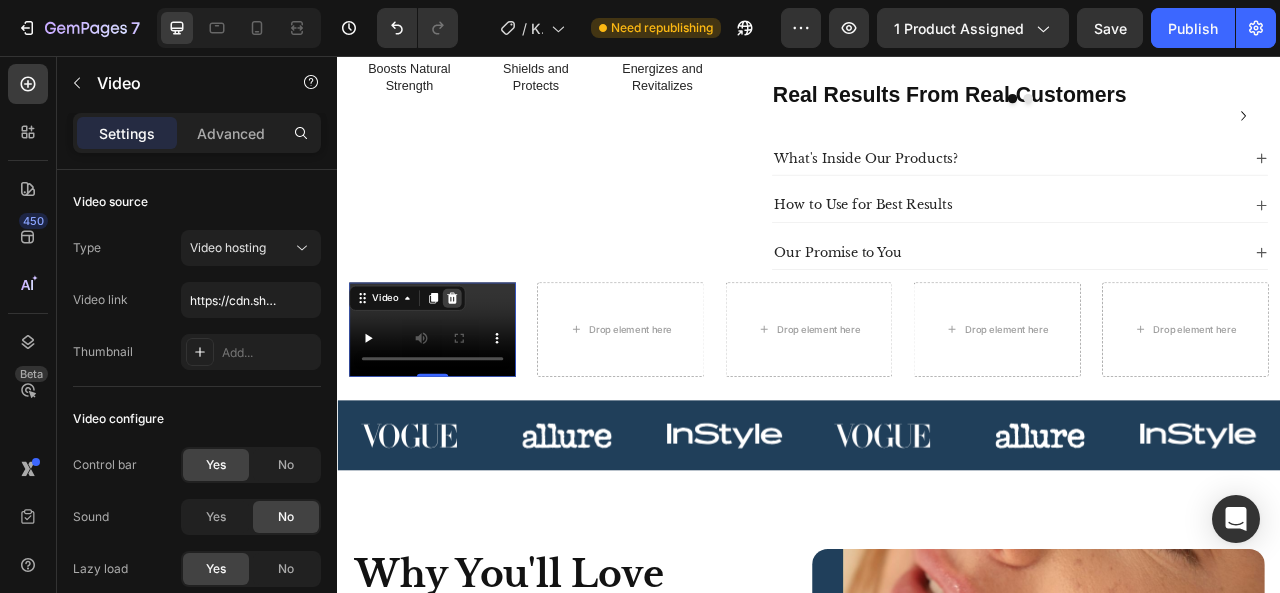 click 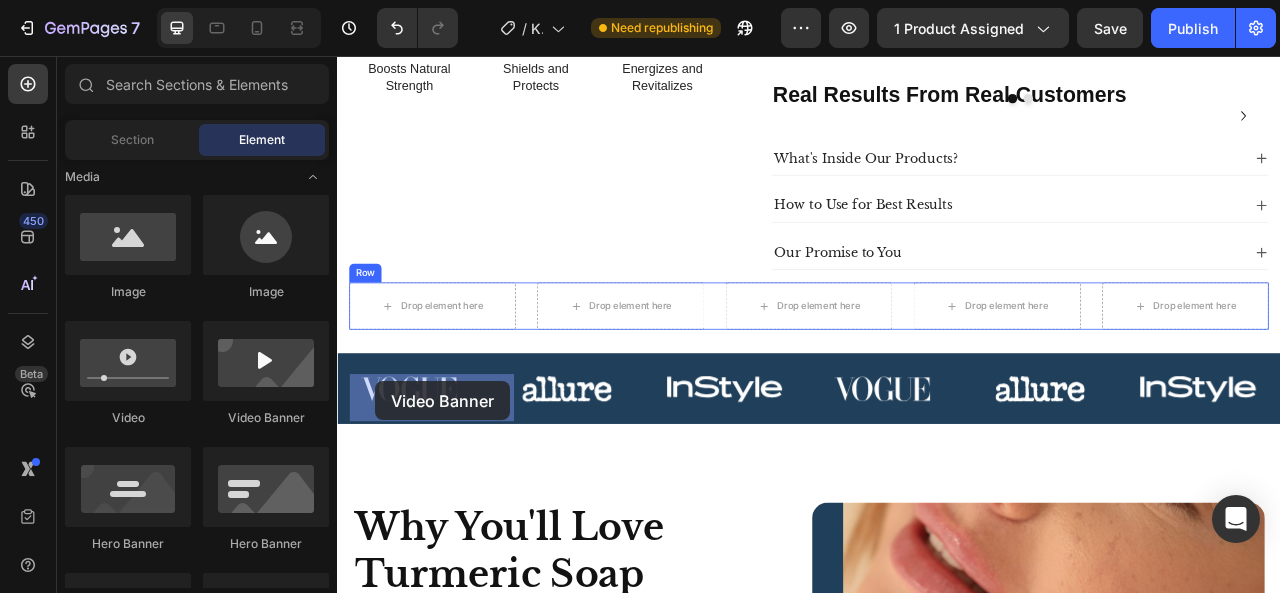 drag, startPoint x: 593, startPoint y: 442, endPoint x: 381, endPoint y: 470, distance: 213.84106 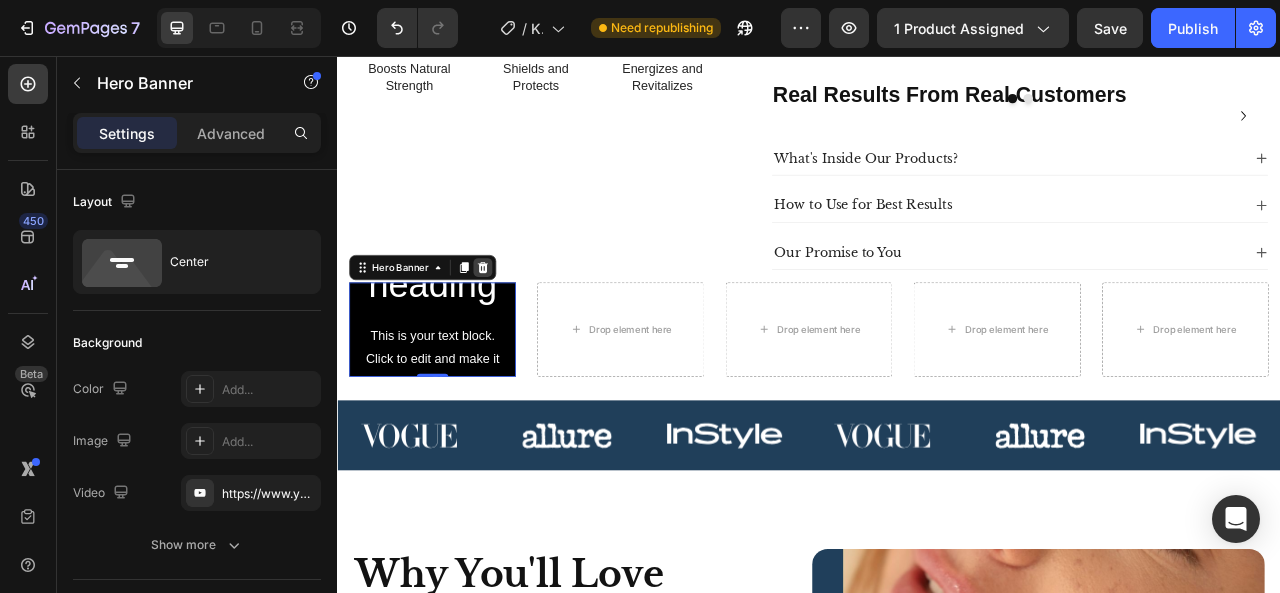click 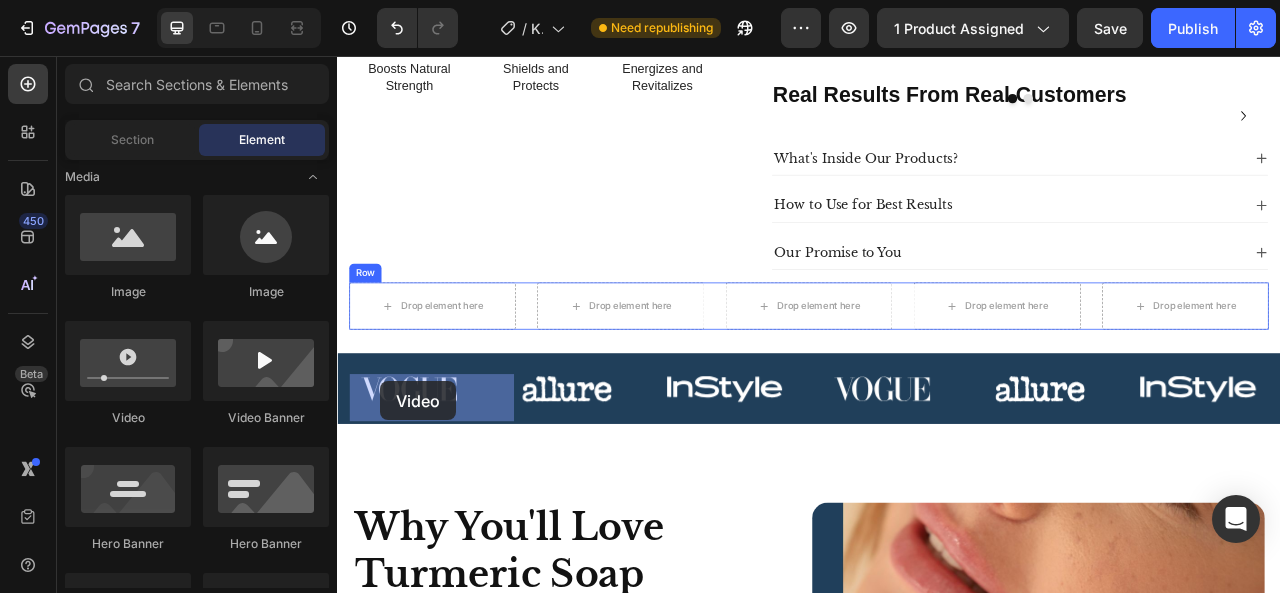 drag, startPoint x: 491, startPoint y: 433, endPoint x: 392, endPoint y: 470, distance: 105.68822 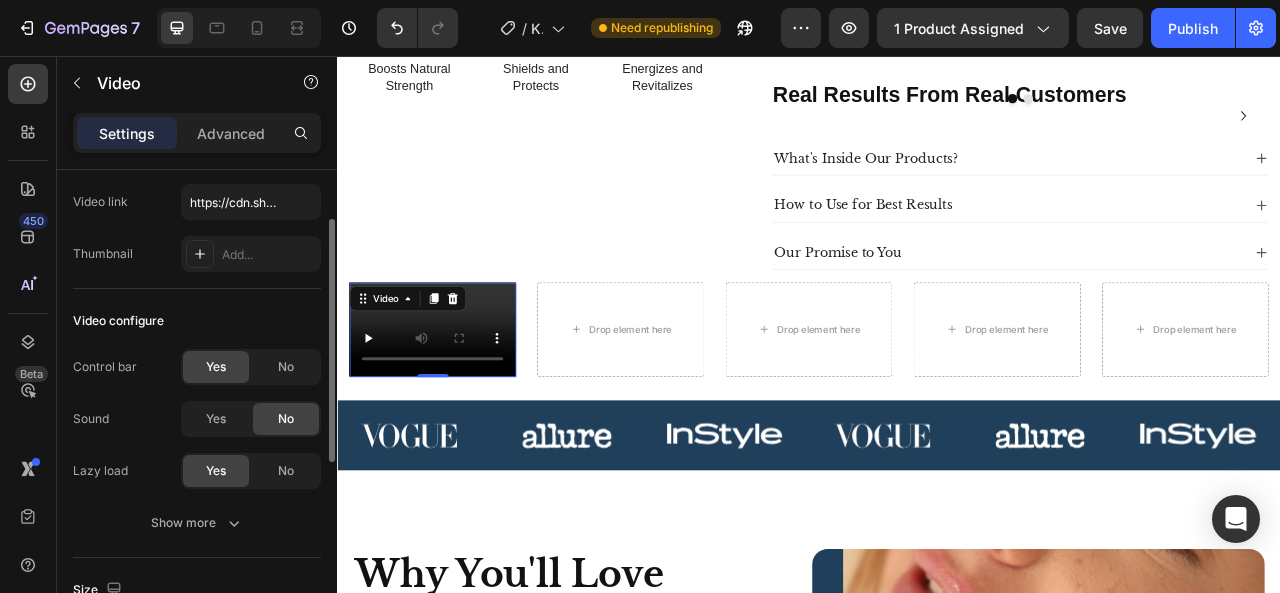 scroll, scrollTop: 0, scrollLeft: 0, axis: both 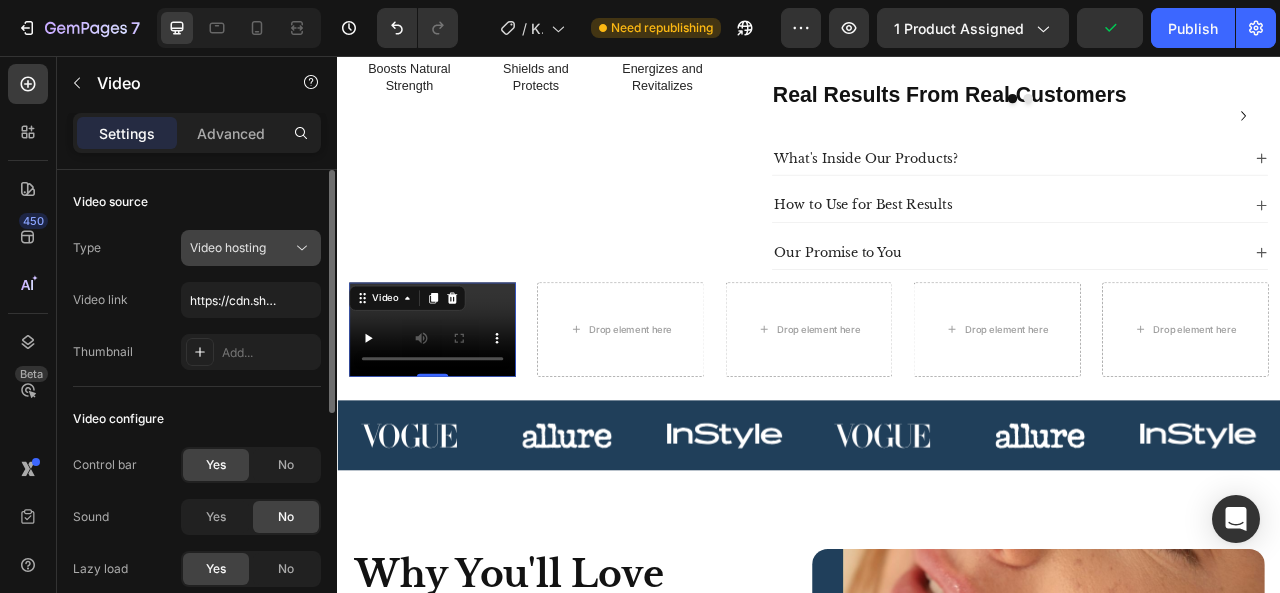 click on "Video hosting" at bounding box center [228, 247] 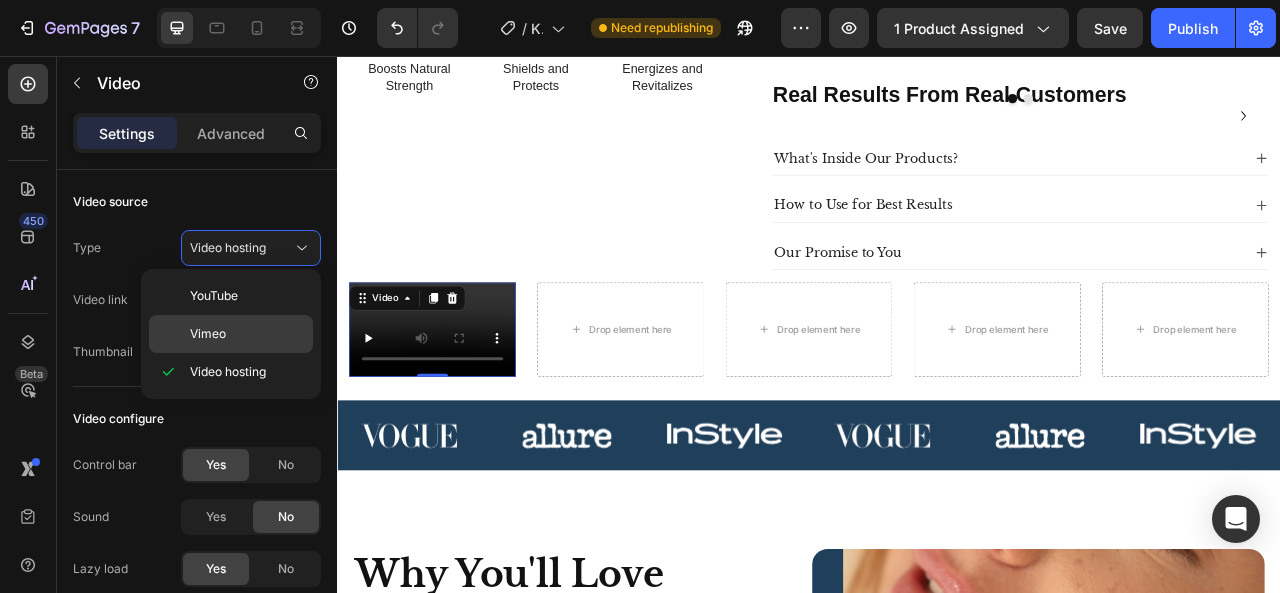 click on "Vimeo" at bounding box center (247, 334) 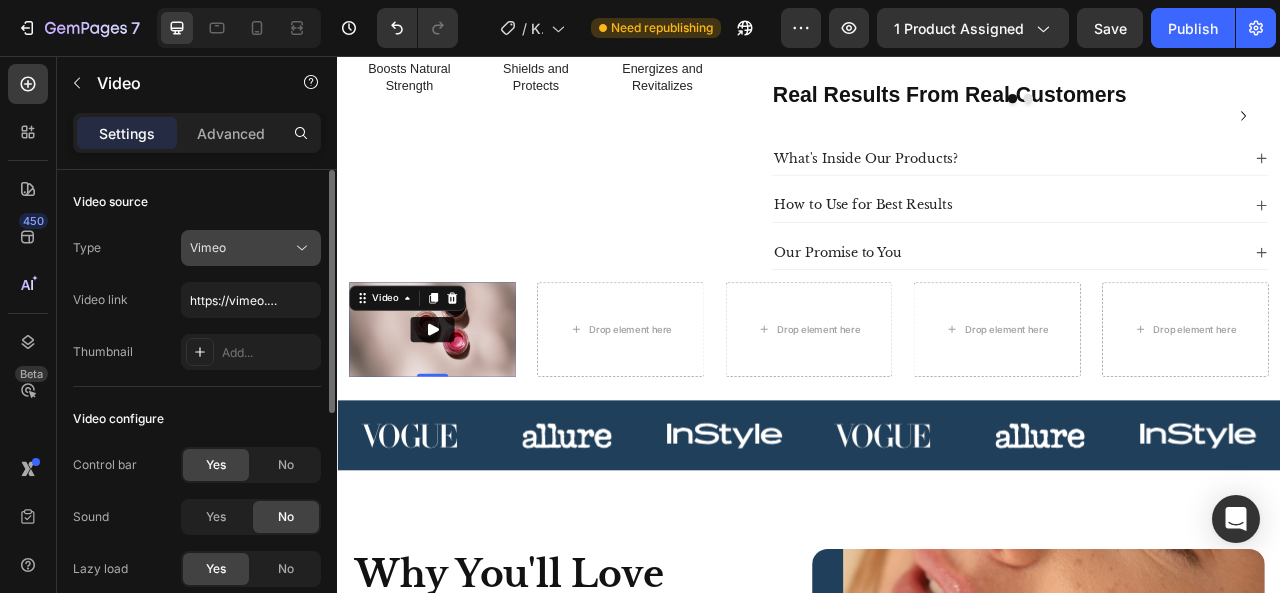 click on "Vimeo" at bounding box center [241, 248] 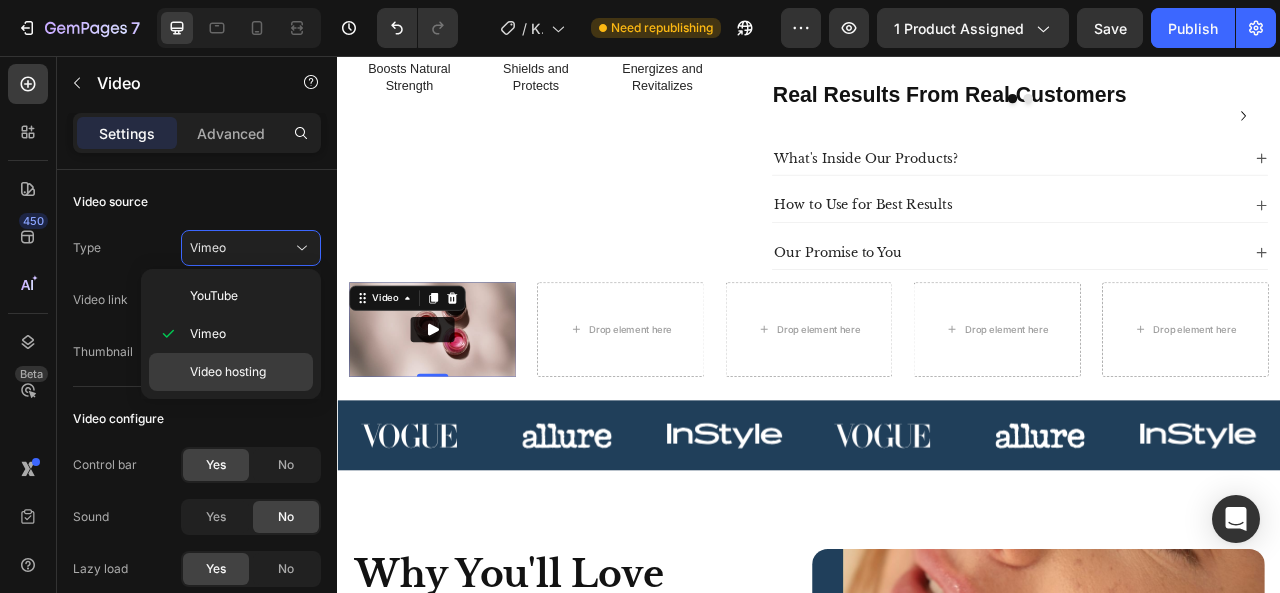 click on "Video hosting" at bounding box center (228, 372) 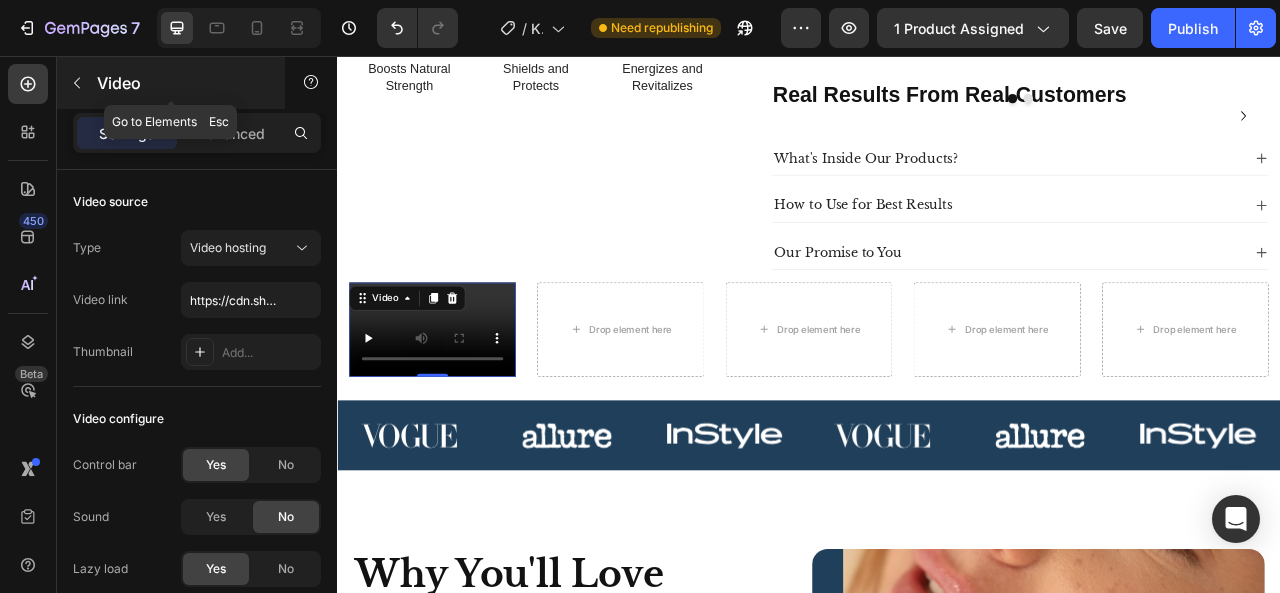 click at bounding box center [77, 83] 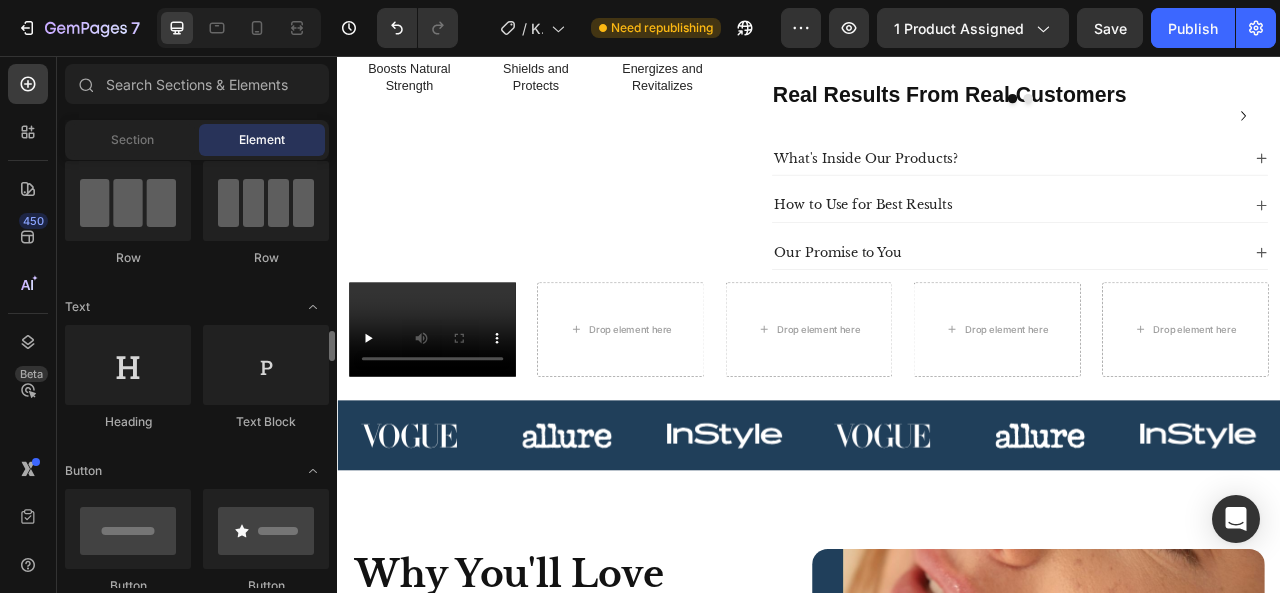 scroll, scrollTop: 0, scrollLeft: 0, axis: both 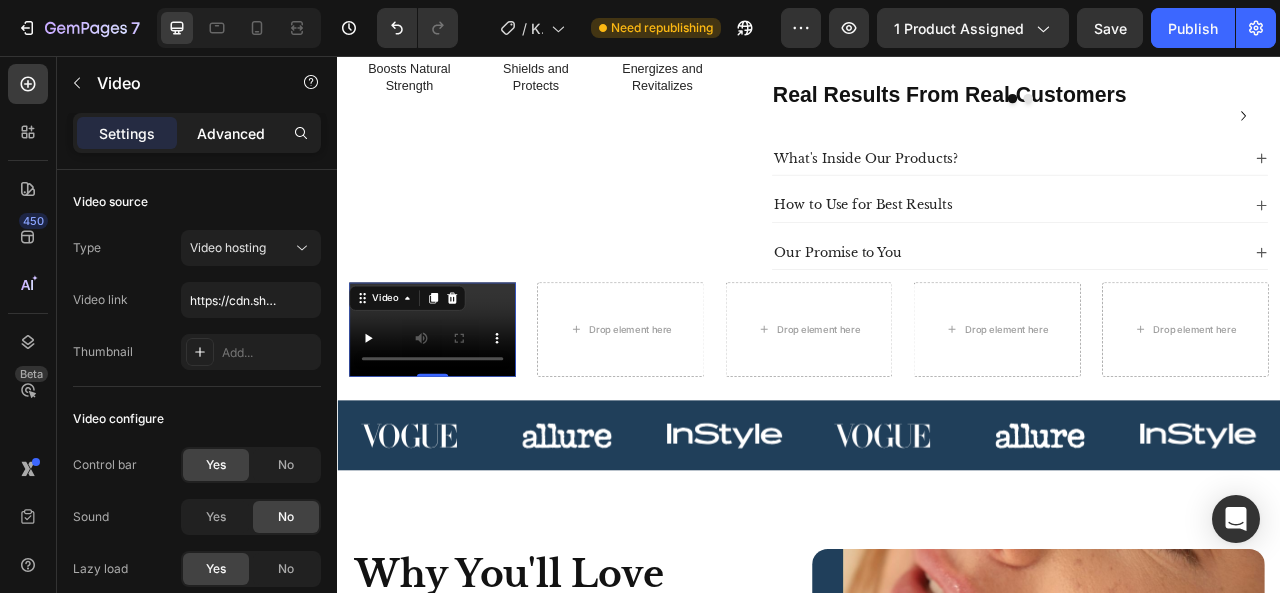click on "Advanced" at bounding box center [231, 133] 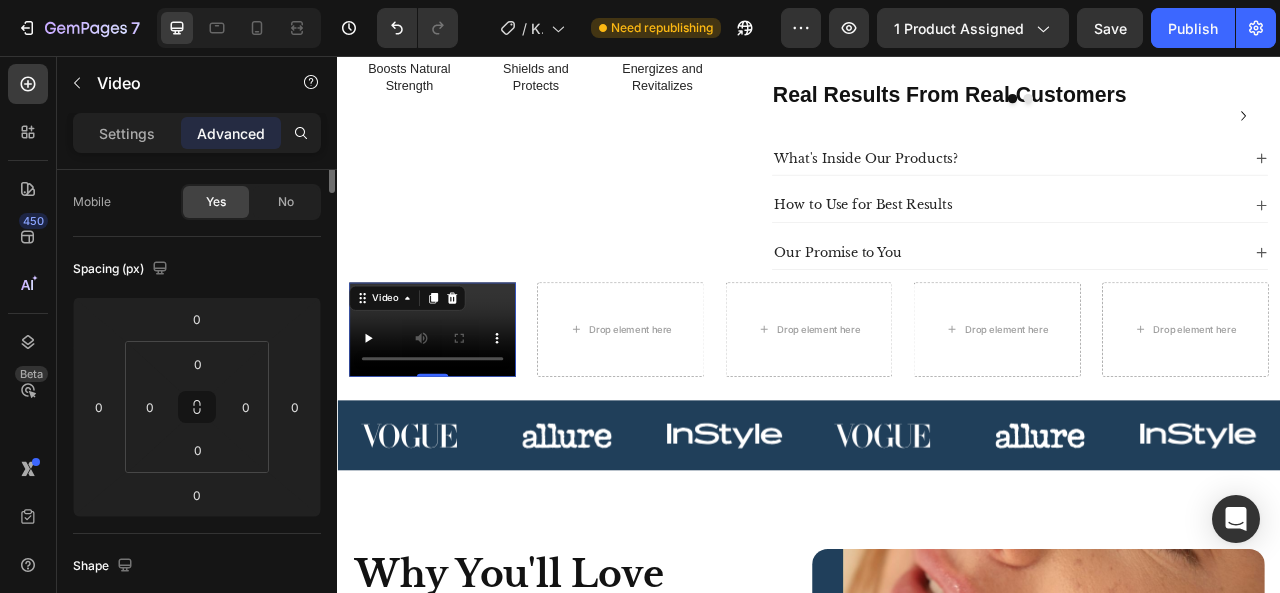 scroll, scrollTop: 0, scrollLeft: 0, axis: both 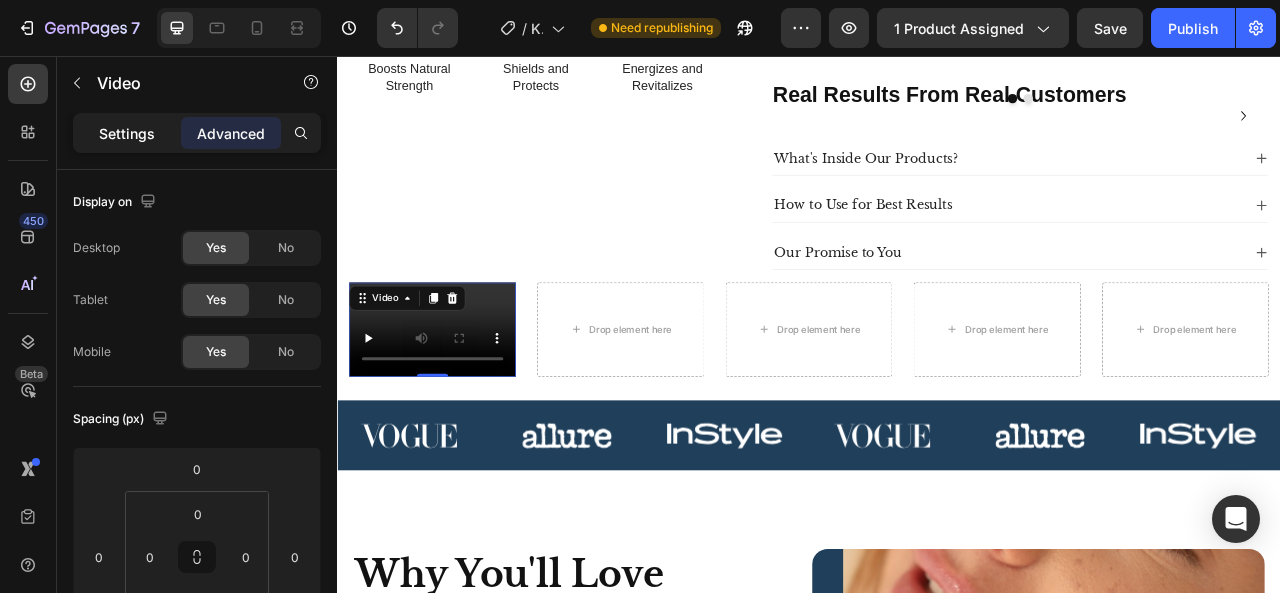 click on "Settings" at bounding box center [127, 133] 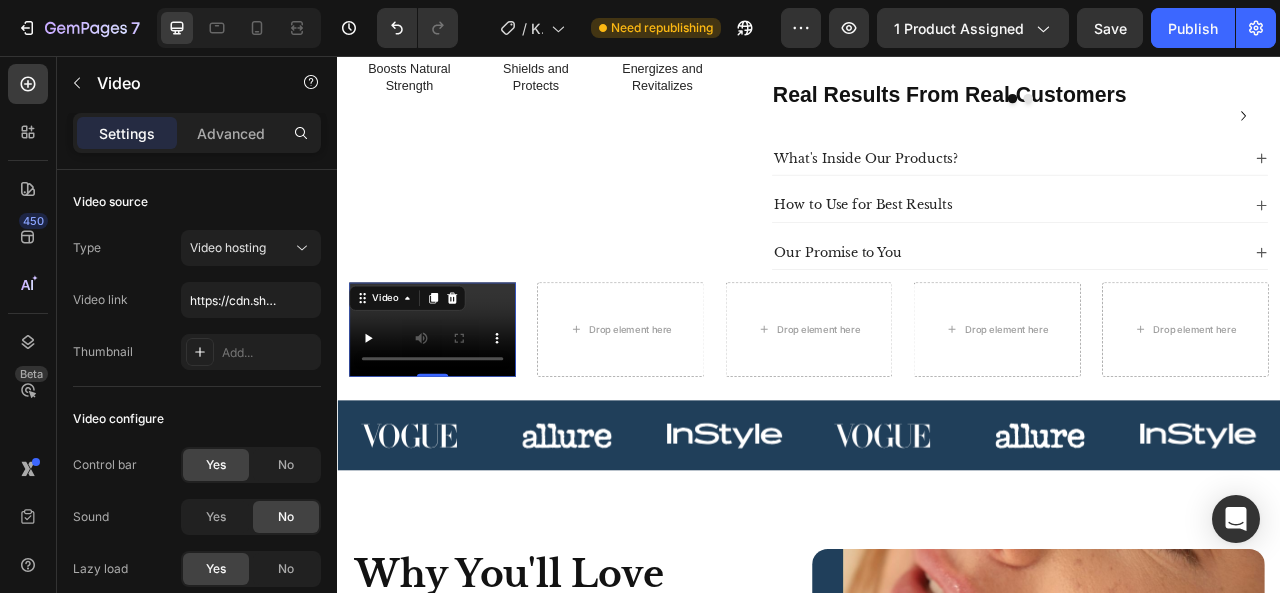 click on "Settings" at bounding box center (127, 133) 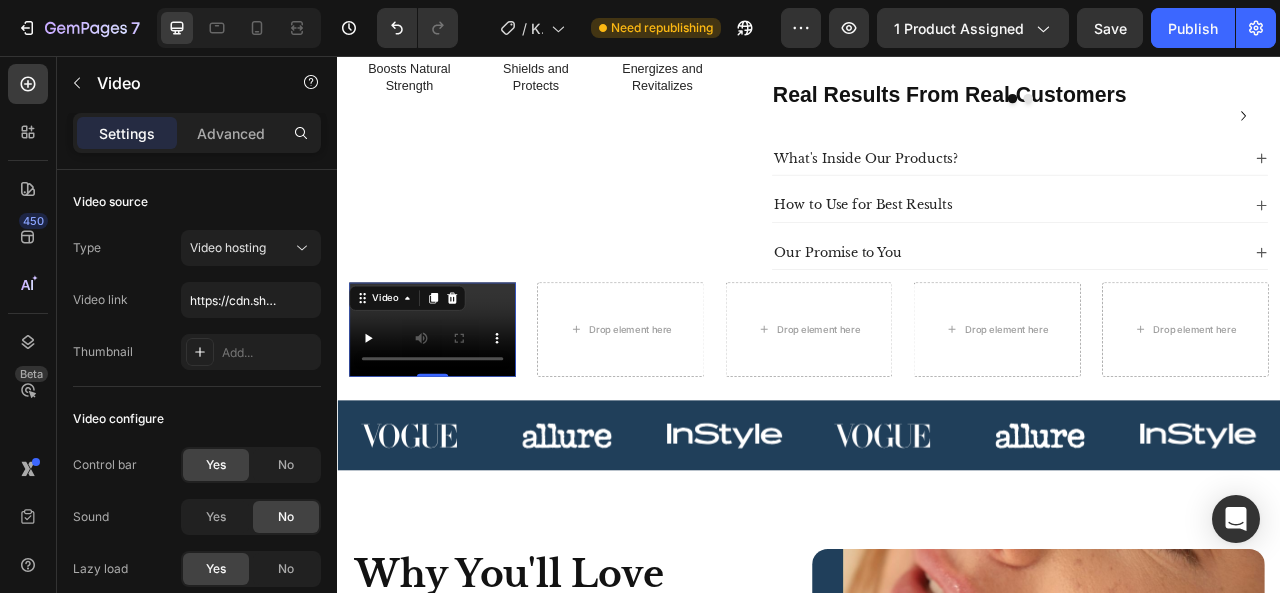 click on "Settings" at bounding box center (127, 133) 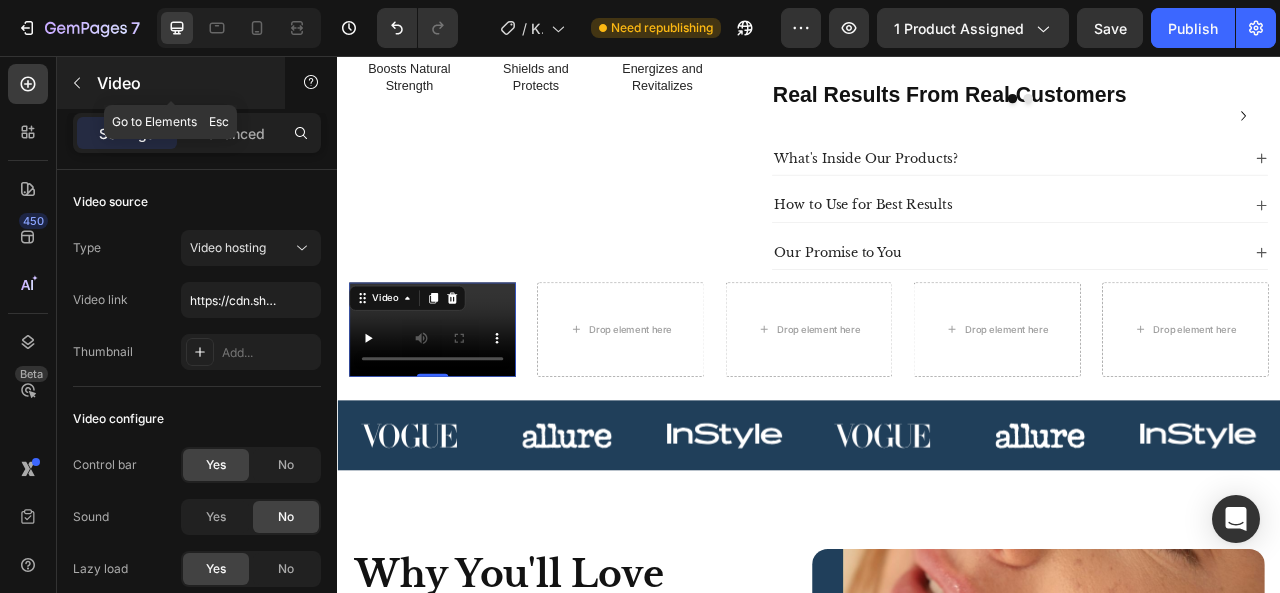 click 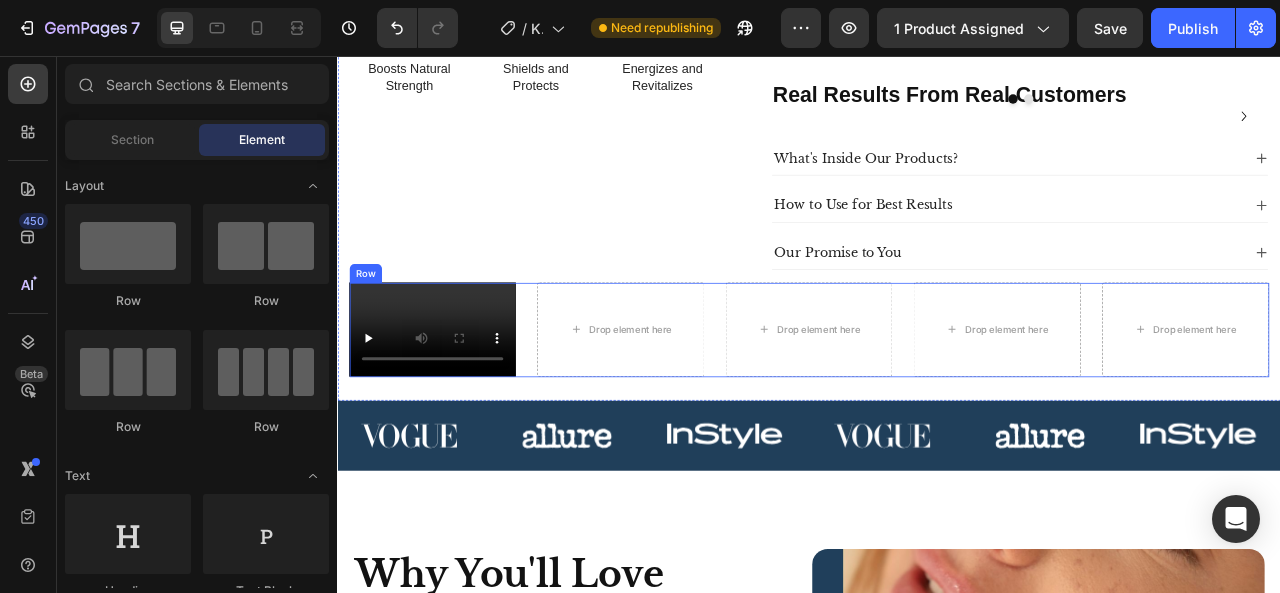click on "Video
Drop element here
Drop element here
Drop element here
Drop element here Row" at bounding box center (937, 403) 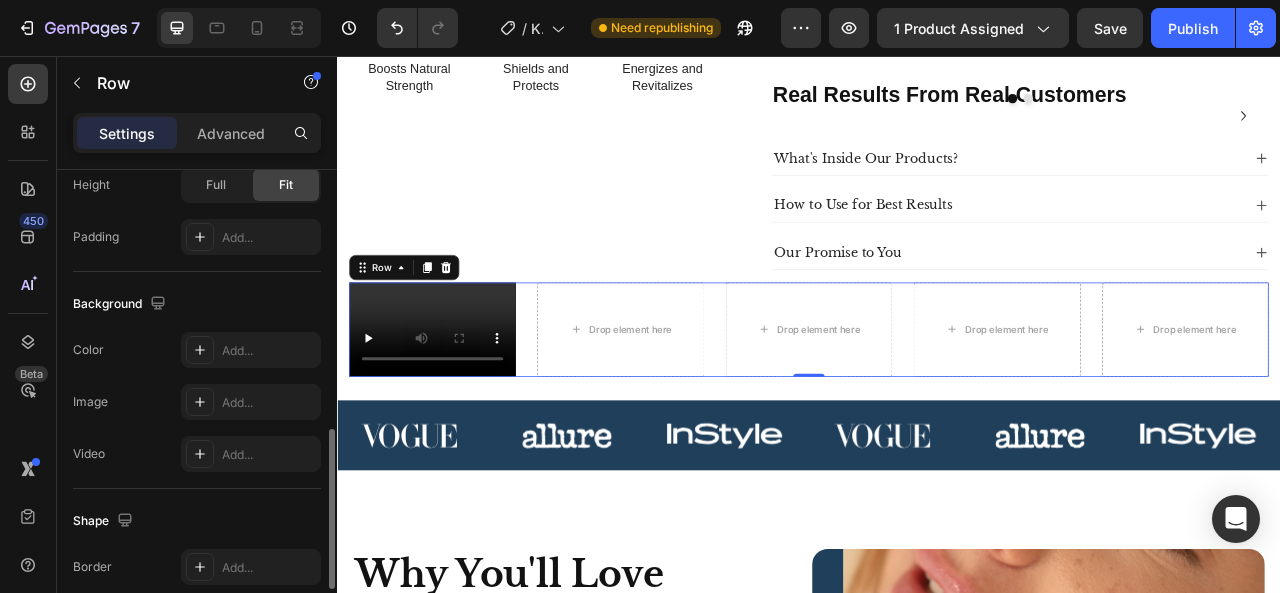 scroll, scrollTop: 964, scrollLeft: 0, axis: vertical 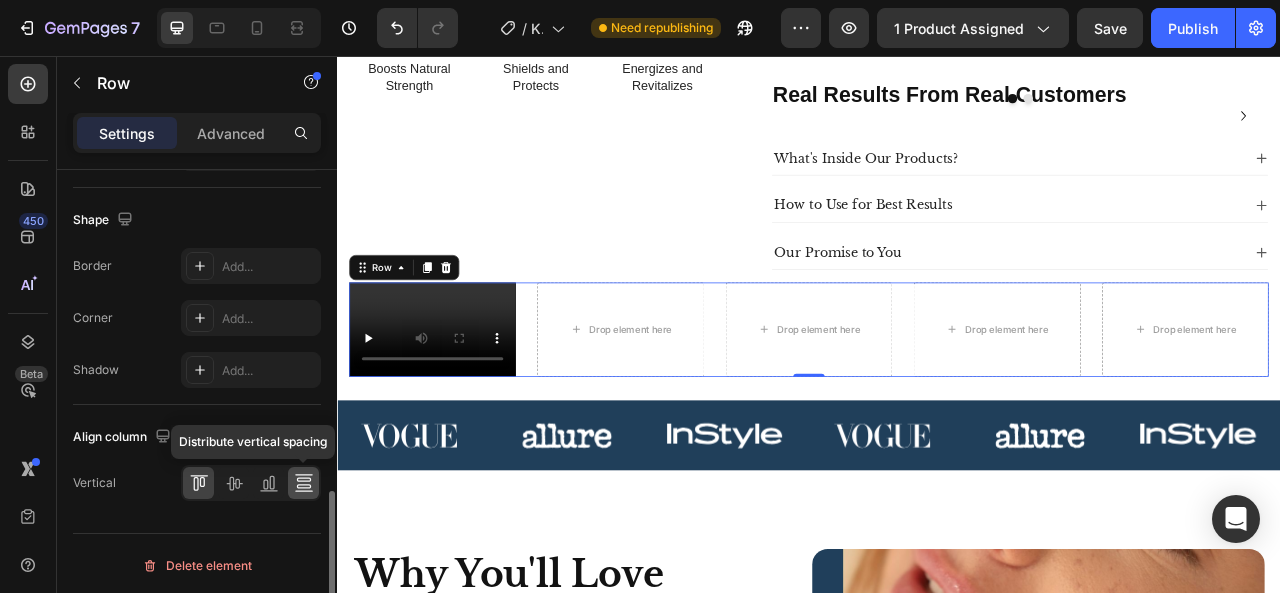 click 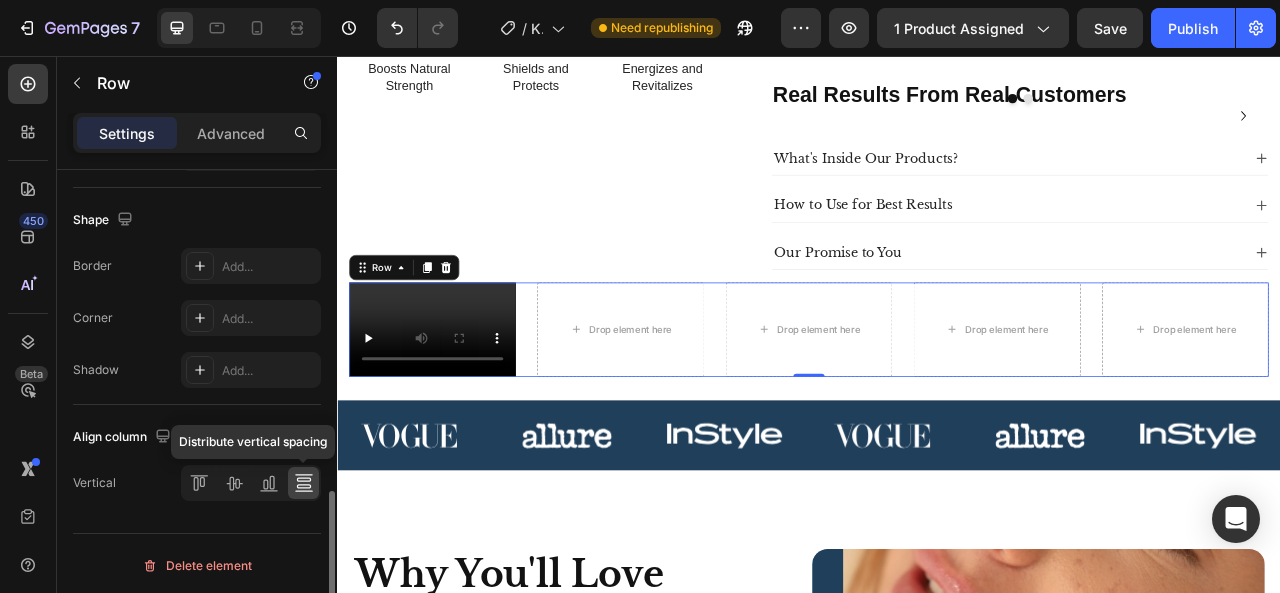 scroll, scrollTop: 964, scrollLeft: 0, axis: vertical 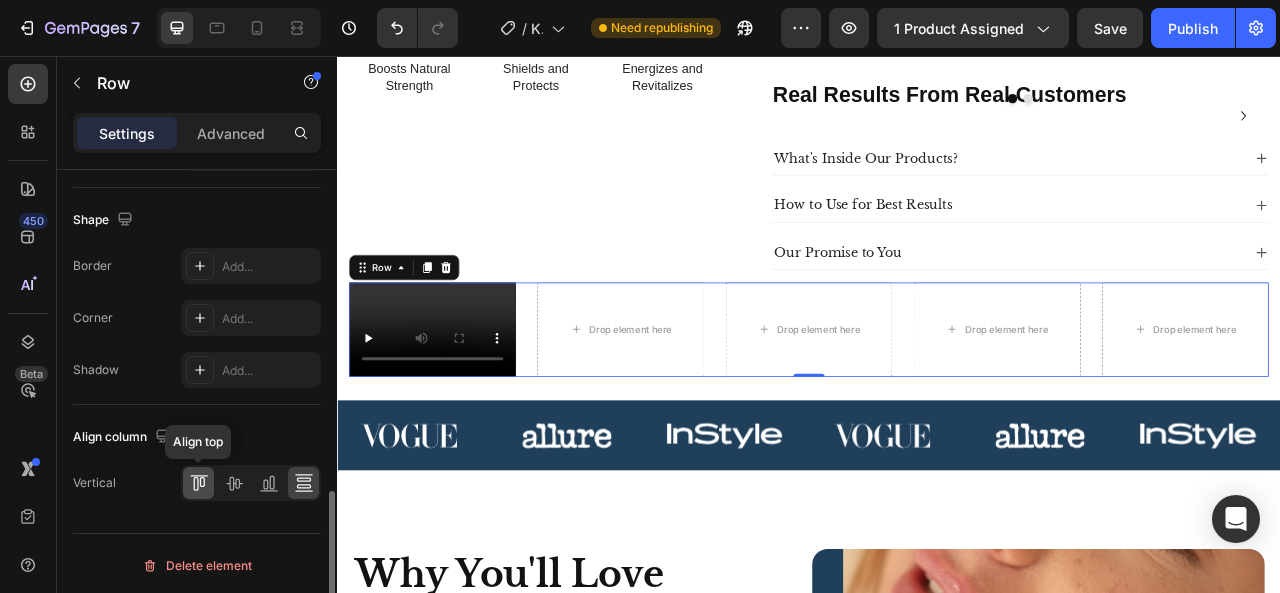 click 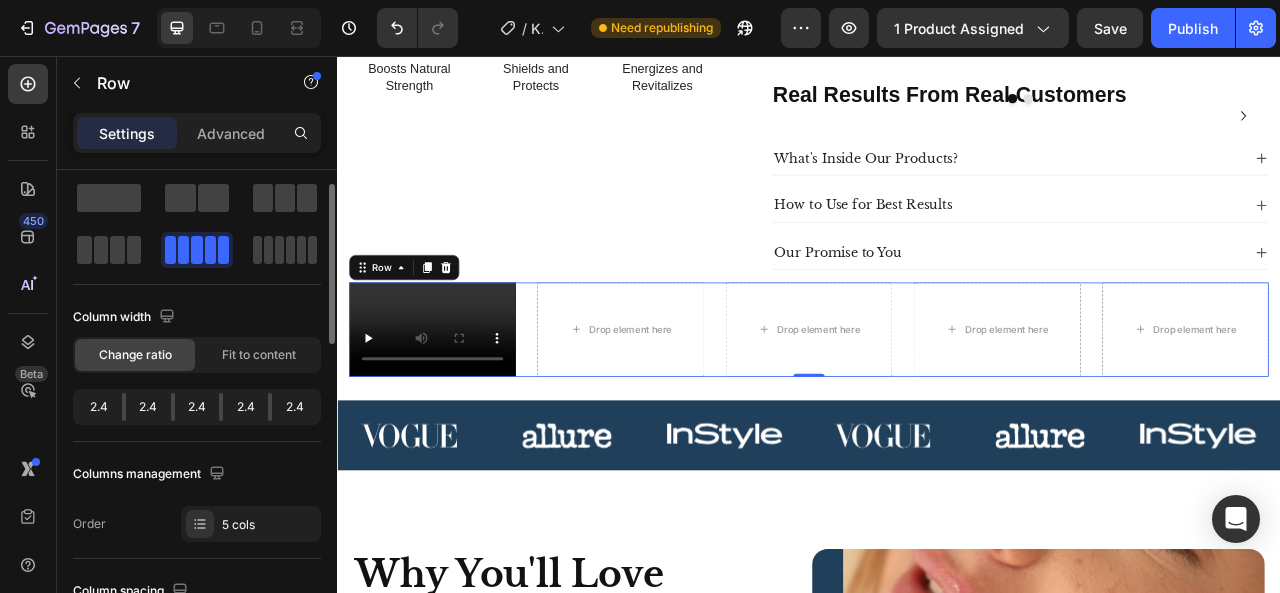 scroll, scrollTop: 0, scrollLeft: 0, axis: both 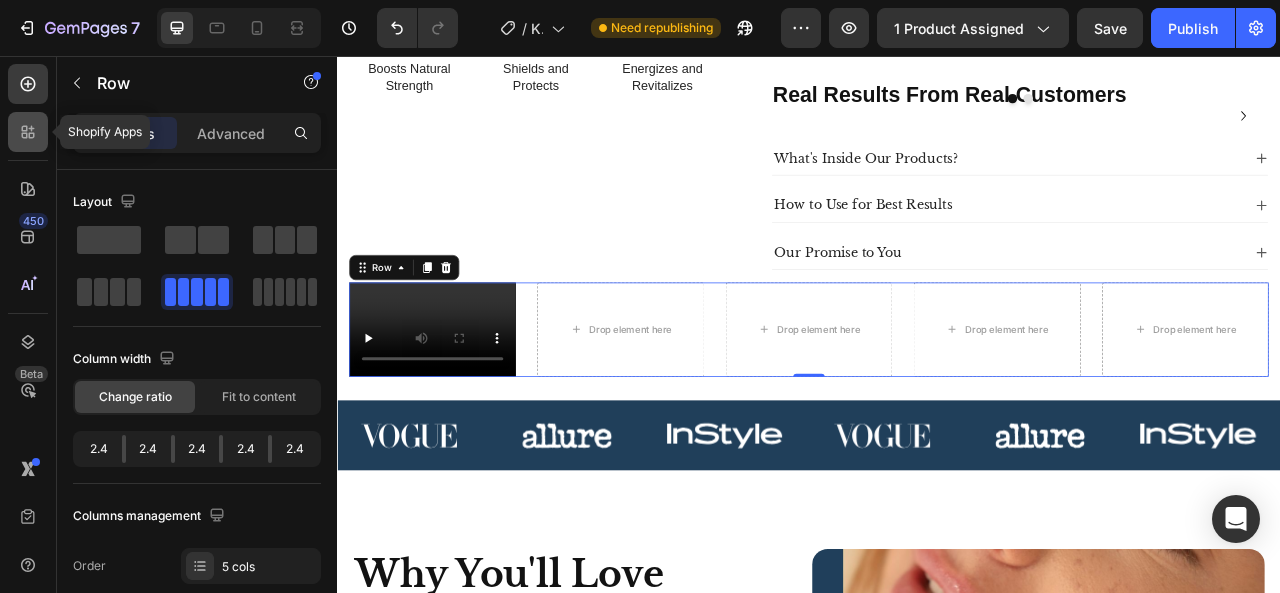 click 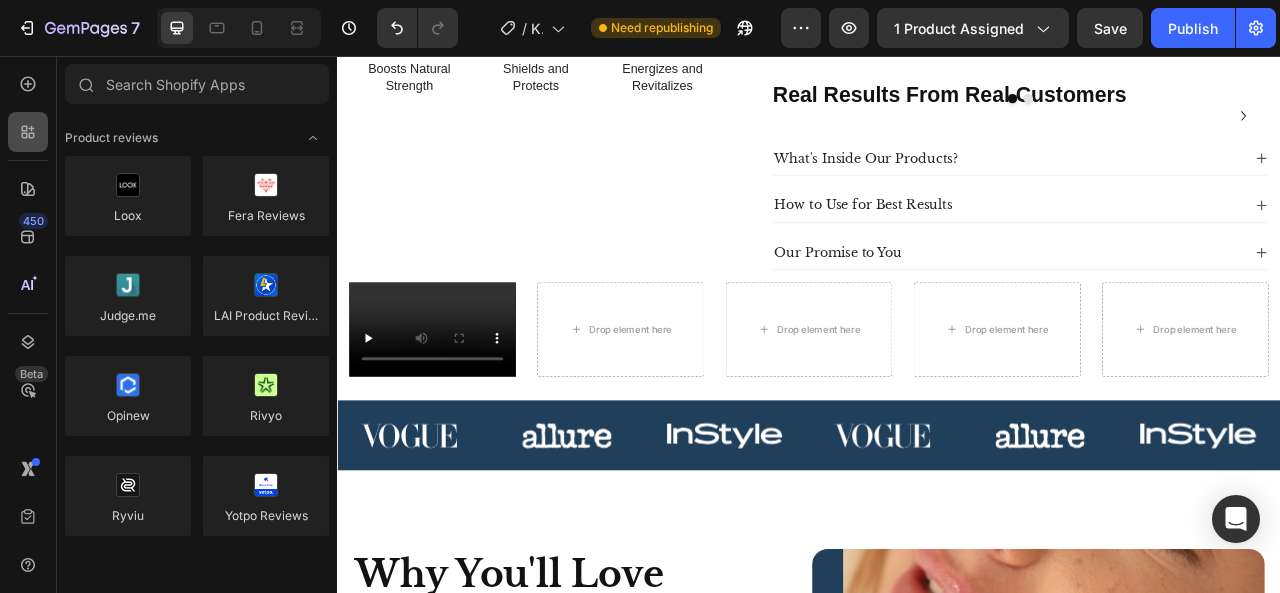 click 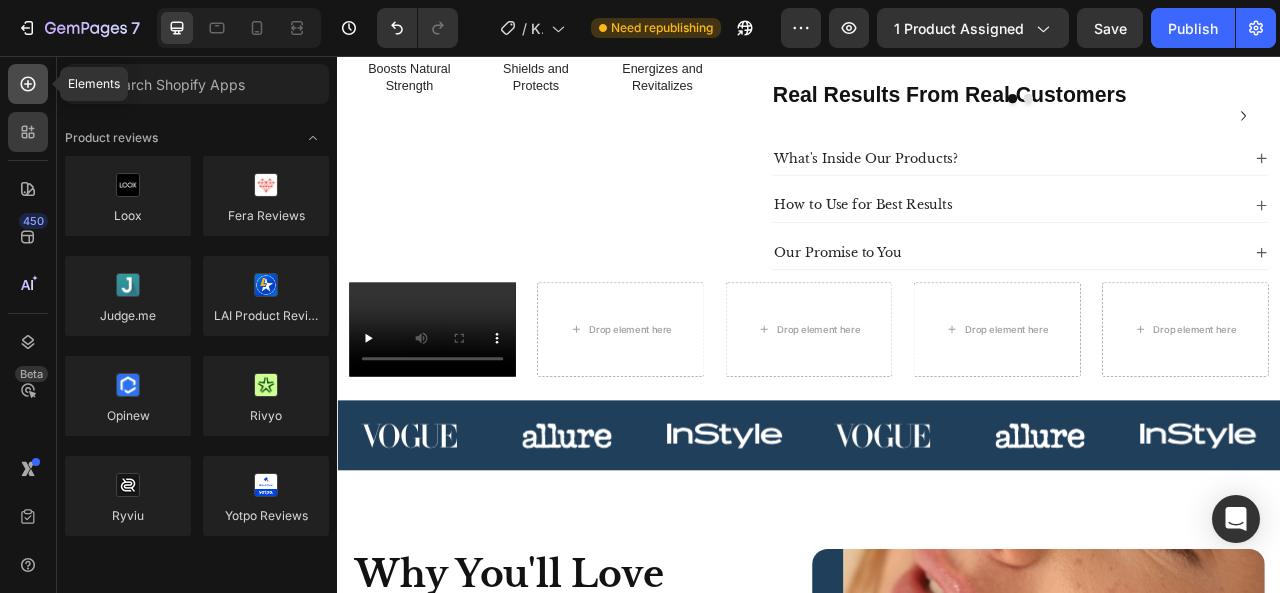 click 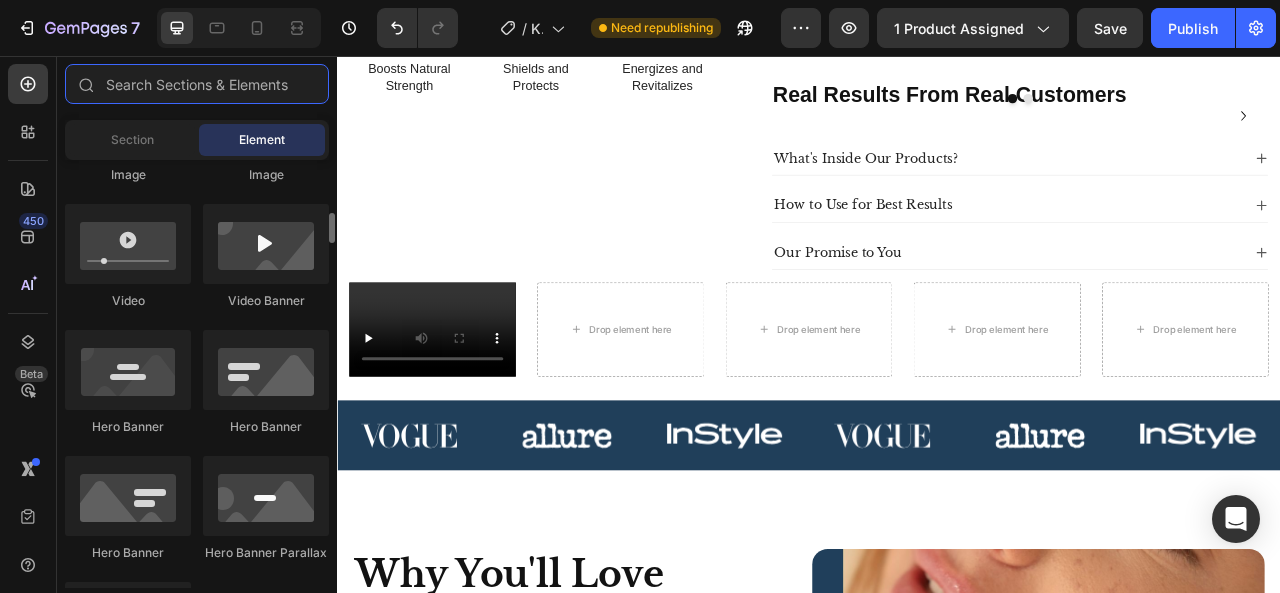 scroll, scrollTop: 746, scrollLeft: 0, axis: vertical 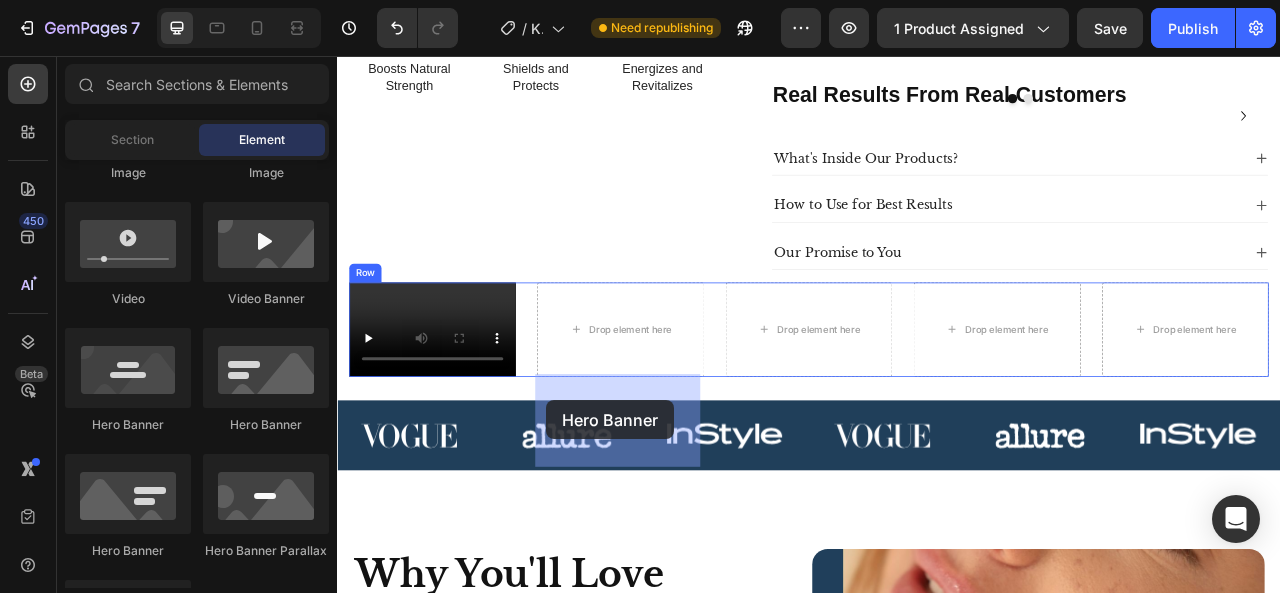 drag, startPoint x: 502, startPoint y: 421, endPoint x: 603, endPoint y: 495, distance: 125.207825 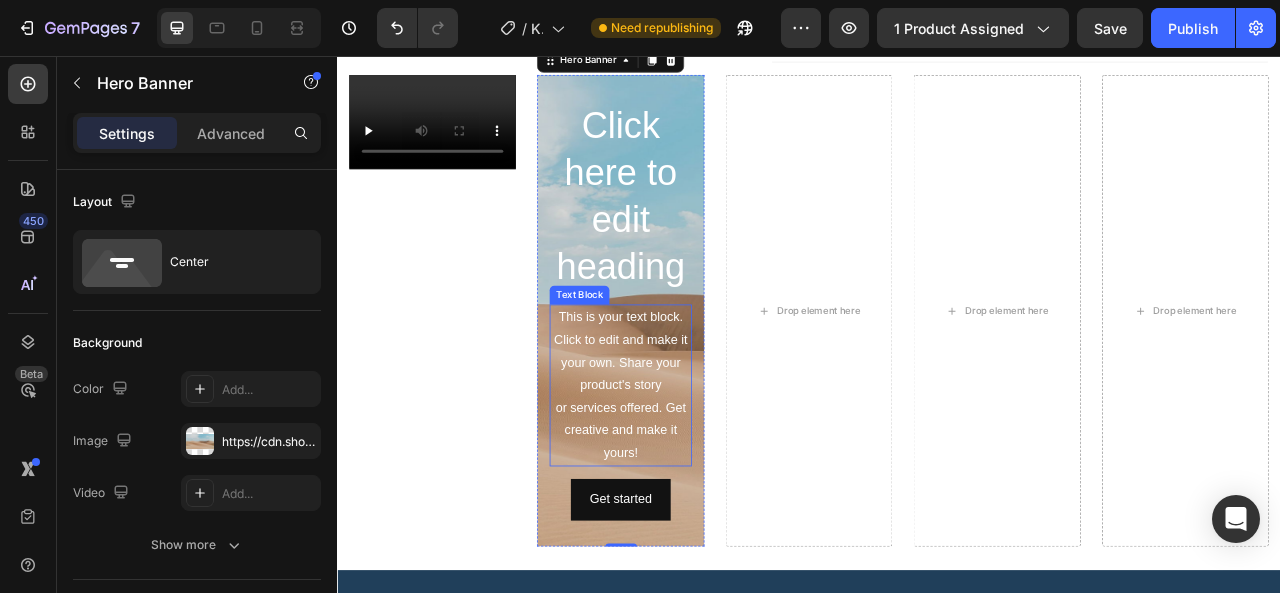 scroll, scrollTop: 1009, scrollLeft: 0, axis: vertical 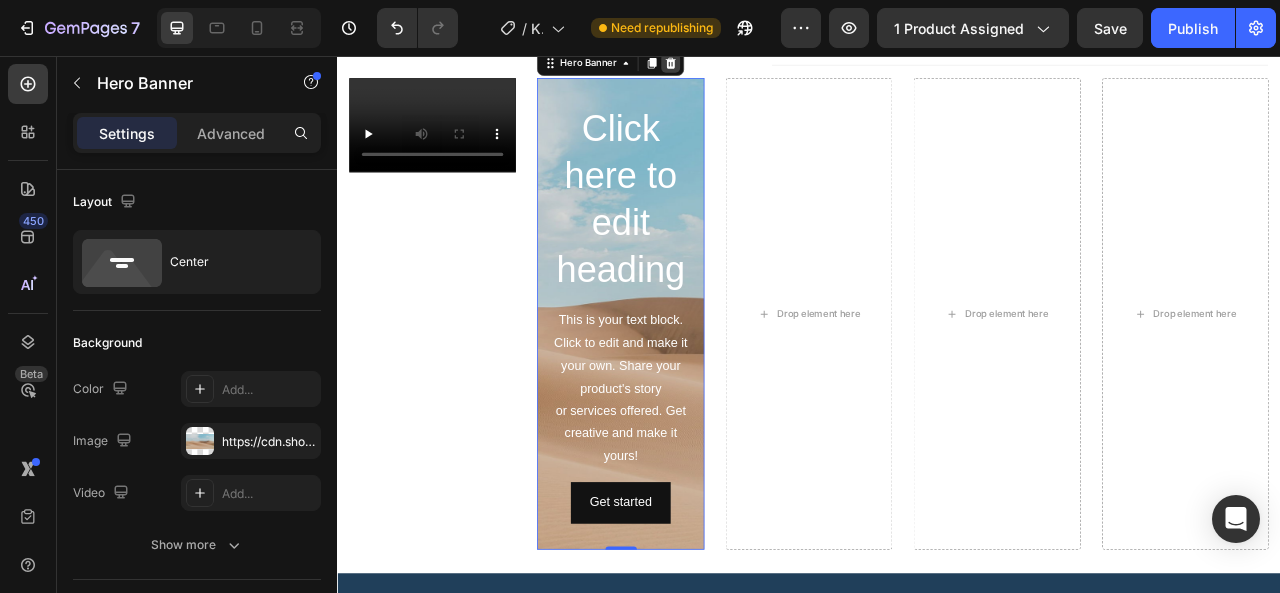 click at bounding box center (761, 65) 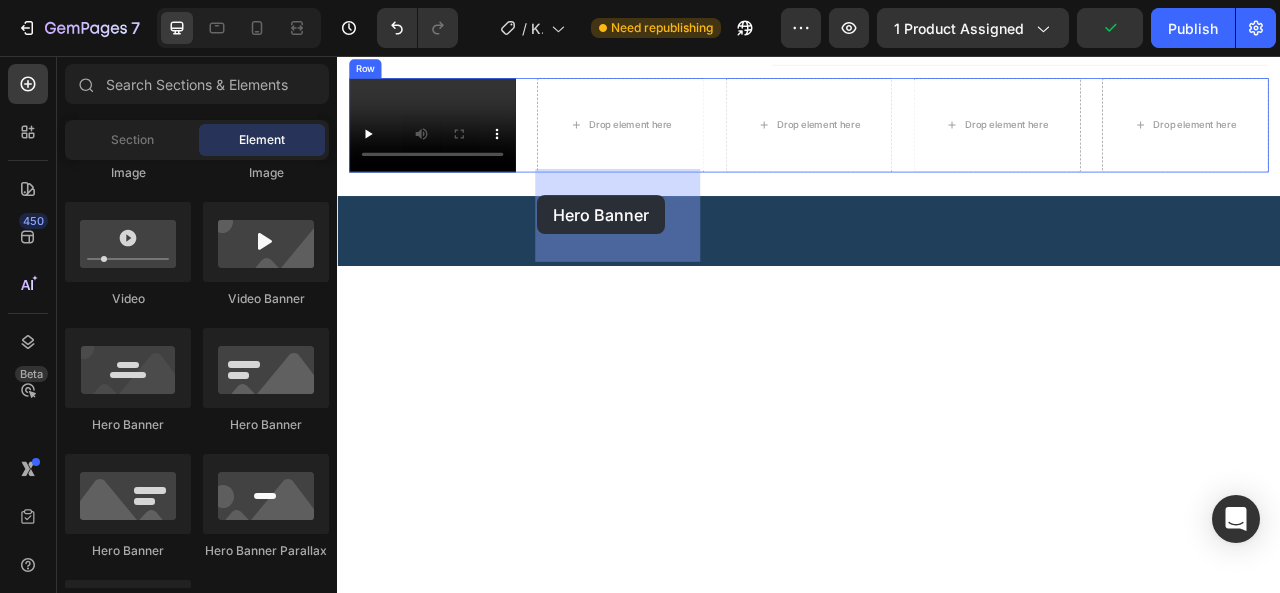 drag, startPoint x: 615, startPoint y: 430, endPoint x: 592, endPoint y: 232, distance: 199.33138 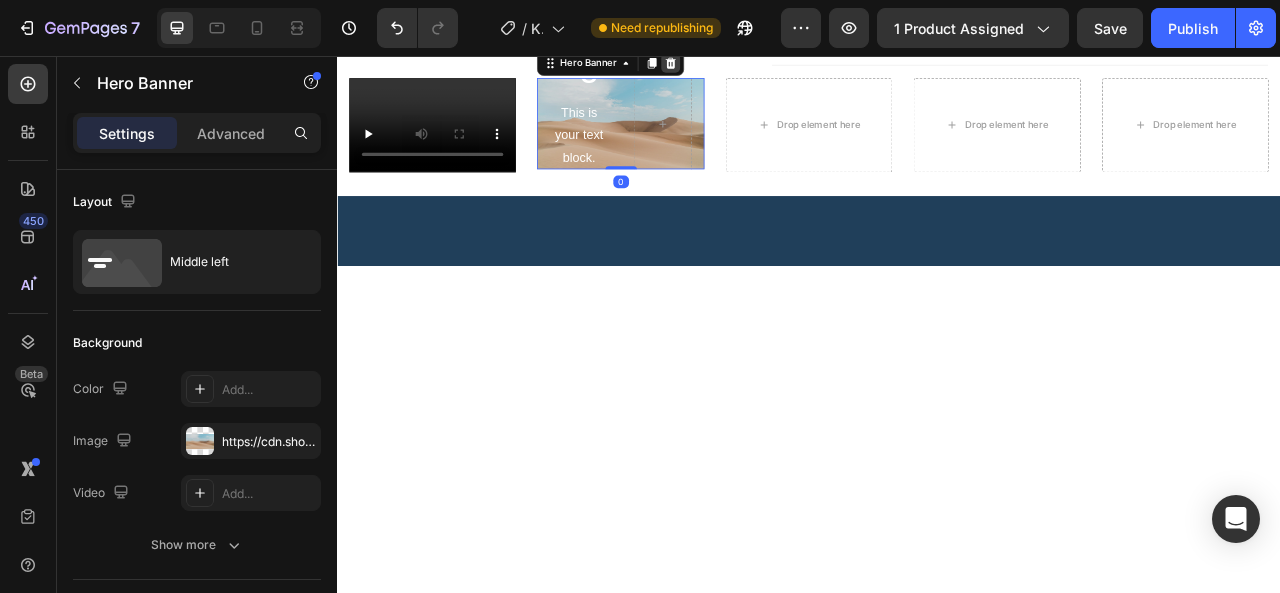 click 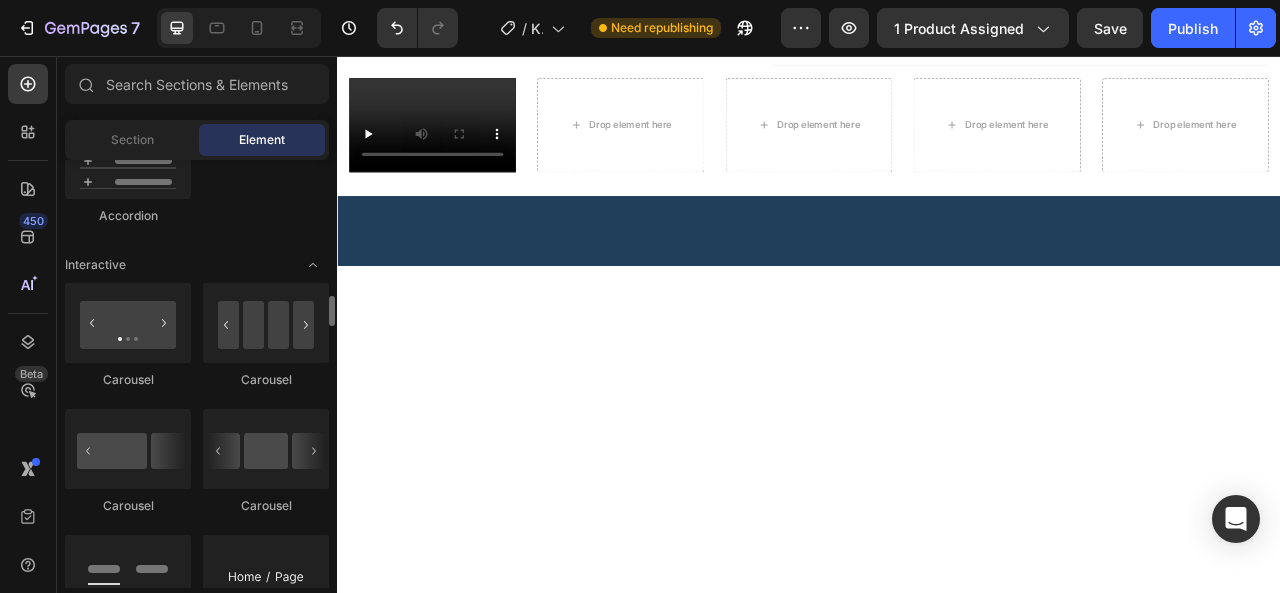 scroll, scrollTop: 1922, scrollLeft: 0, axis: vertical 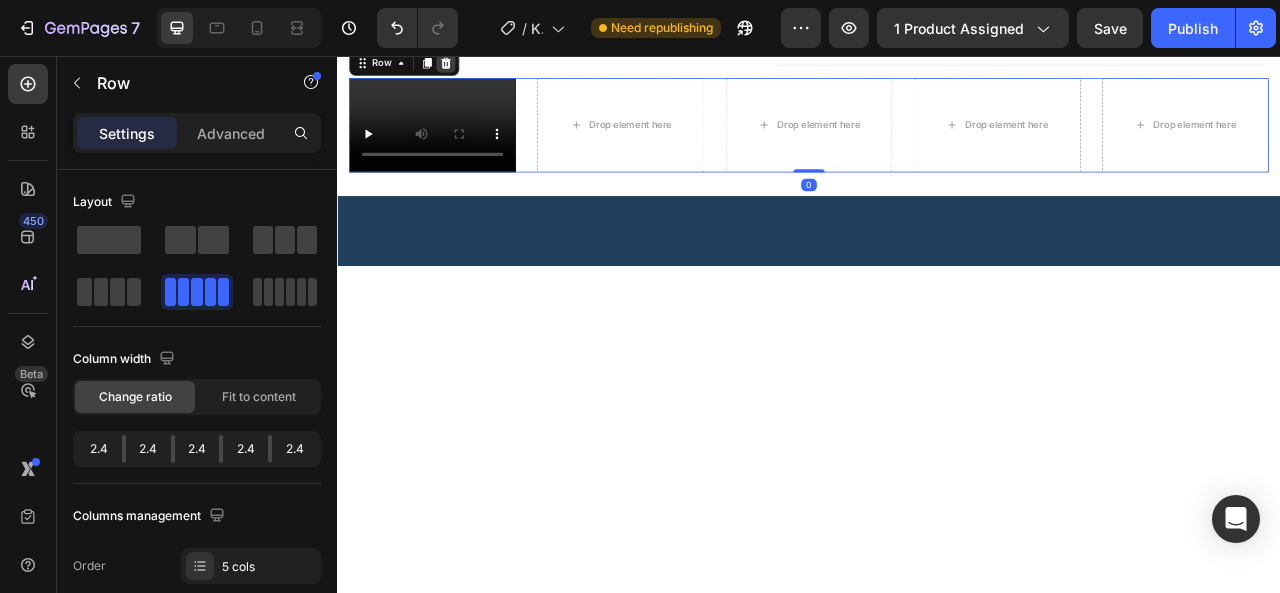 click 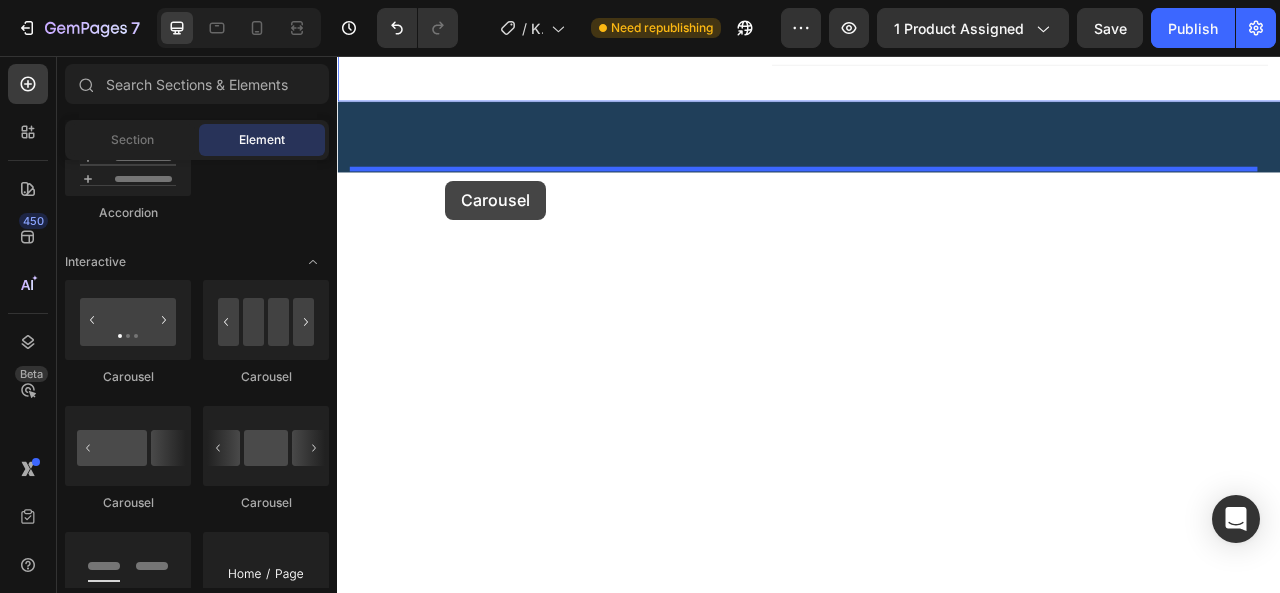 drag, startPoint x: 607, startPoint y: 400, endPoint x: 474, endPoint y: 215, distance: 227.84644 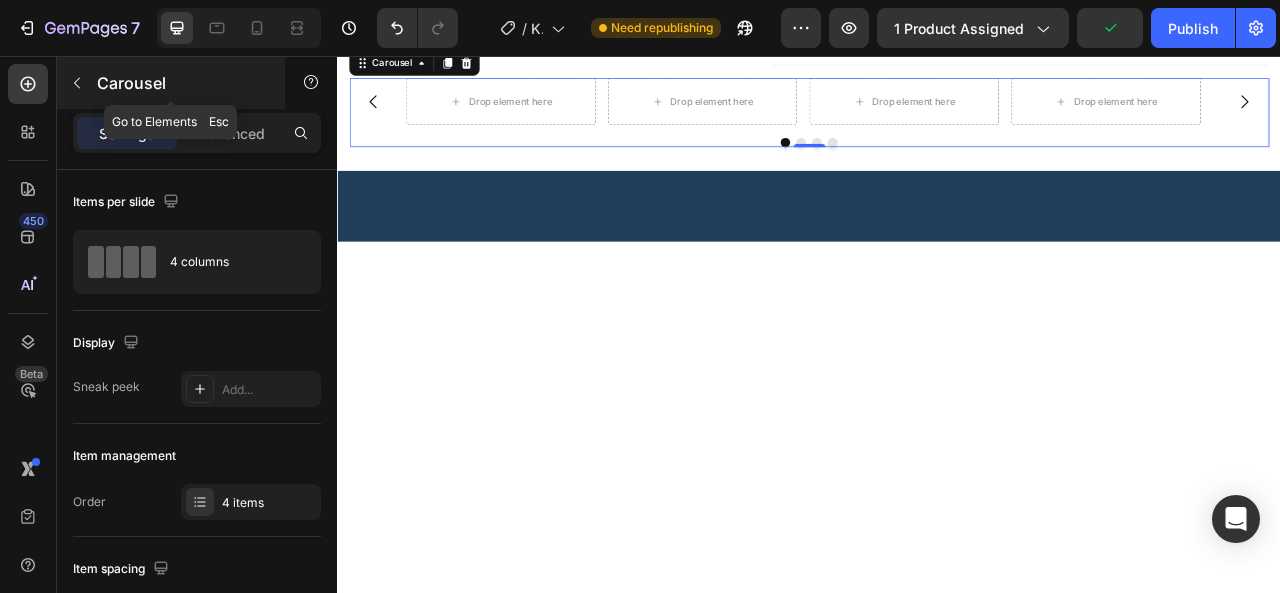 click 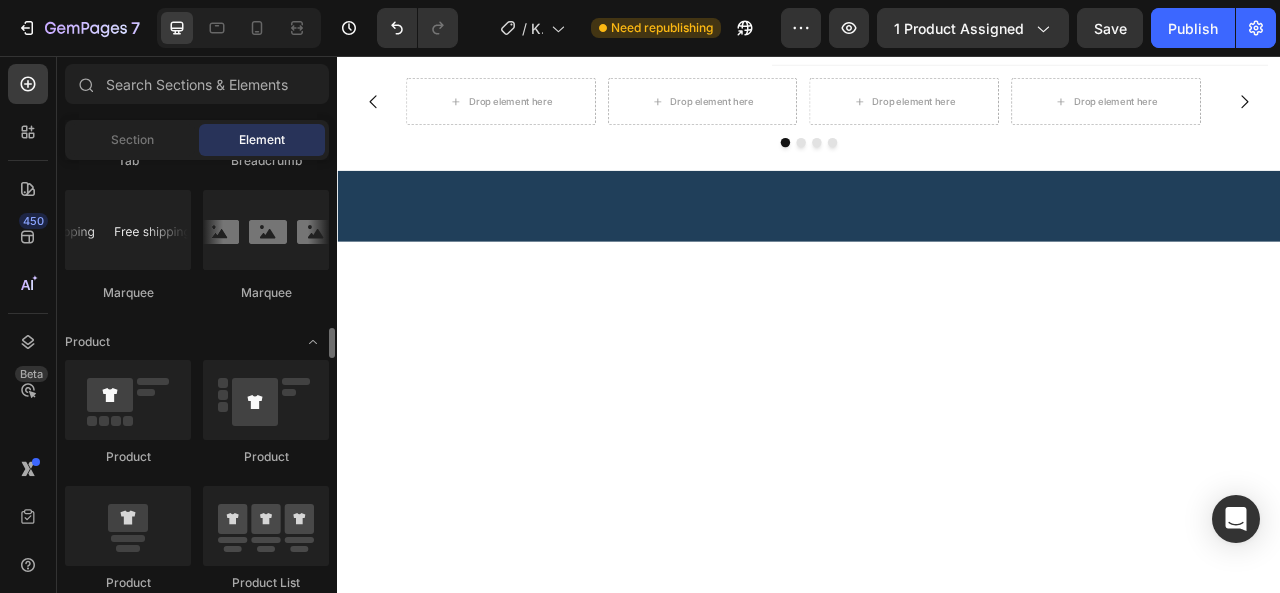 scroll, scrollTop: 2392, scrollLeft: 0, axis: vertical 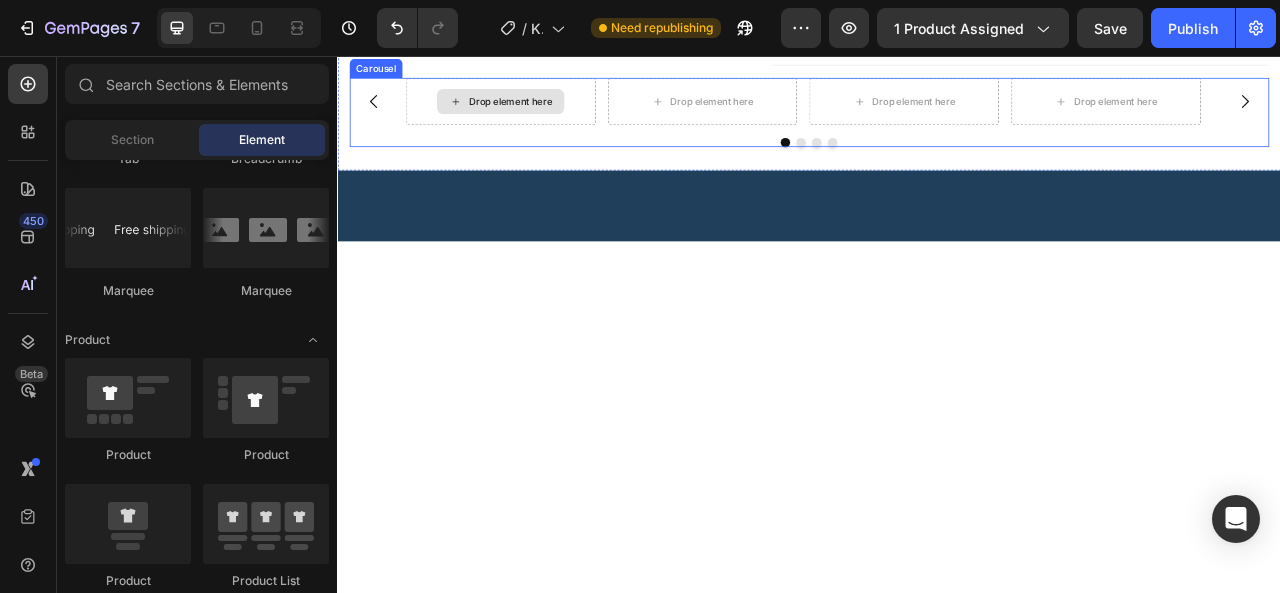 click on "Drop element here" at bounding box center (544, 114) 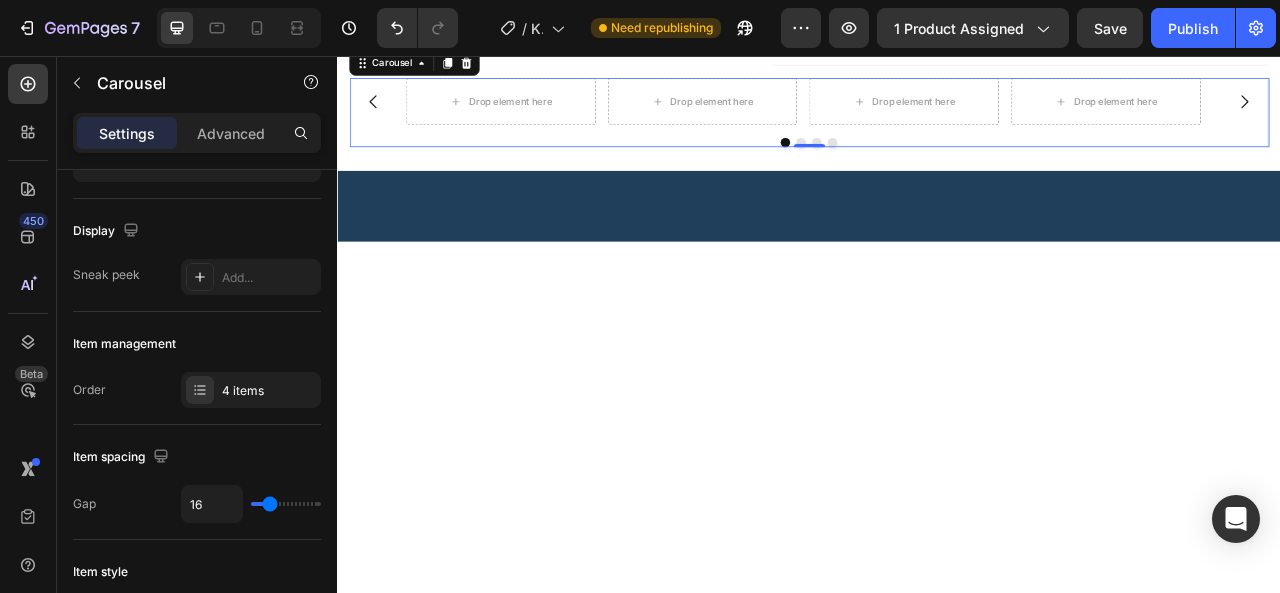 scroll, scrollTop: 0, scrollLeft: 0, axis: both 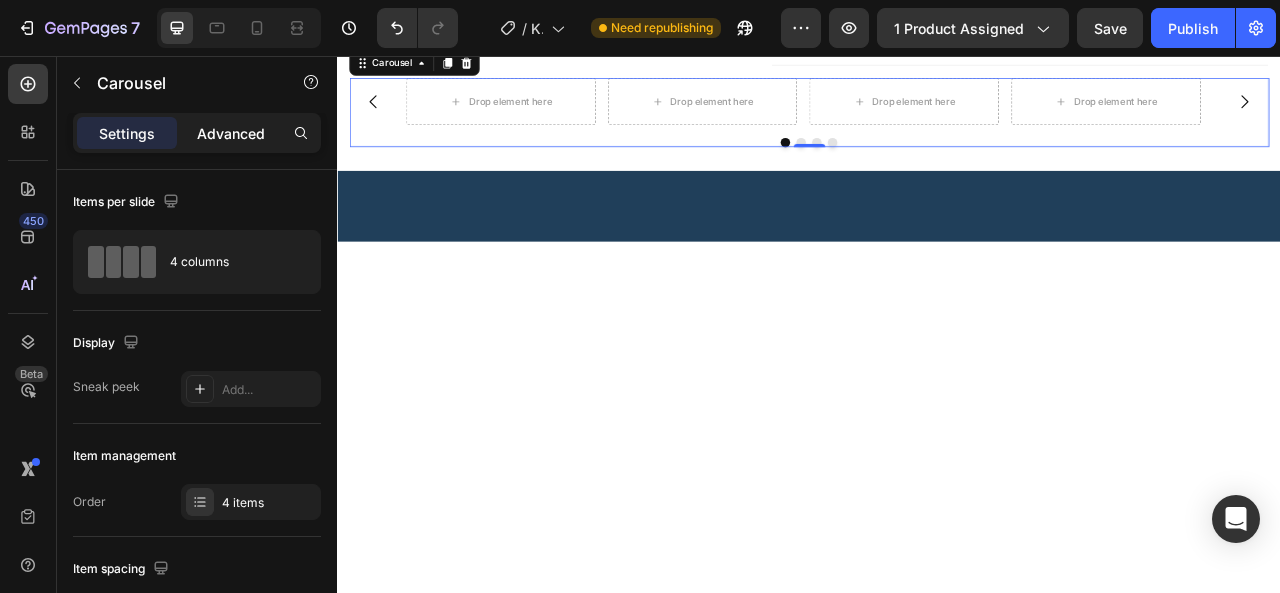 click on "Advanced" at bounding box center (231, 133) 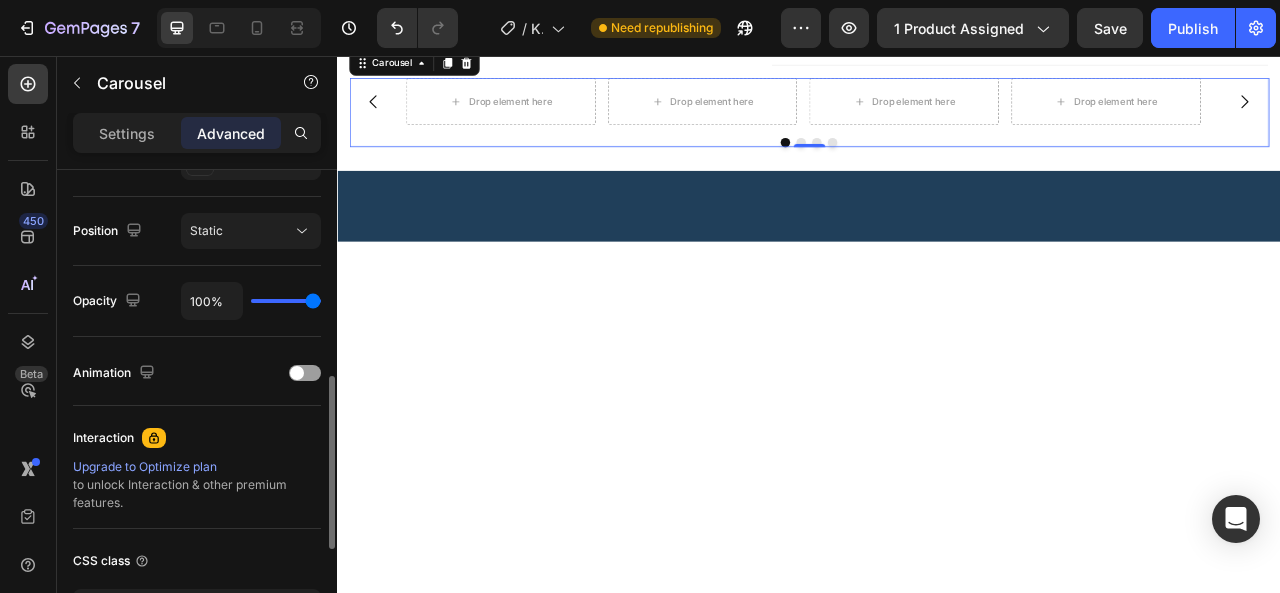 scroll, scrollTop: 786, scrollLeft: 0, axis: vertical 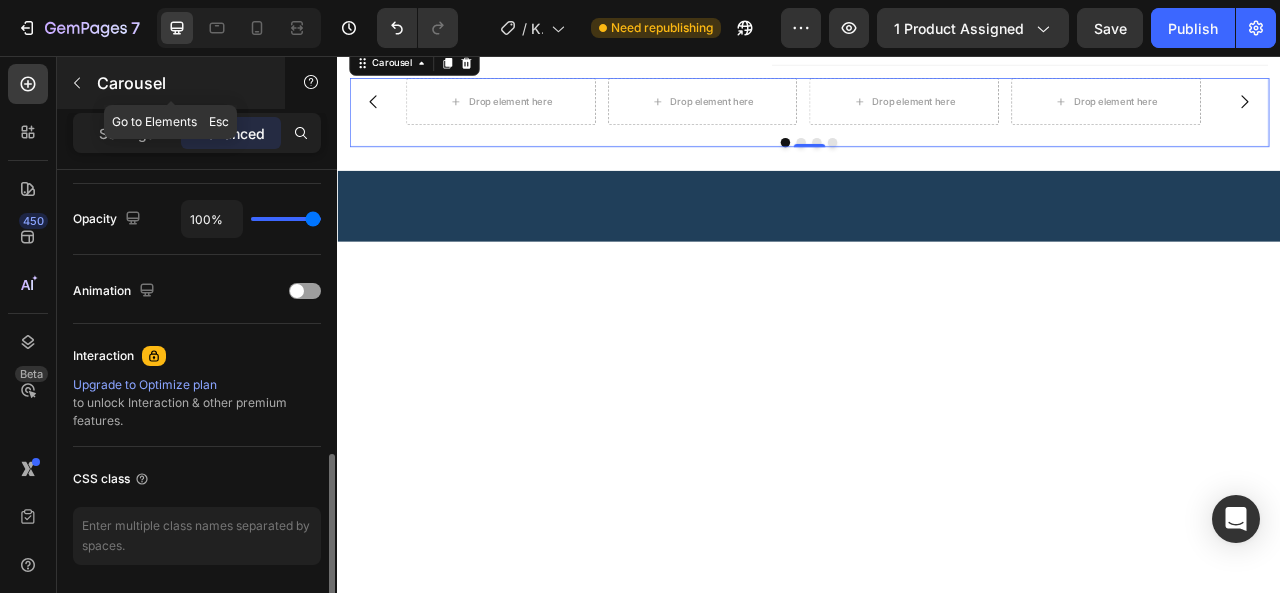 click at bounding box center (77, 83) 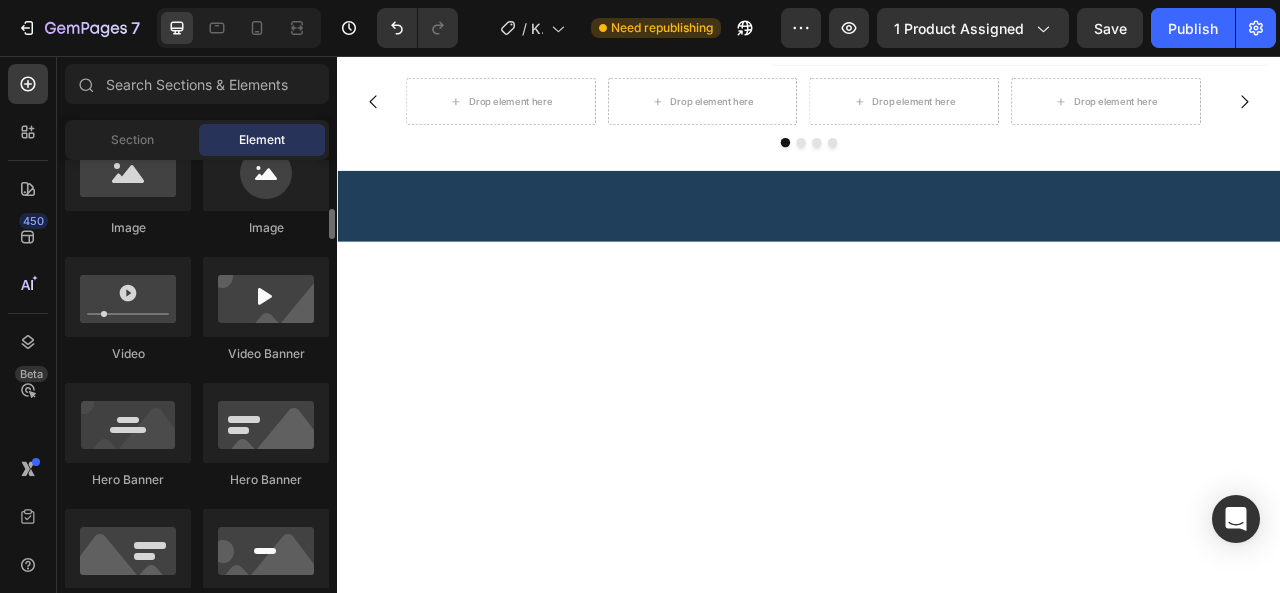 scroll, scrollTop: 690, scrollLeft: 0, axis: vertical 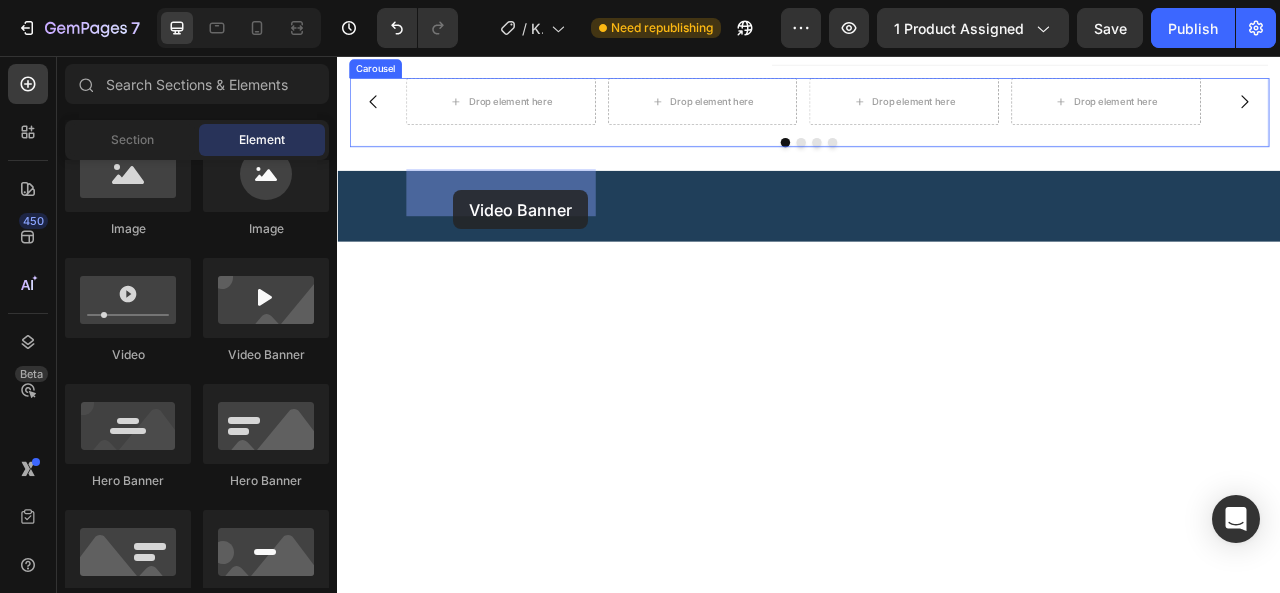 drag, startPoint x: 623, startPoint y: 370, endPoint x: 485, endPoint y: 227, distance: 198.72845 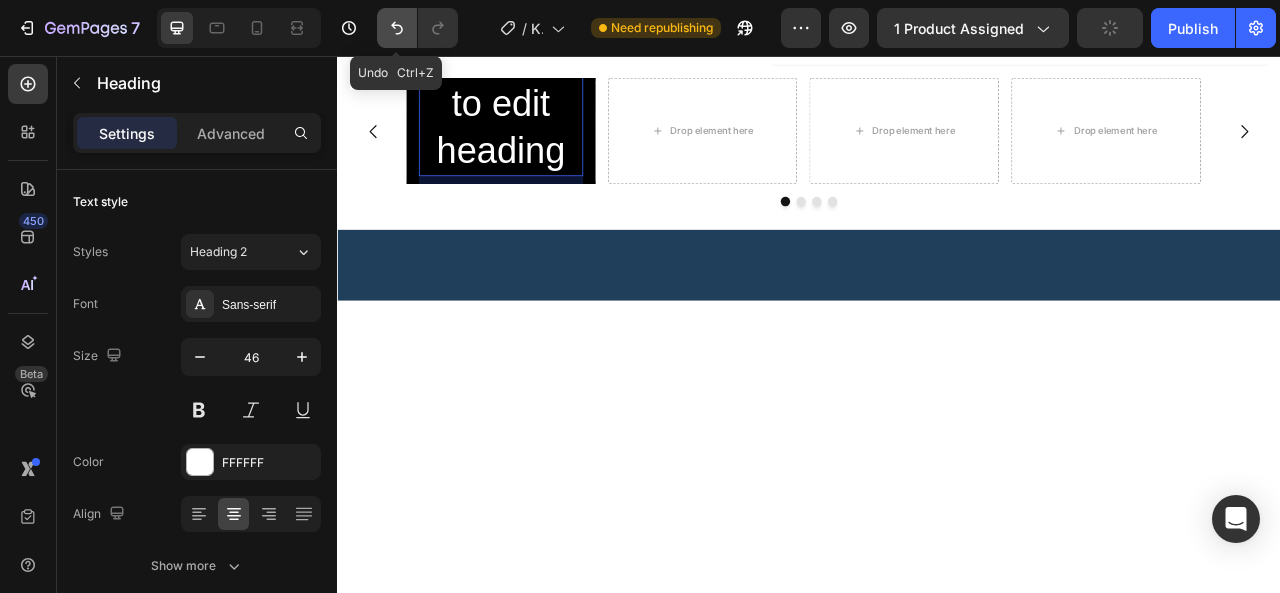 click 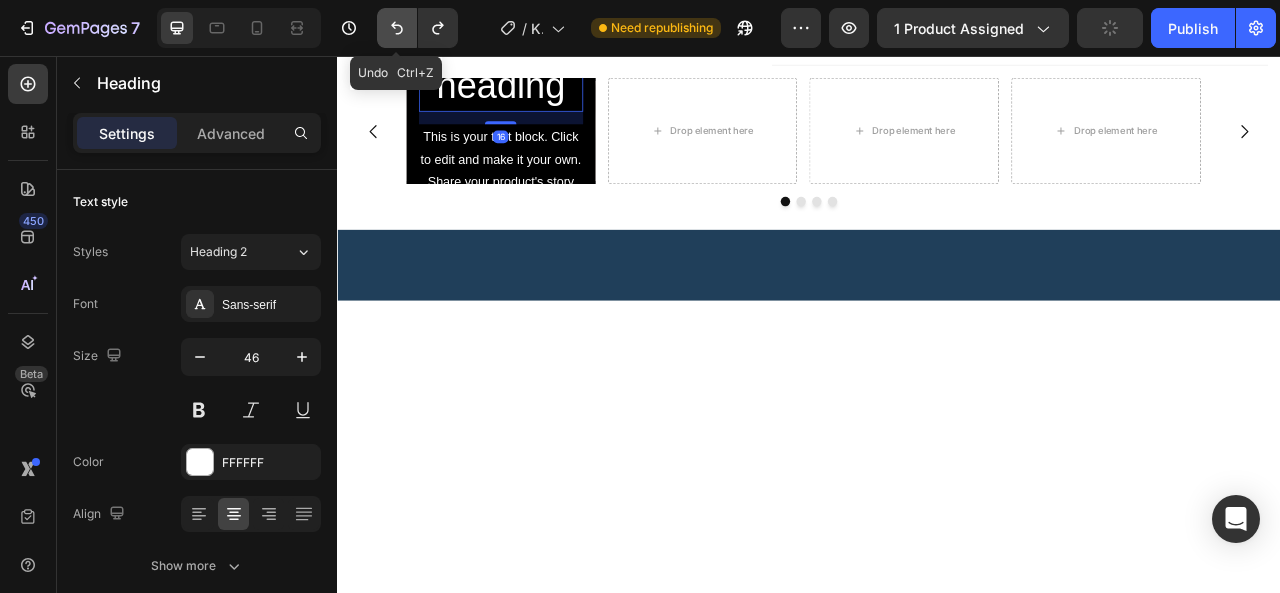 click 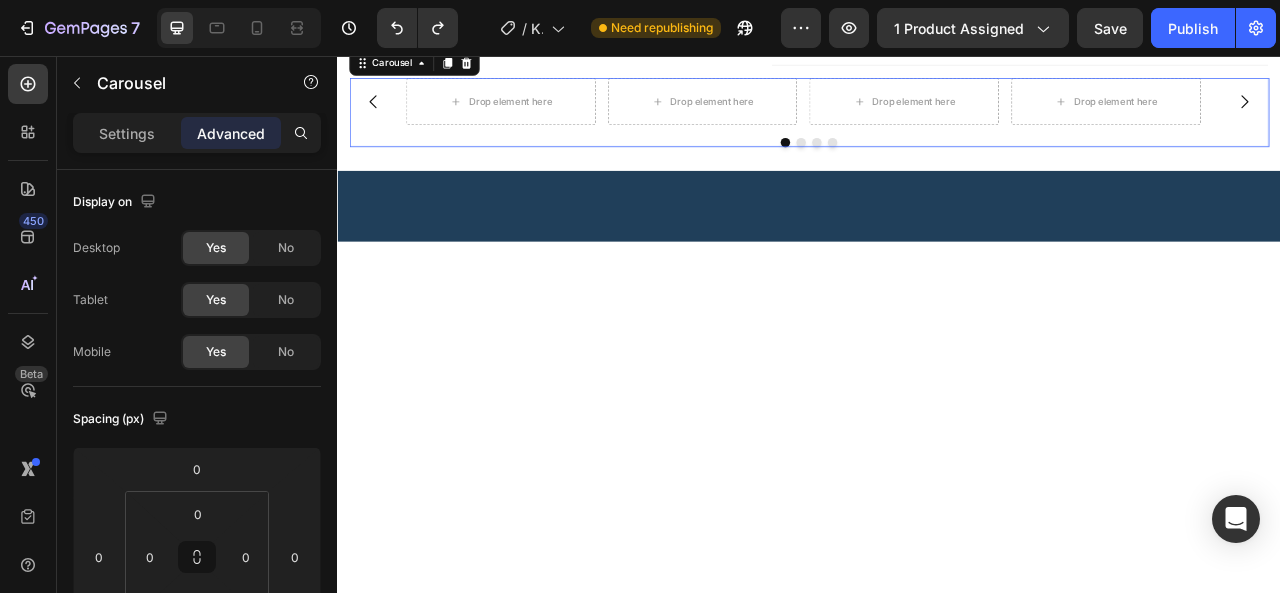 click on "Drop element here
Drop element here
Drop element here
Drop element here
Carousel   0" at bounding box center (937, 128) 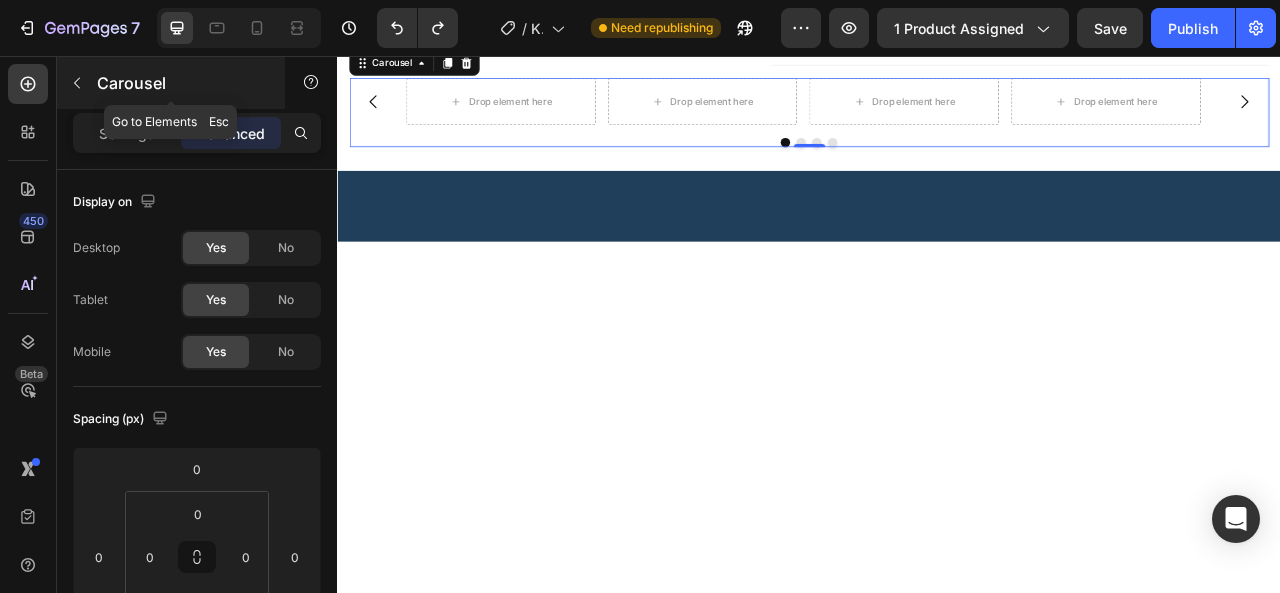 click at bounding box center [77, 83] 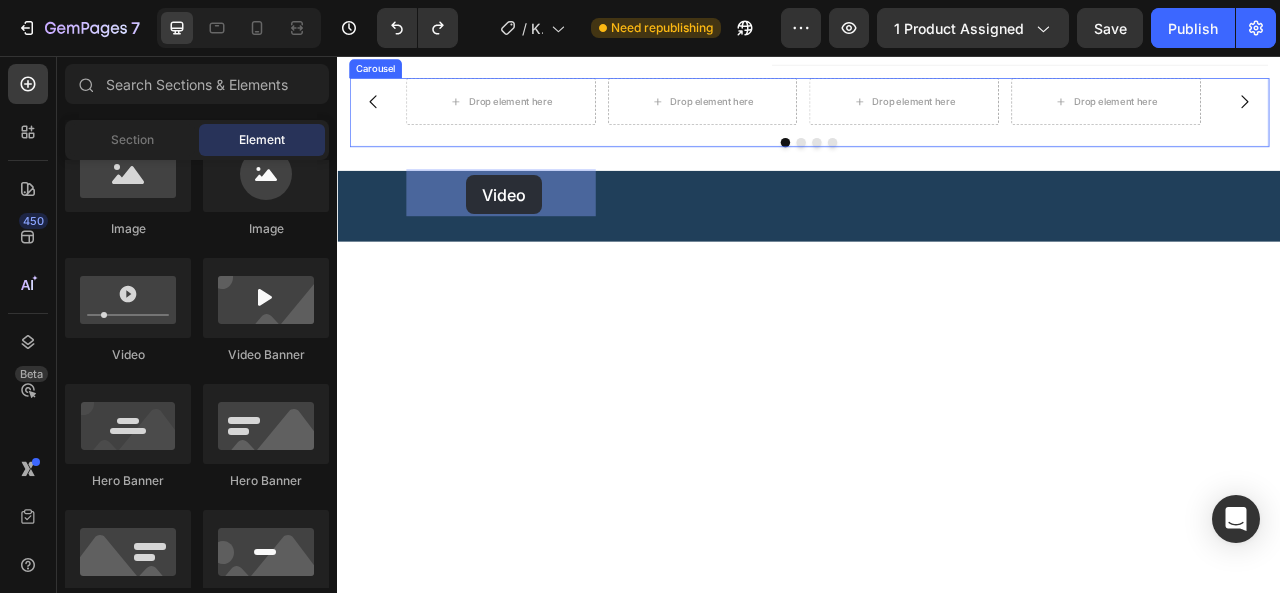 drag, startPoint x: 486, startPoint y: 358, endPoint x: 501, endPoint y: 209, distance: 149.75313 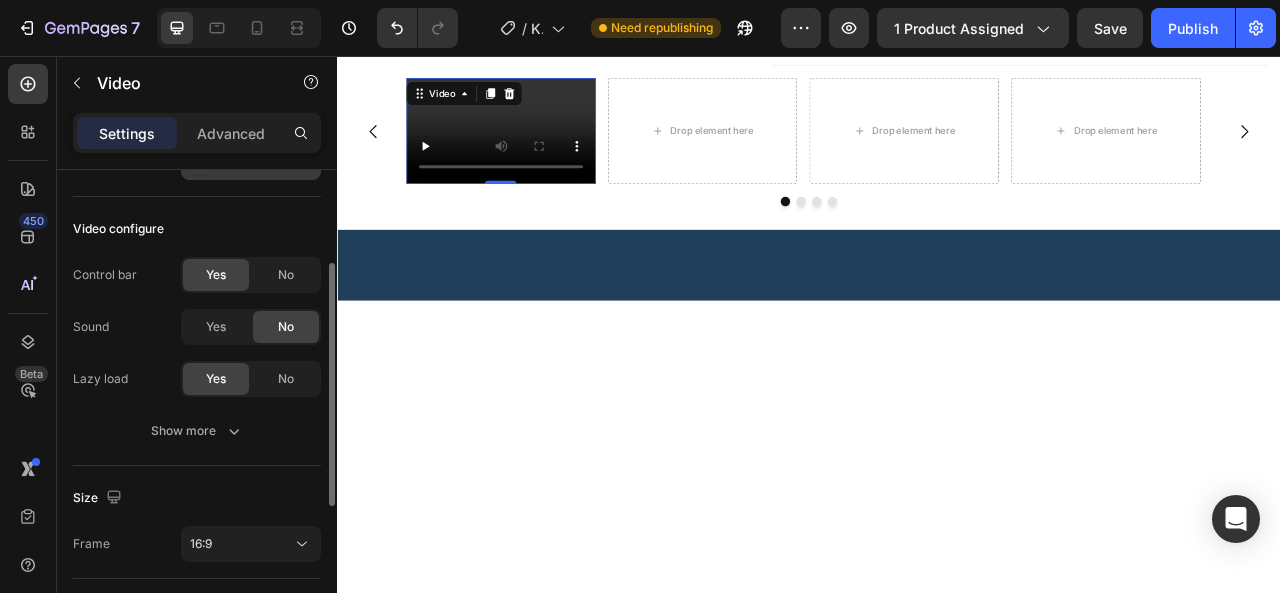 scroll, scrollTop: 192, scrollLeft: 0, axis: vertical 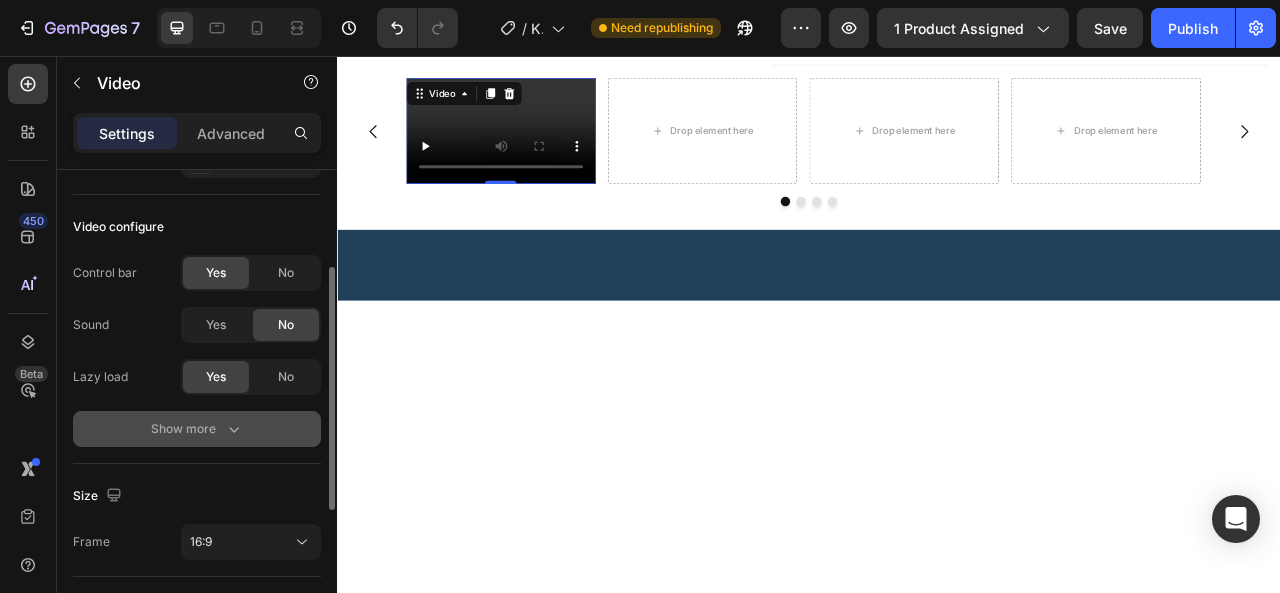 click on "Show more" at bounding box center [197, 429] 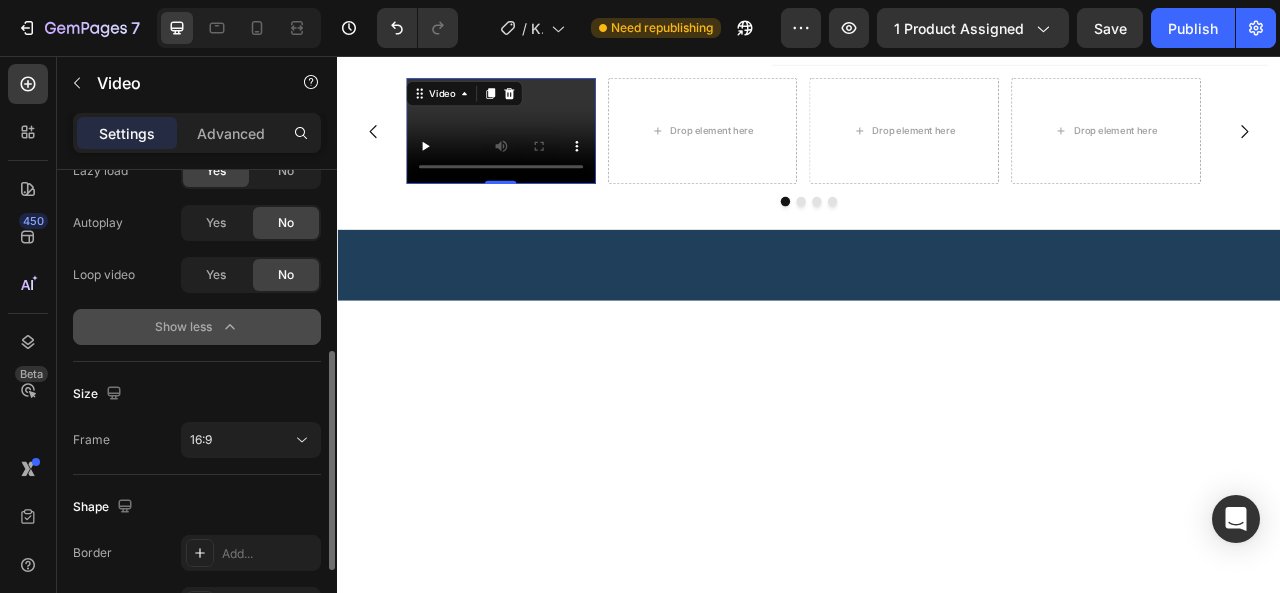 scroll, scrollTop: 574, scrollLeft: 0, axis: vertical 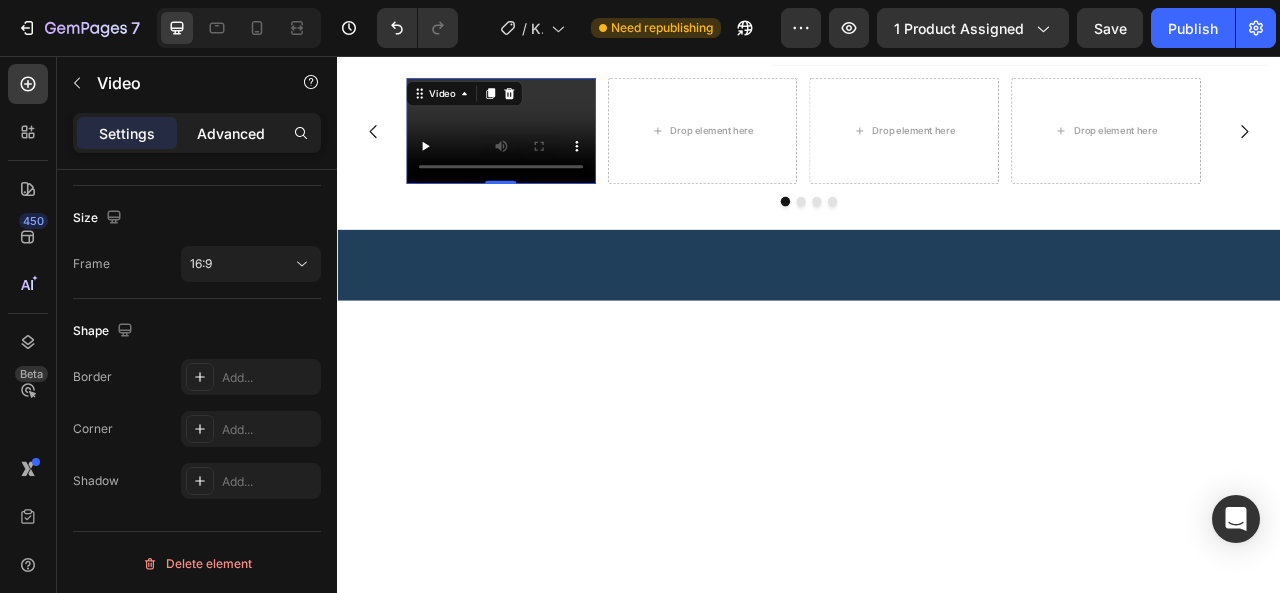 click on "Advanced" at bounding box center (231, 133) 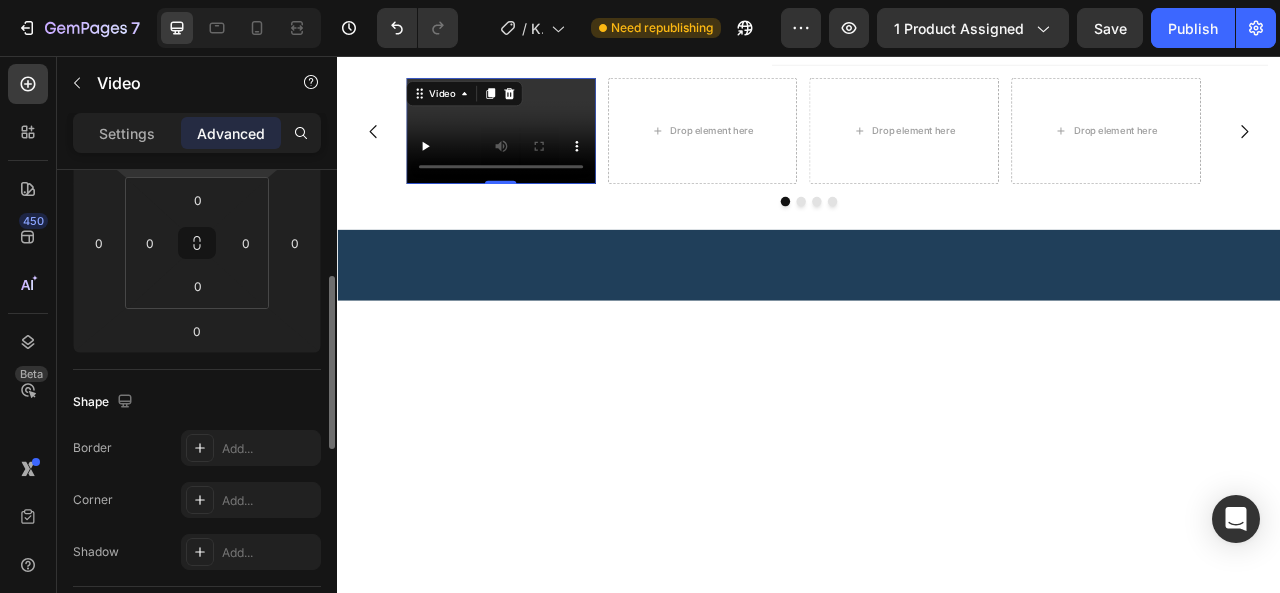 scroll, scrollTop: 309, scrollLeft: 0, axis: vertical 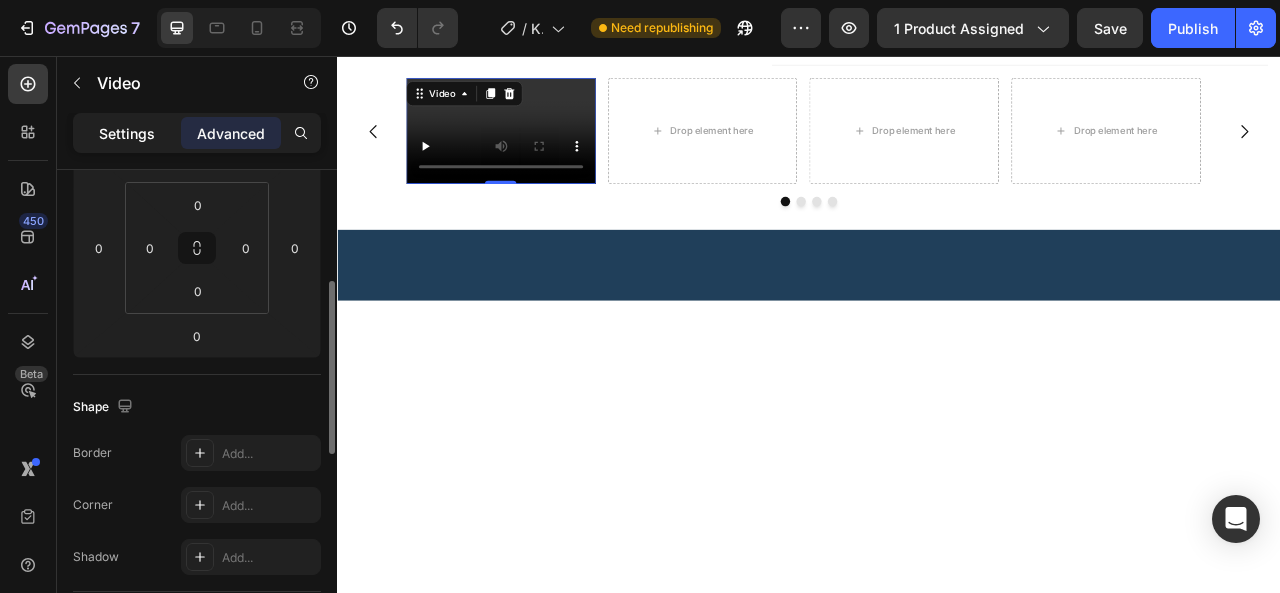 click on "Settings" at bounding box center [127, 133] 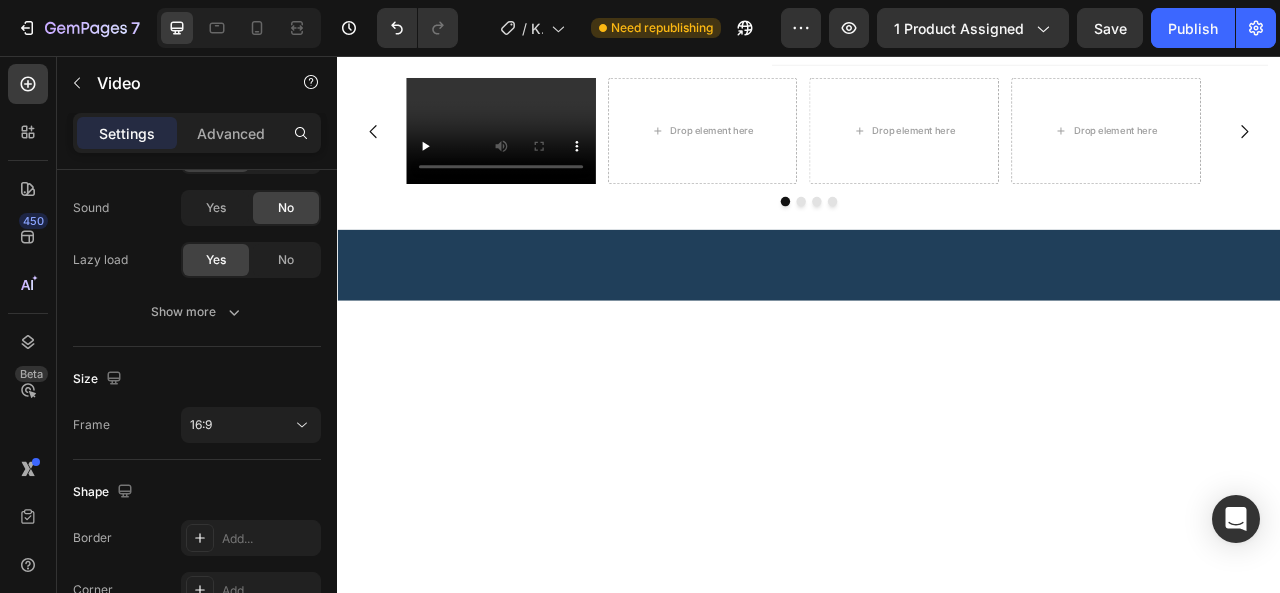 drag, startPoint x: 363, startPoint y: 209, endPoint x: 465, endPoint y: 539, distance: 345.4041 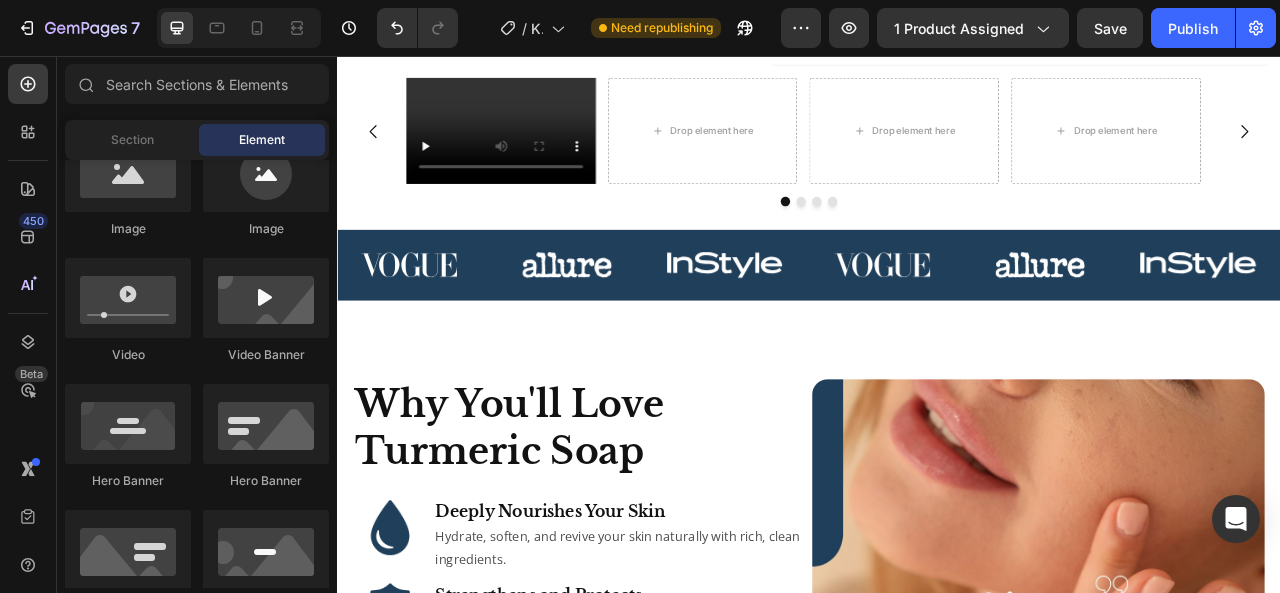 scroll, scrollTop: 1078, scrollLeft: 0, axis: vertical 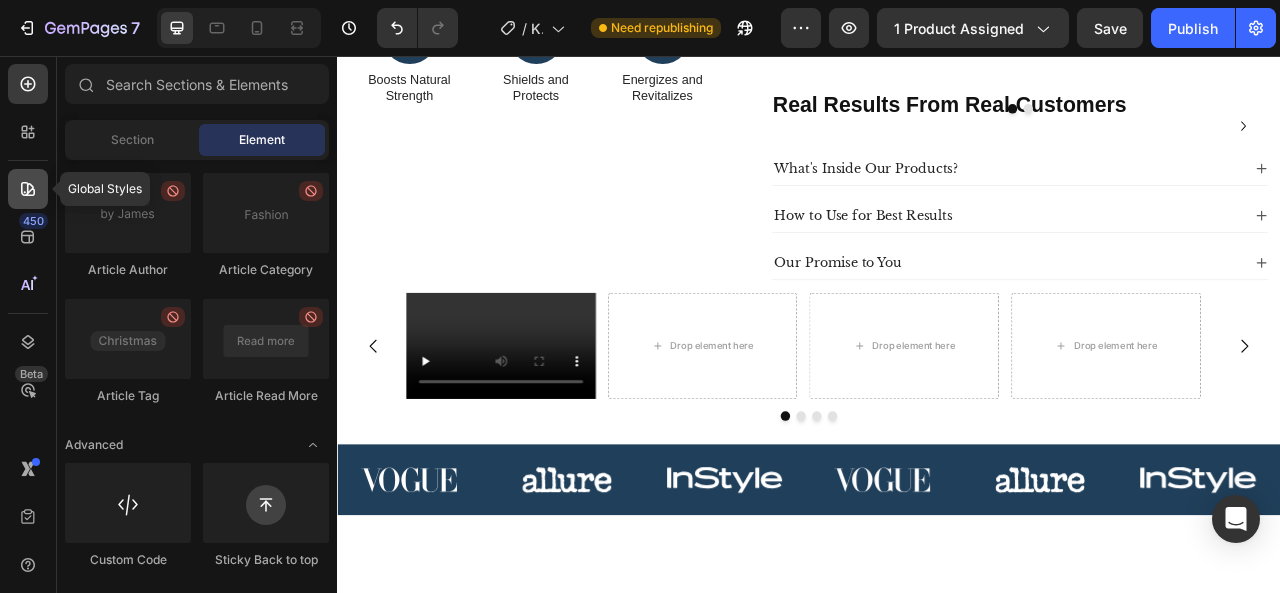 click 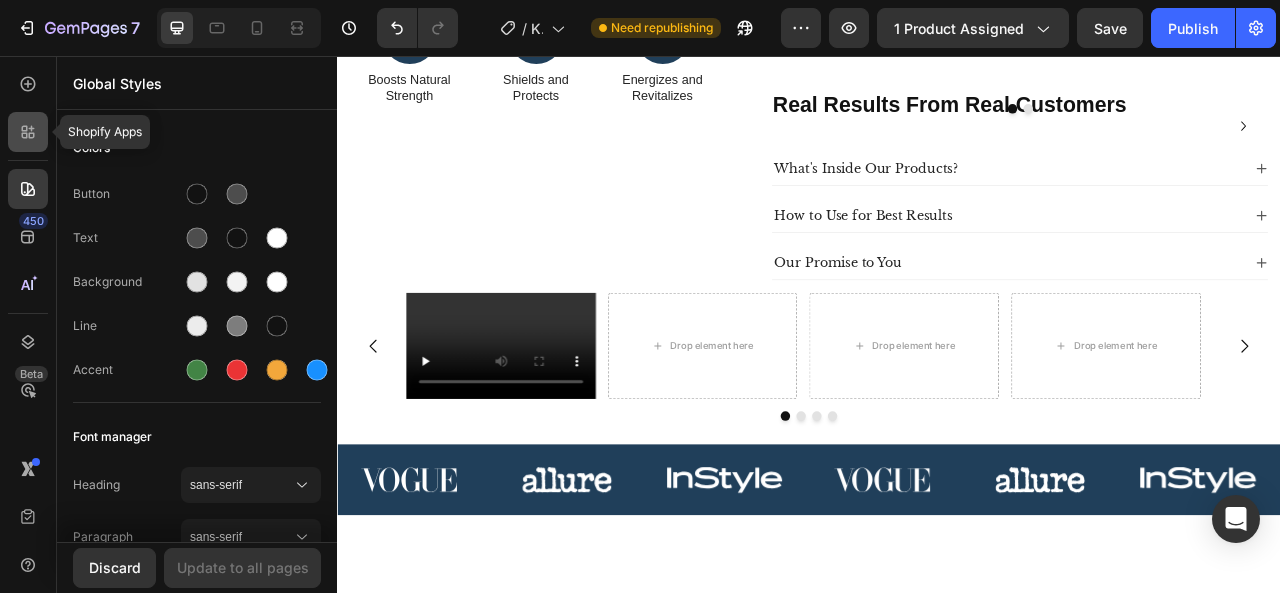 click 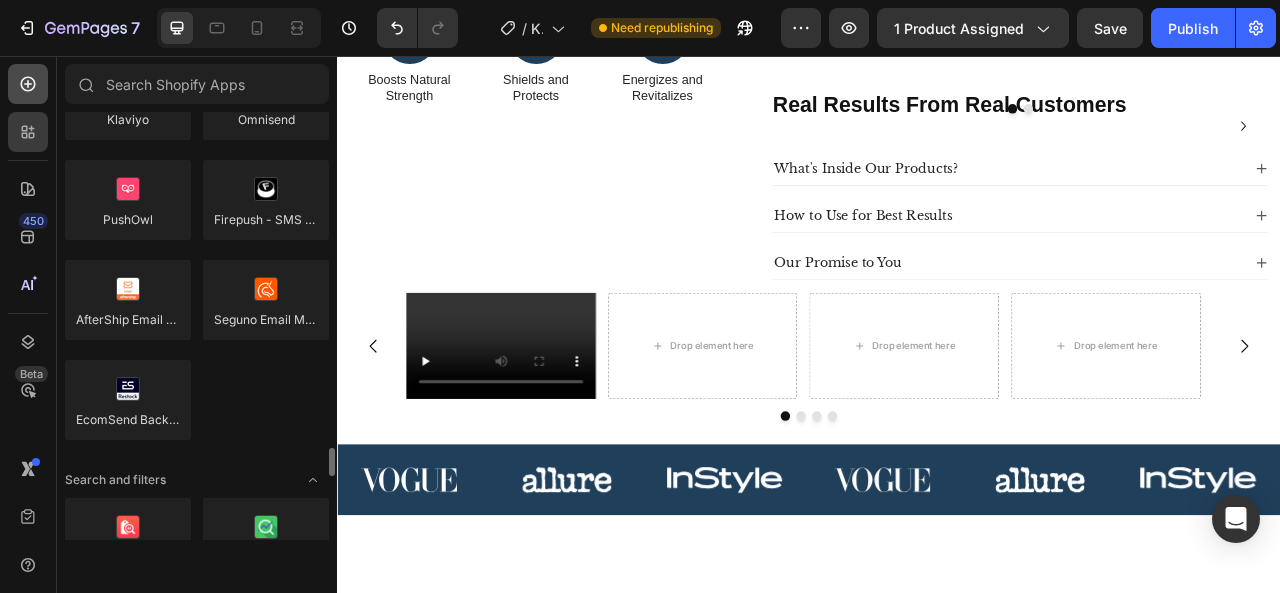 scroll, scrollTop: 3327, scrollLeft: 0, axis: vertical 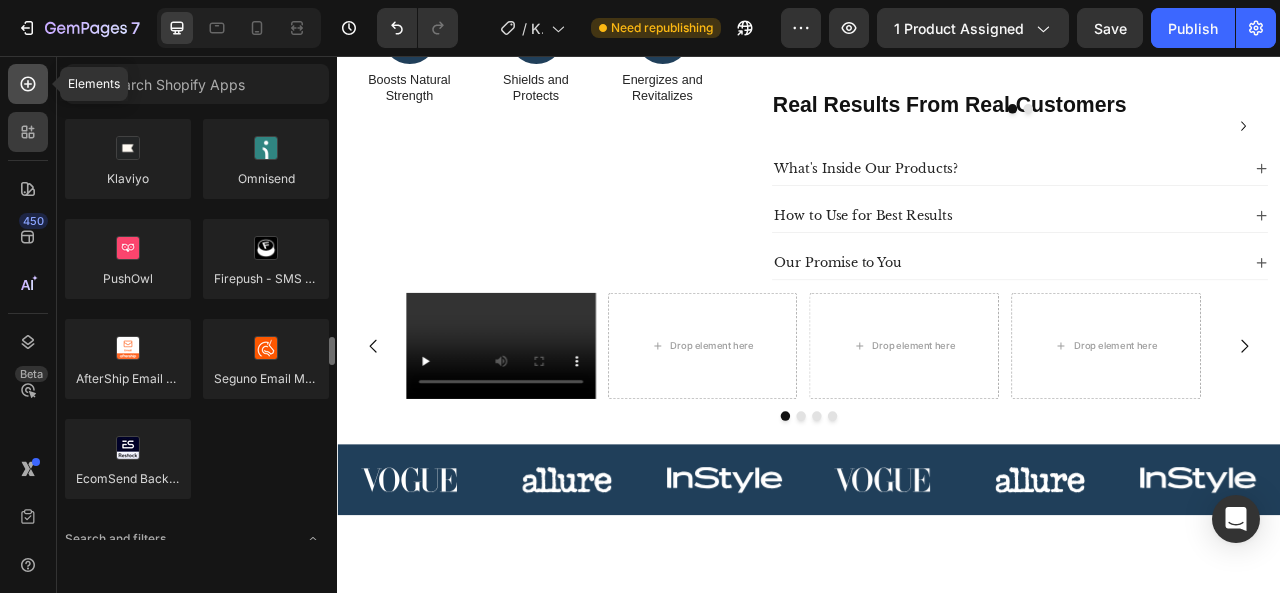 click 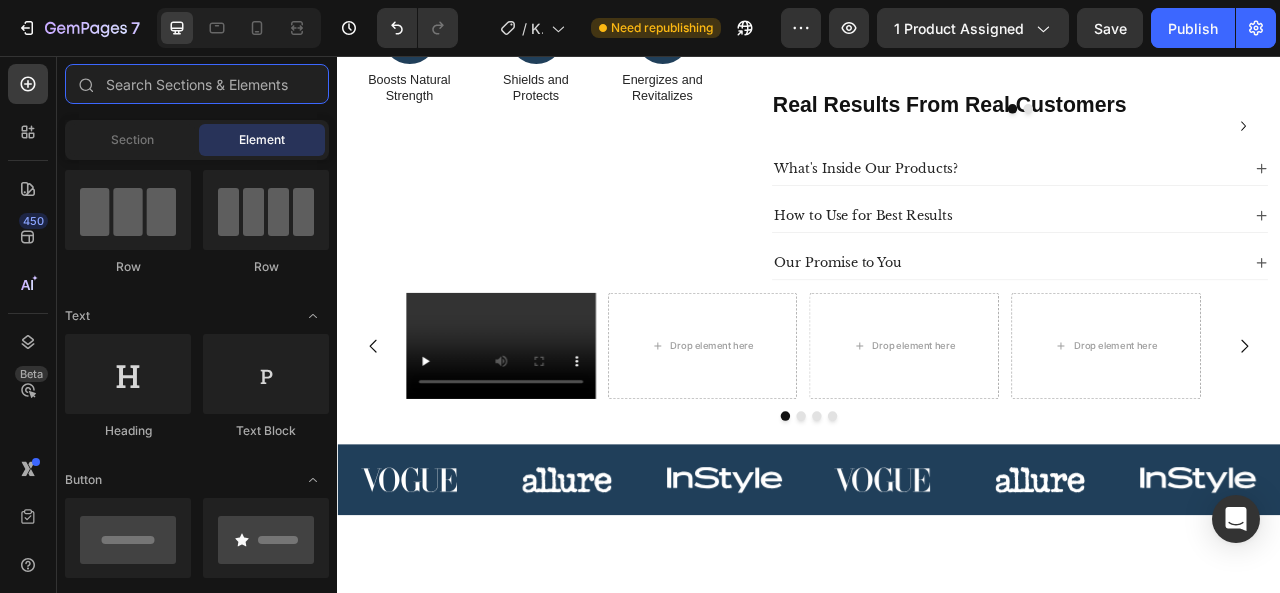 scroll, scrollTop: 0, scrollLeft: 0, axis: both 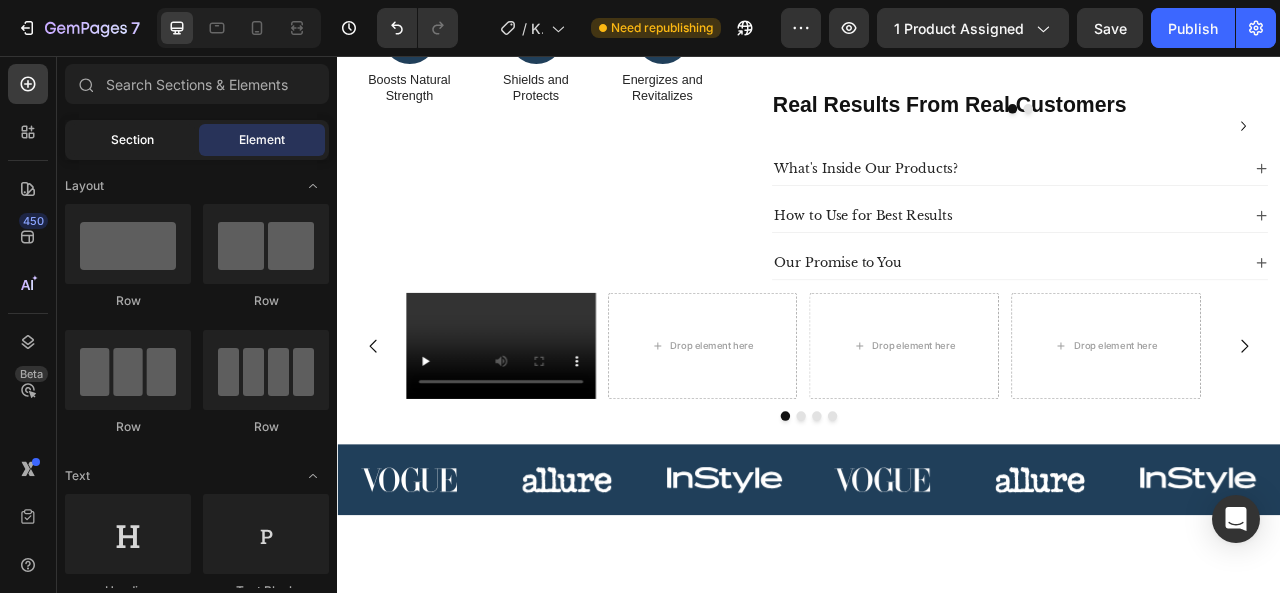 click on "Section" at bounding box center (132, 140) 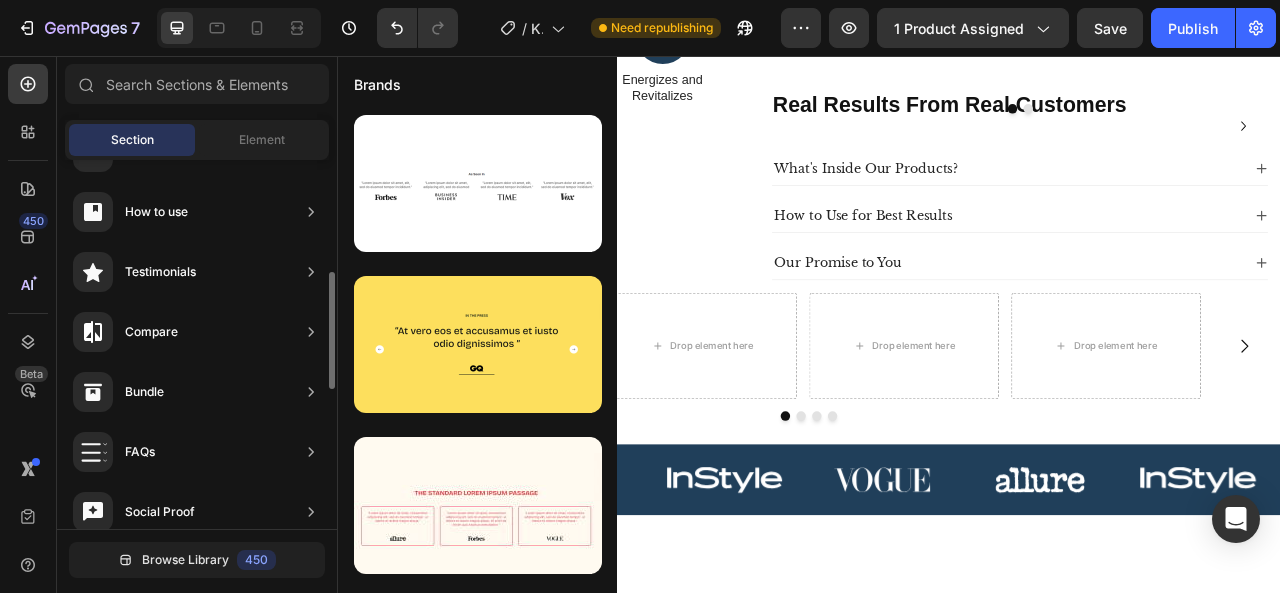scroll, scrollTop: 354, scrollLeft: 0, axis: vertical 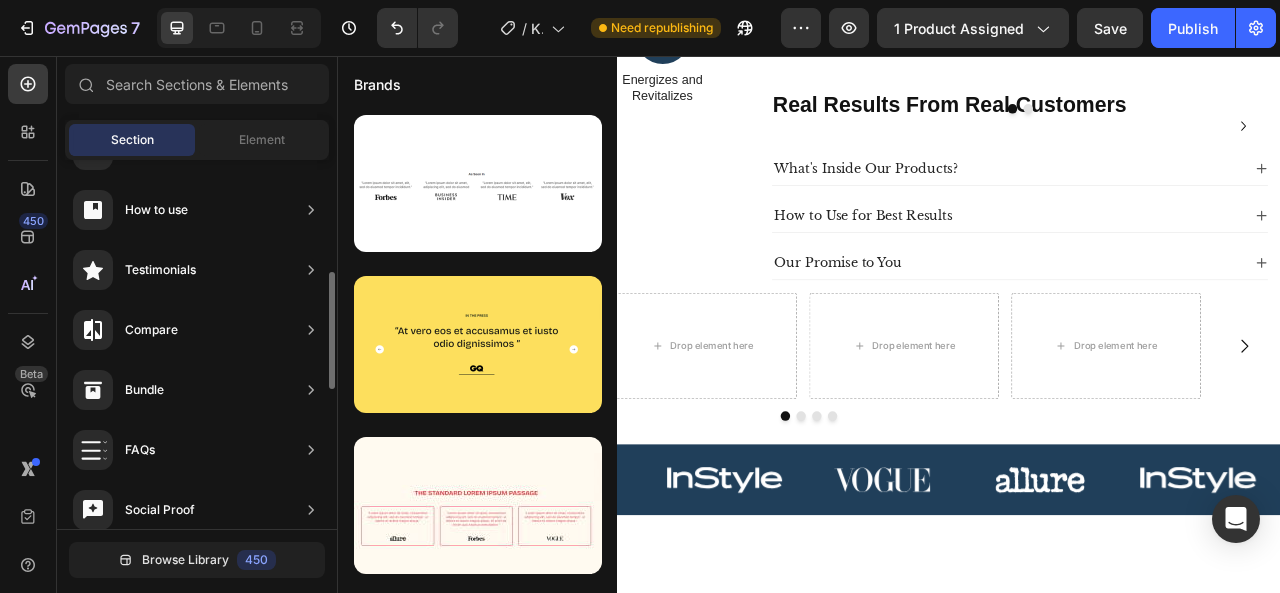 click on "Testimonials" 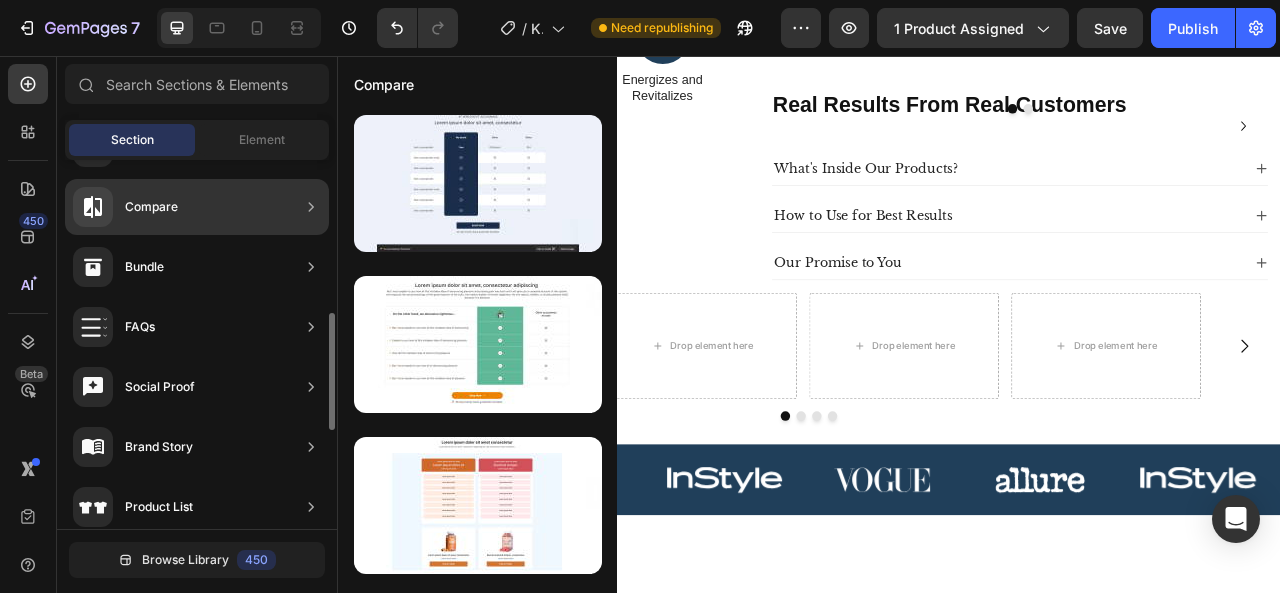 scroll, scrollTop: 480, scrollLeft: 0, axis: vertical 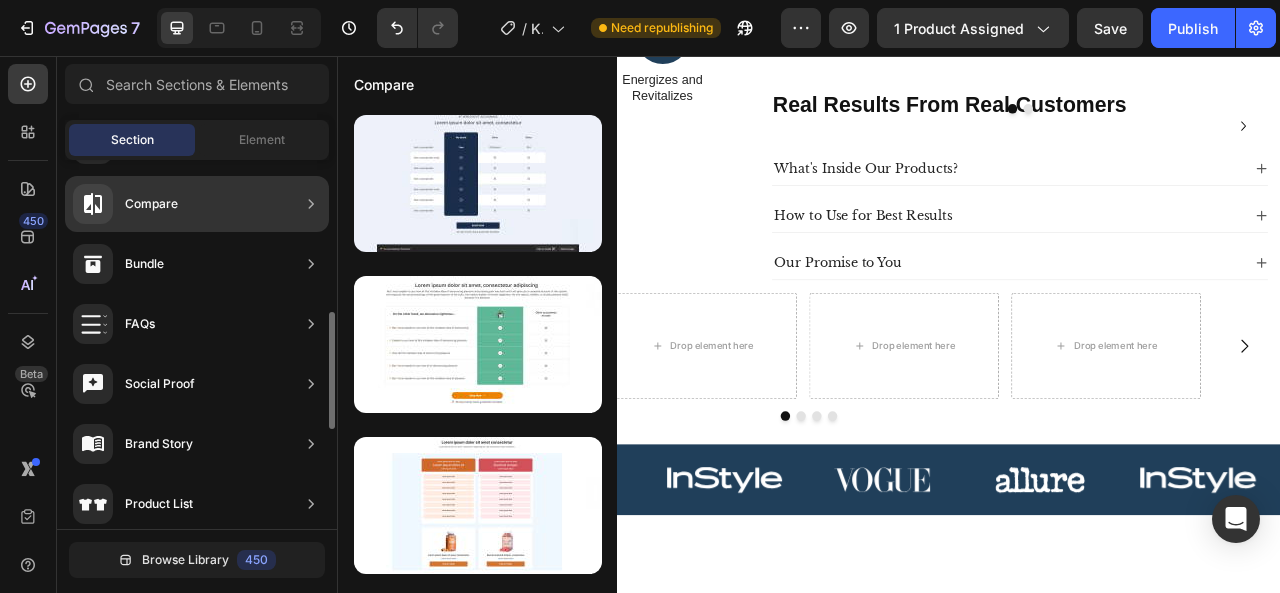 click on "Social Proof" 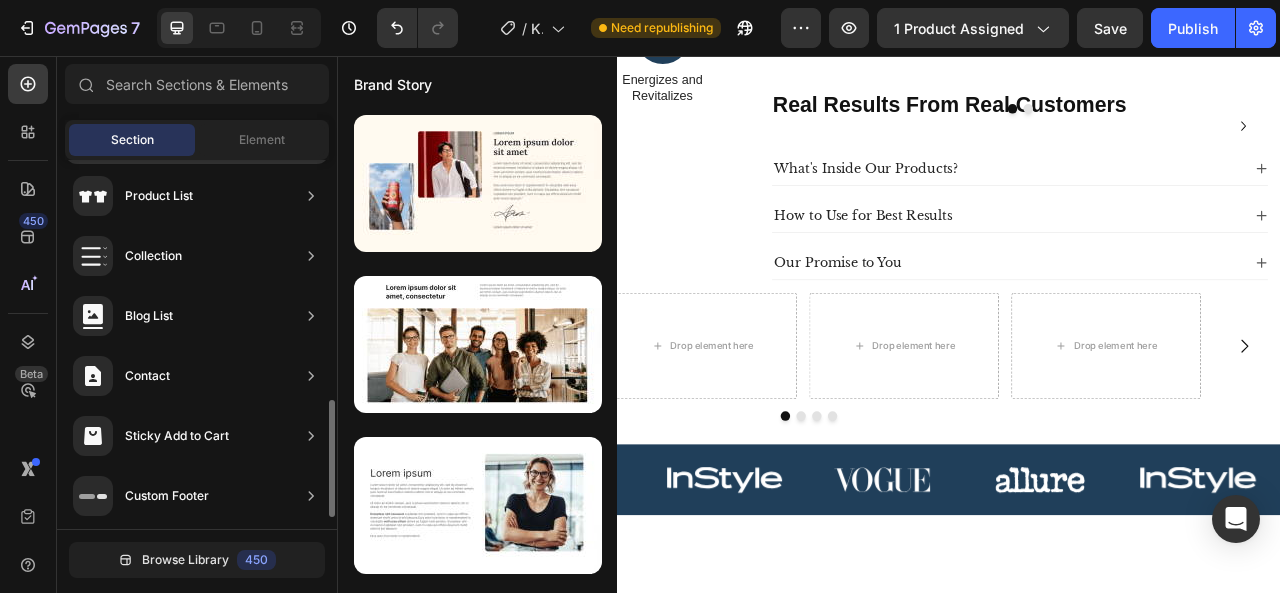 scroll, scrollTop: 790, scrollLeft: 0, axis: vertical 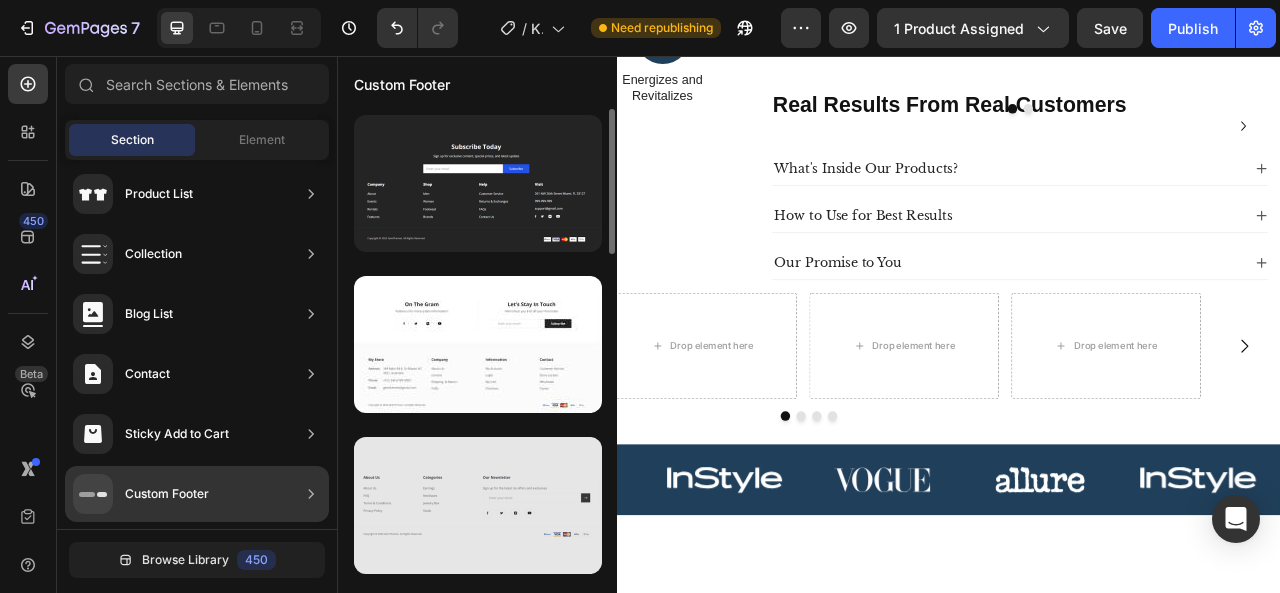 click at bounding box center [478, 505] 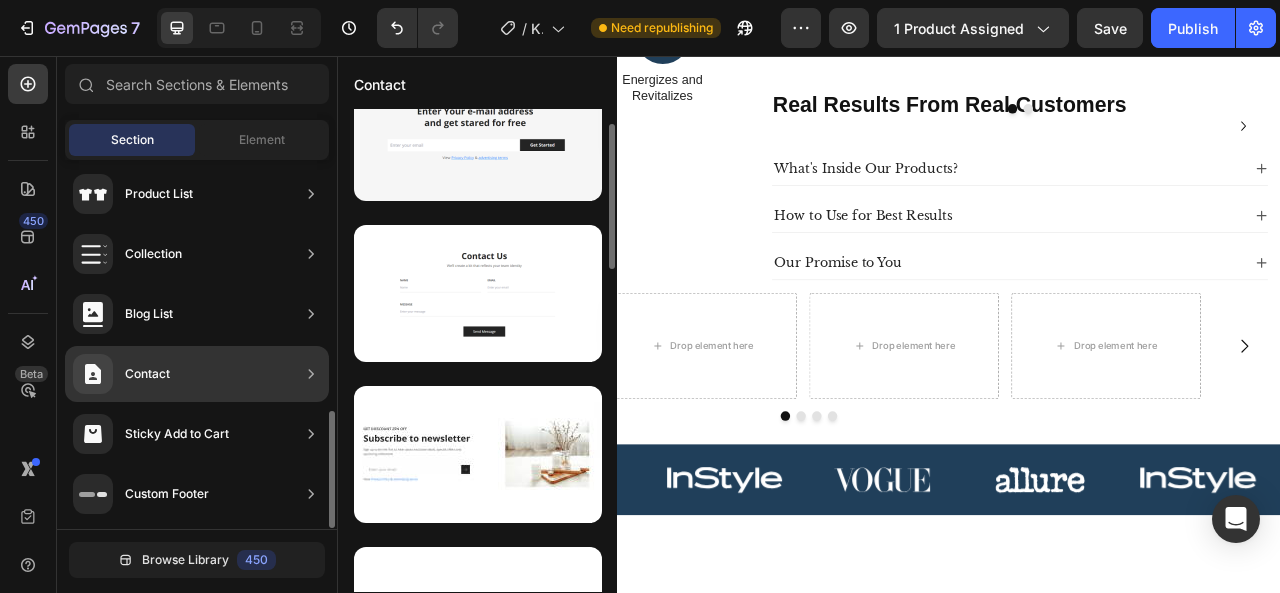 scroll, scrollTop: 0, scrollLeft: 0, axis: both 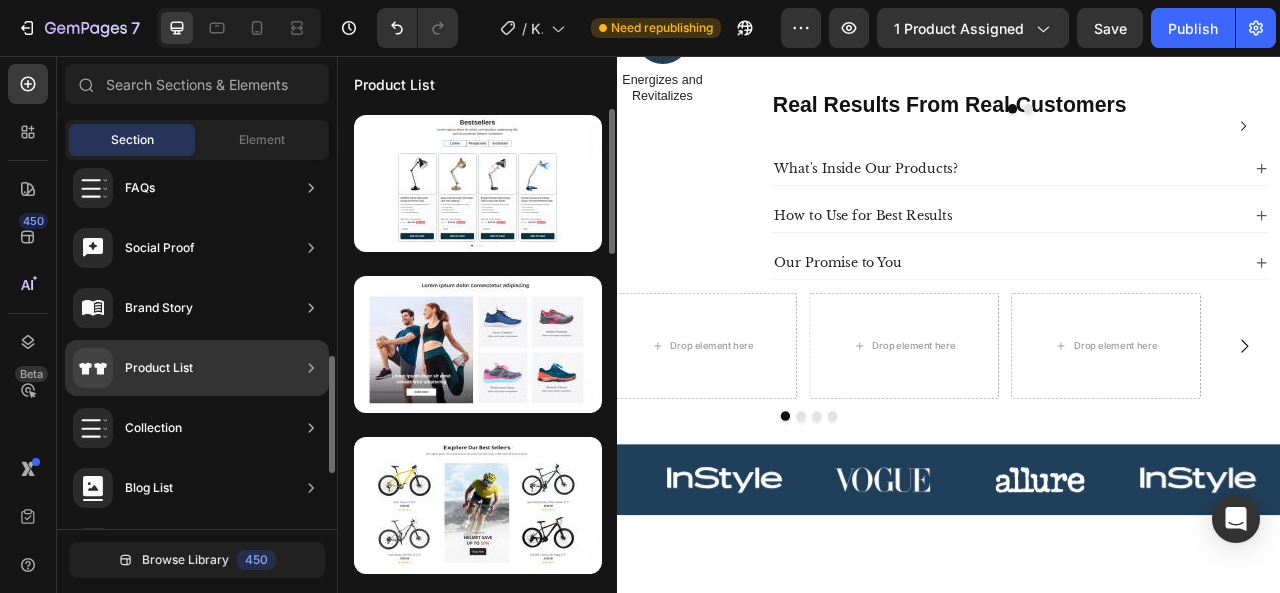 click 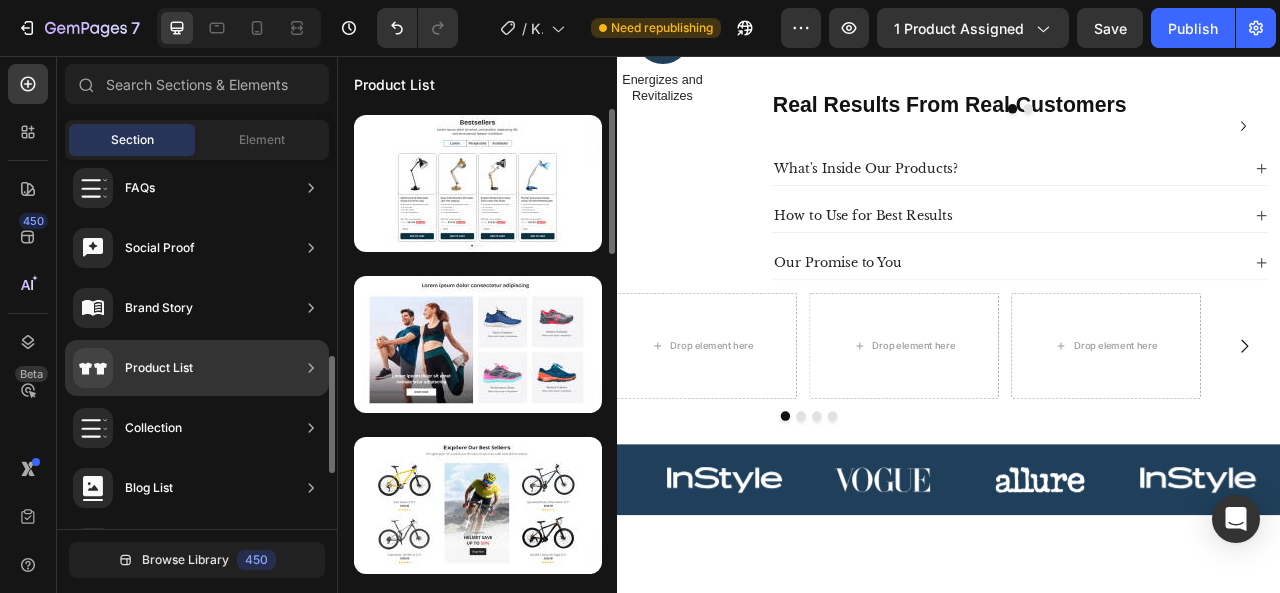 click 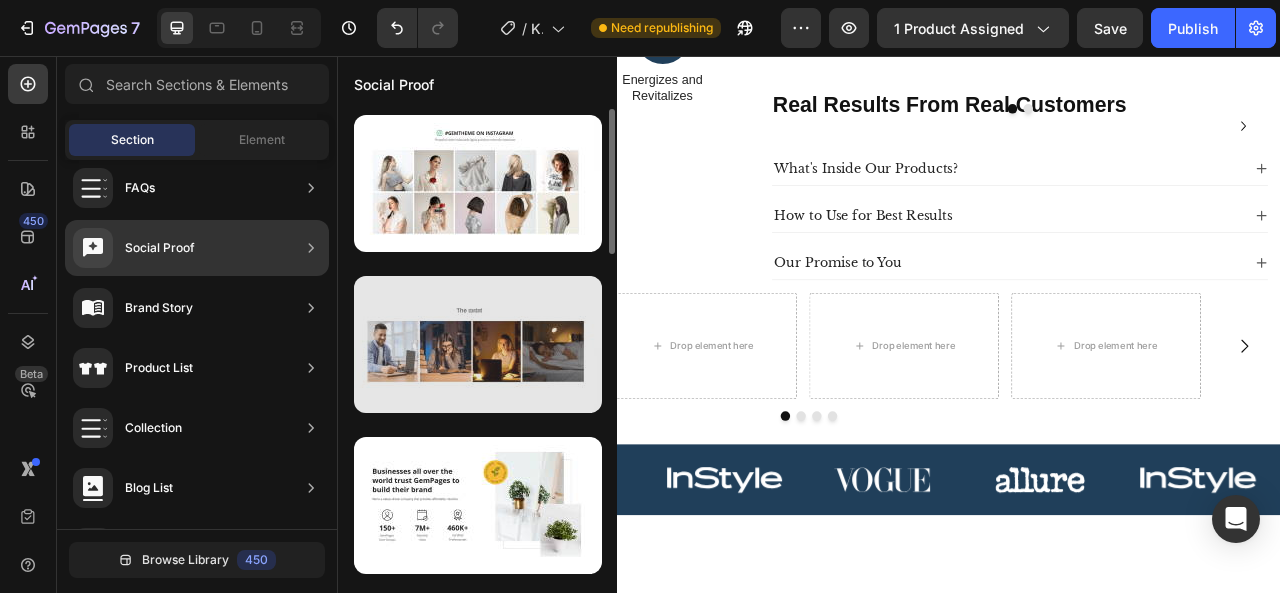 click at bounding box center [478, 344] 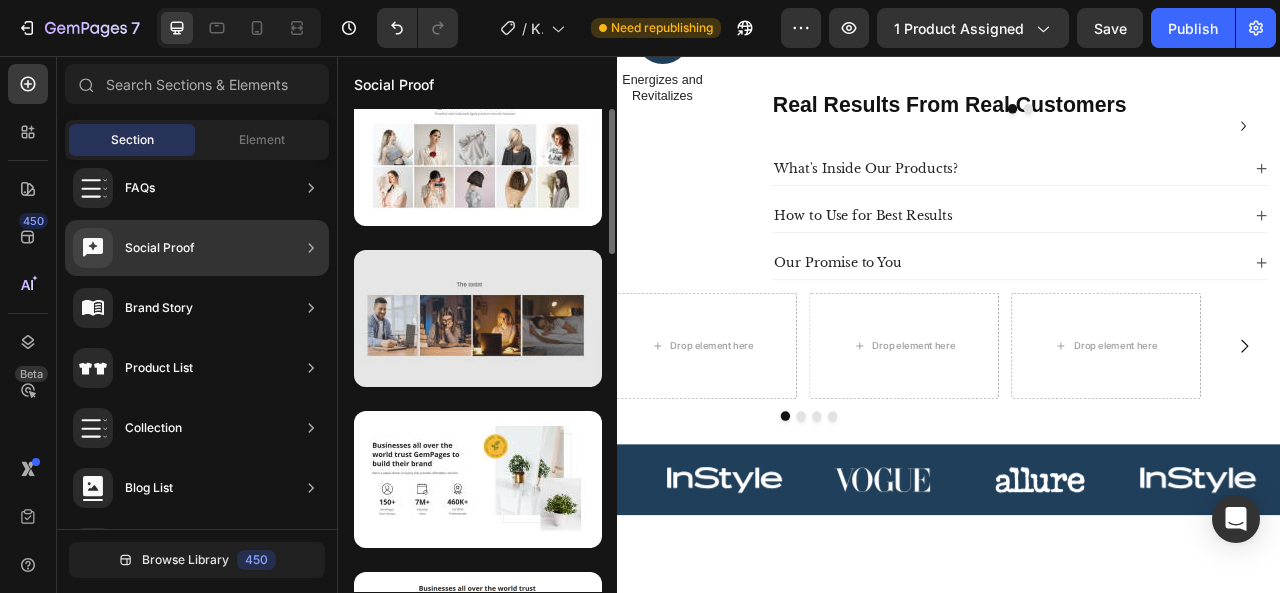 scroll, scrollTop: 0, scrollLeft: 0, axis: both 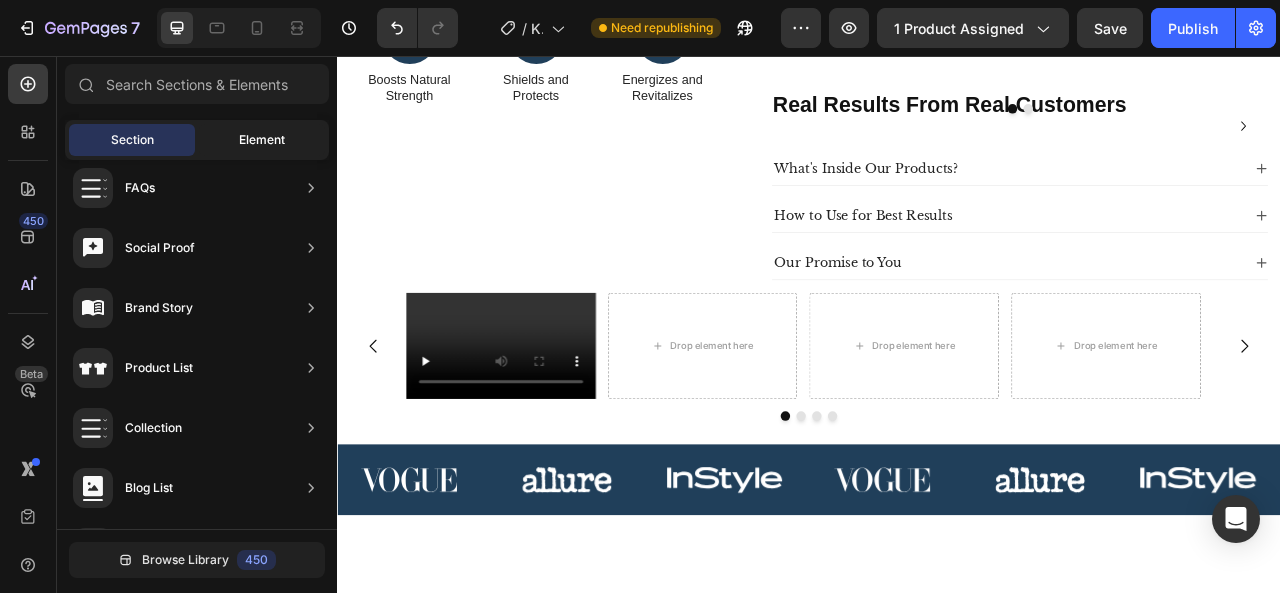 click on "Element" 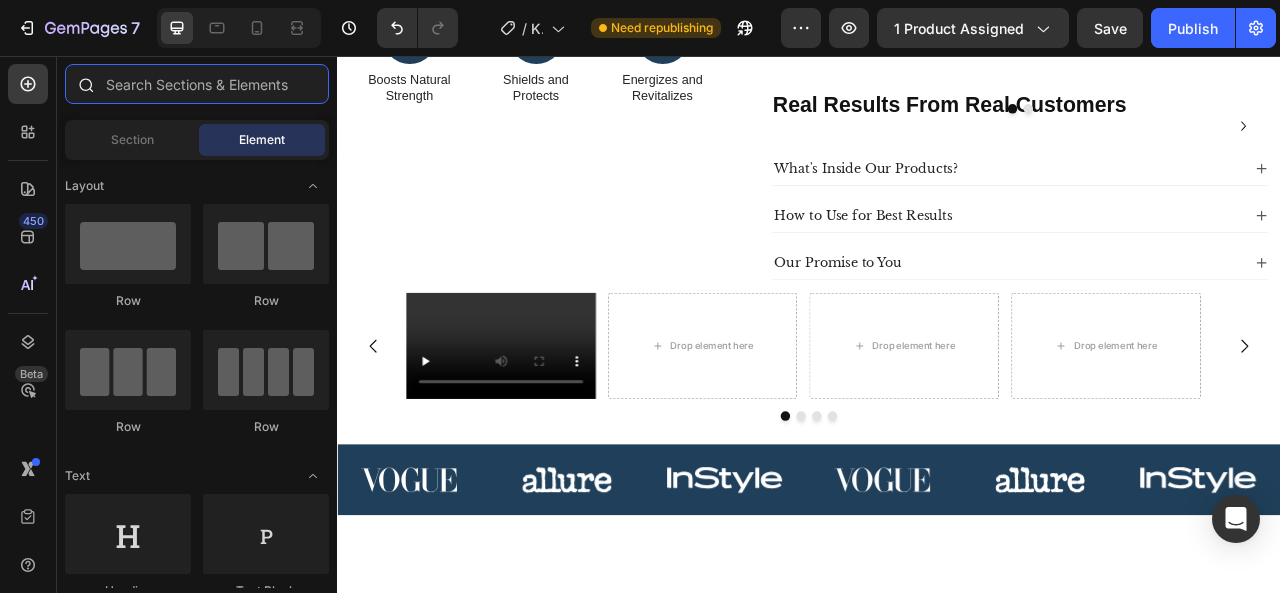 click at bounding box center [197, 84] 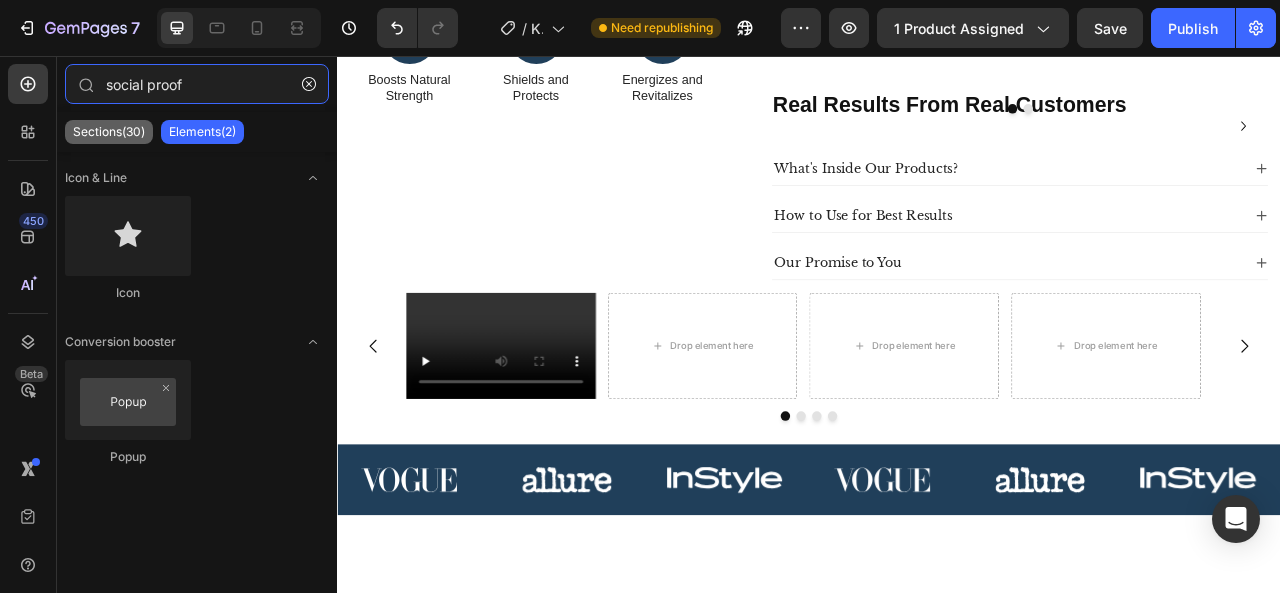 type on "social proof" 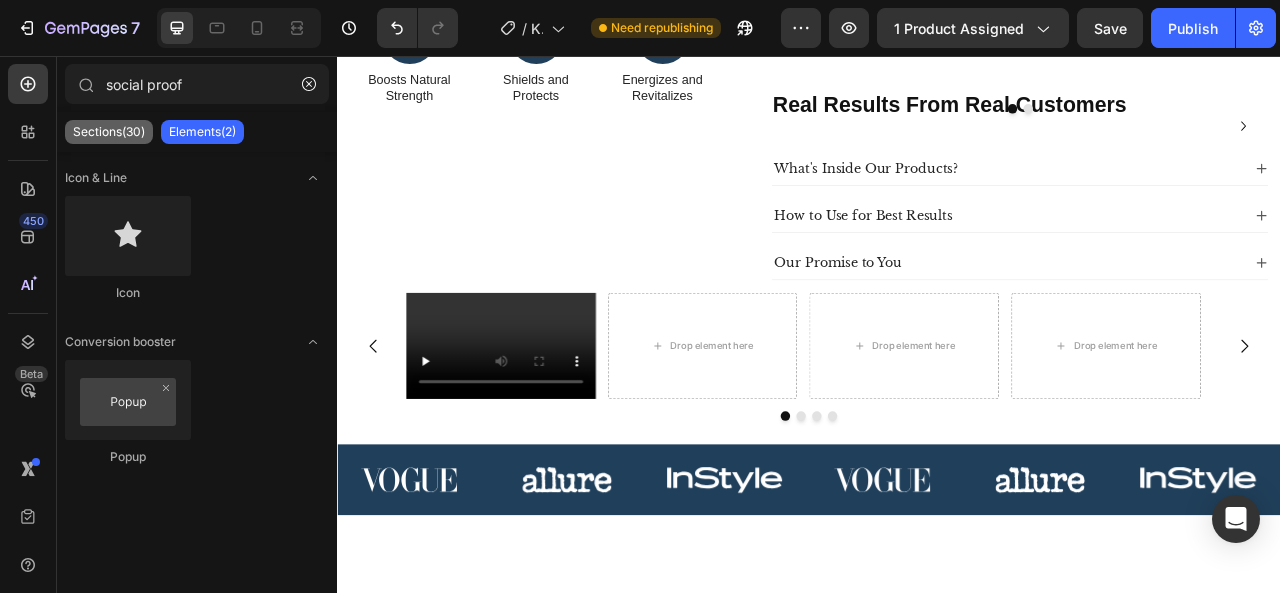 click on "Sections(30)" at bounding box center [109, 132] 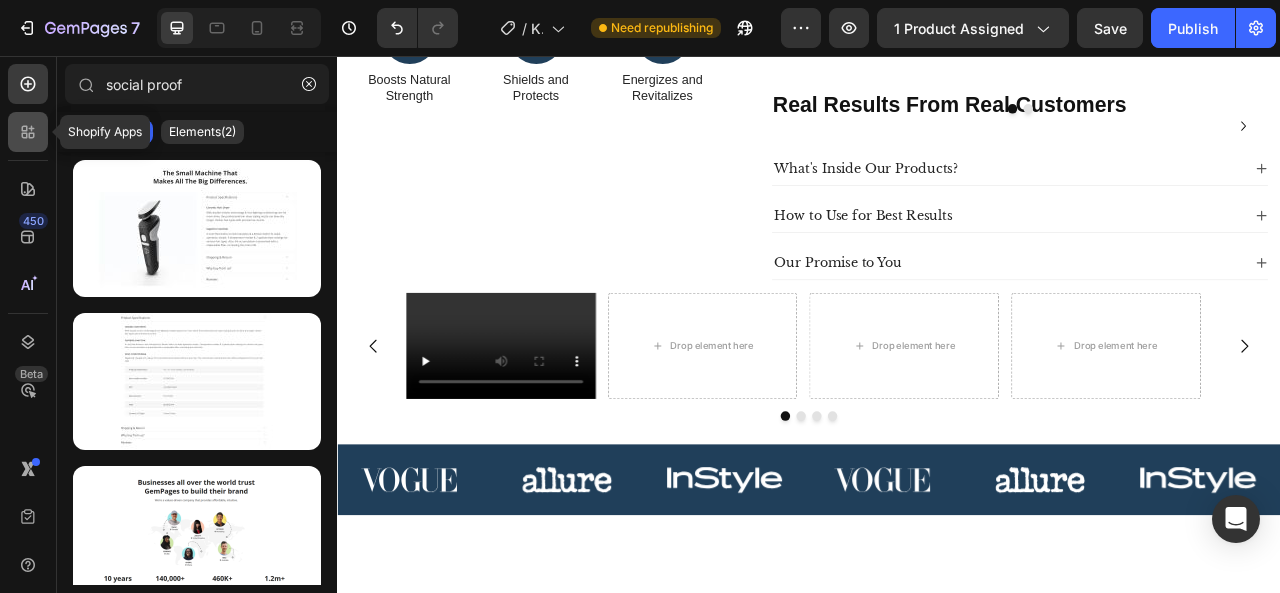 click 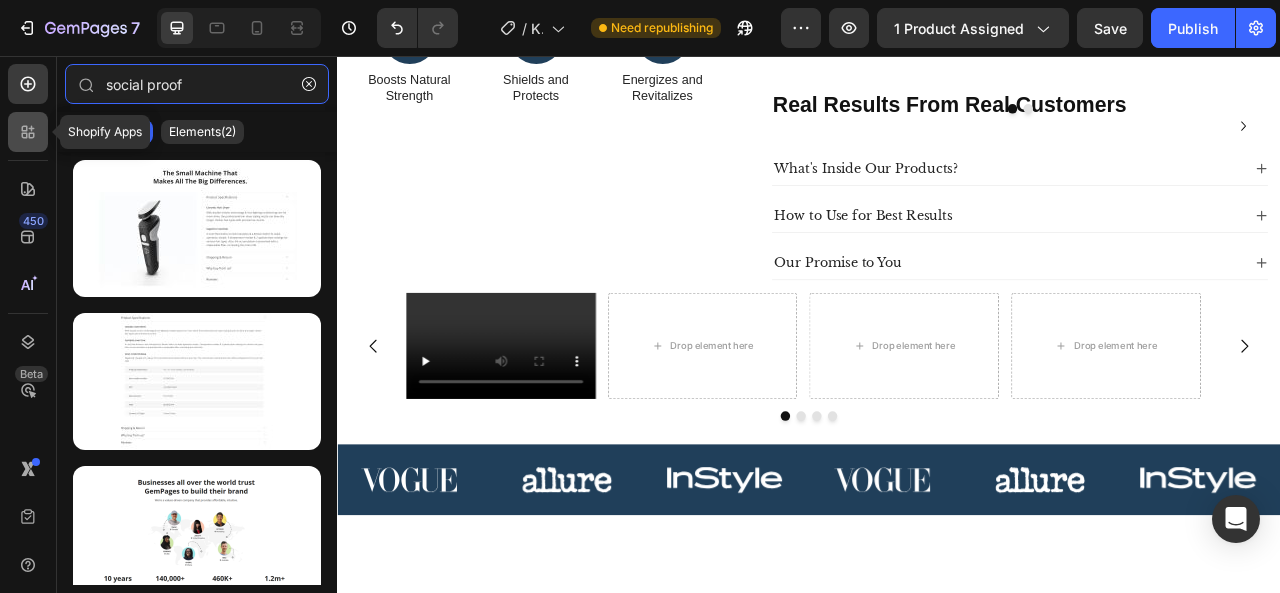 type 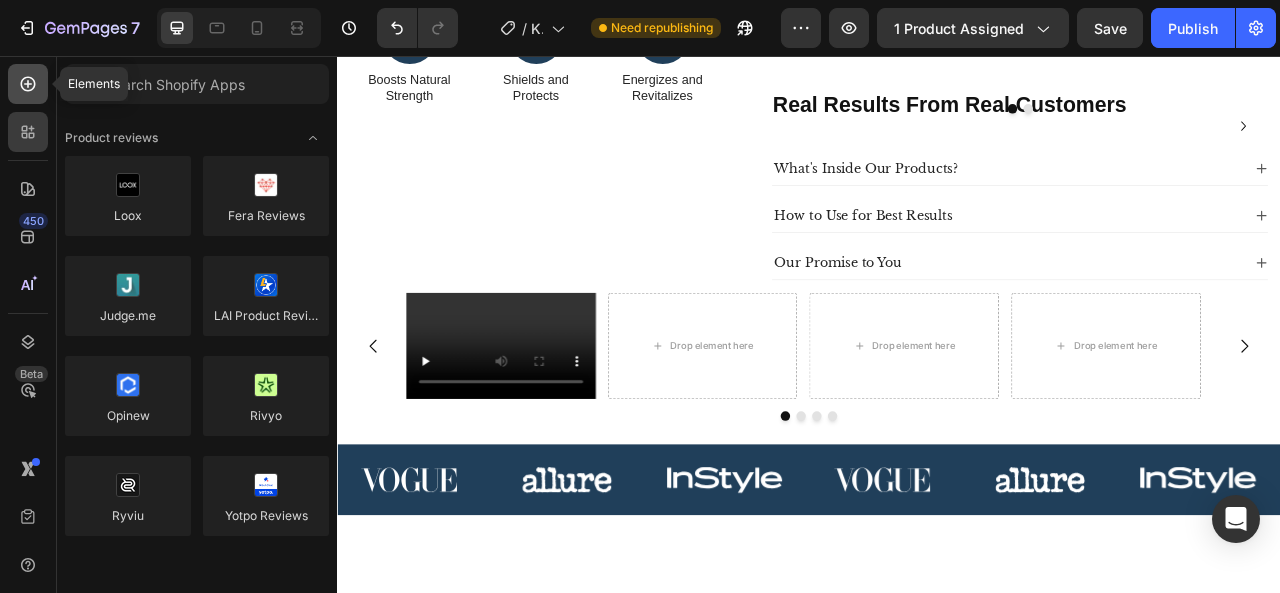 click 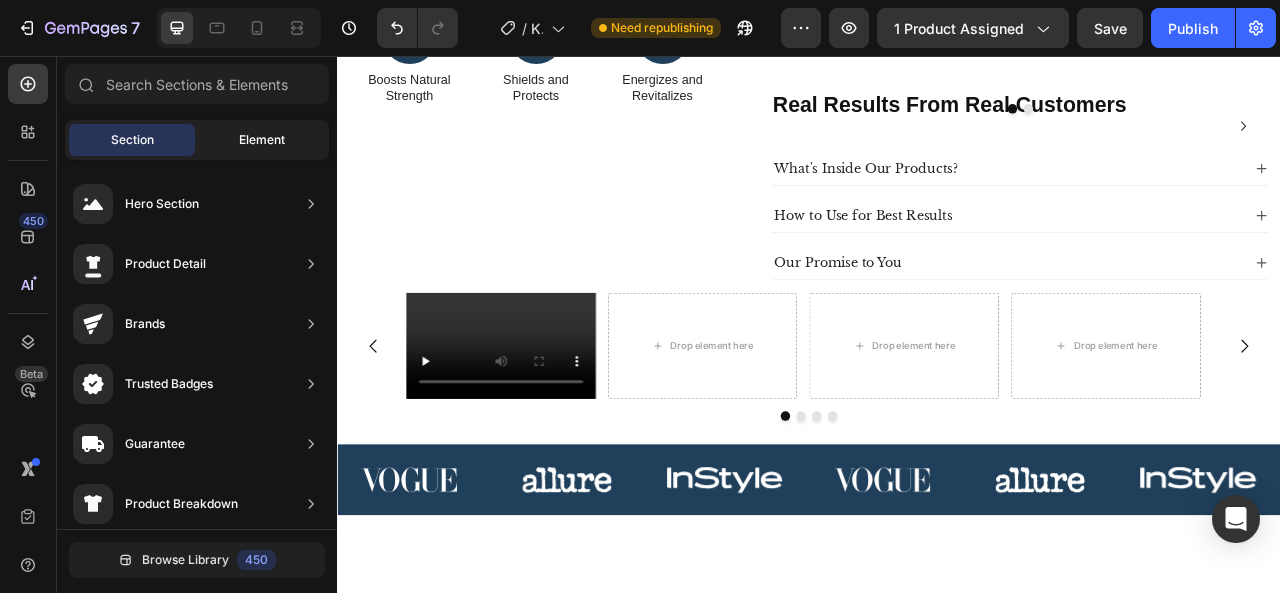 click on "Element" at bounding box center (262, 140) 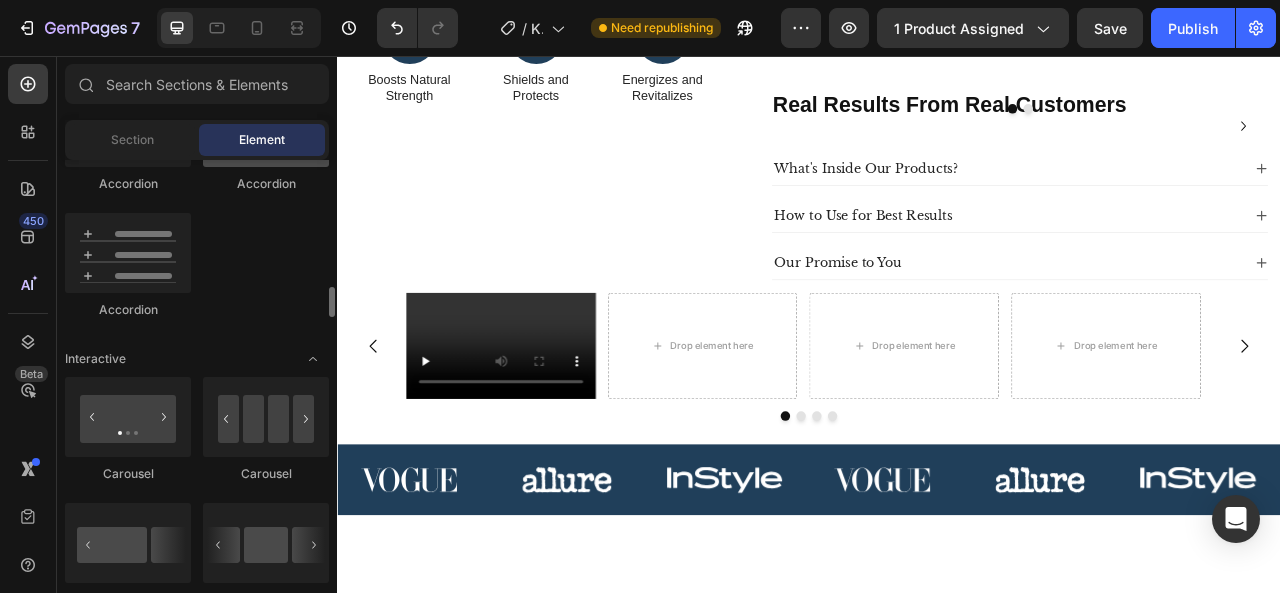 scroll, scrollTop: 1828, scrollLeft: 0, axis: vertical 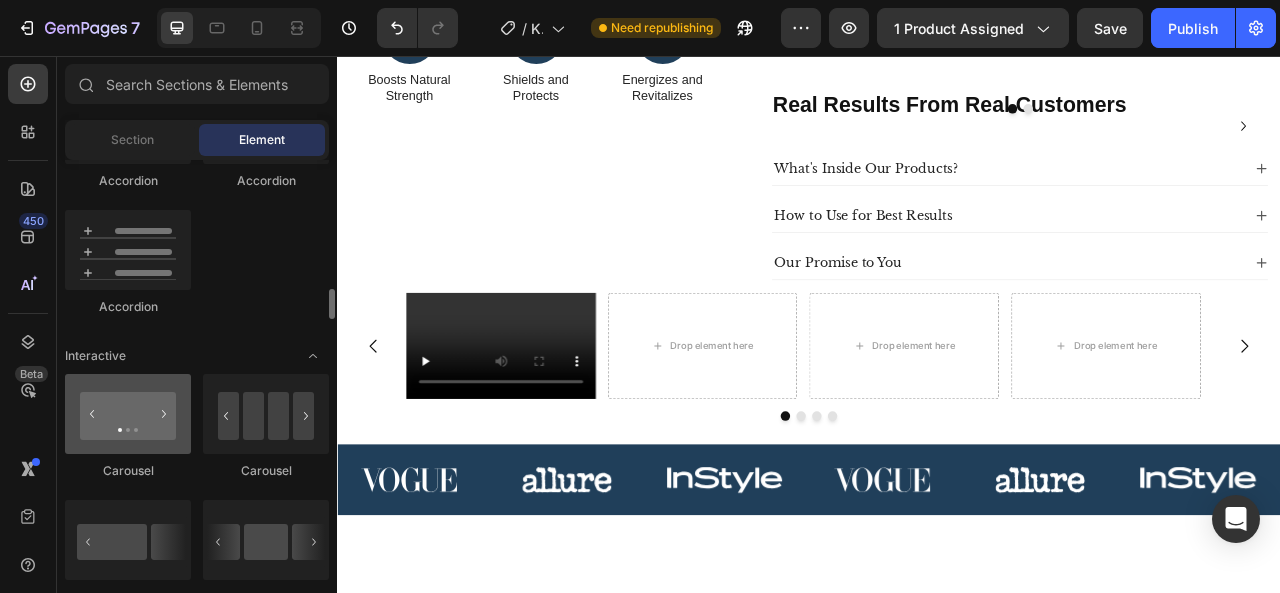 click at bounding box center (128, 414) 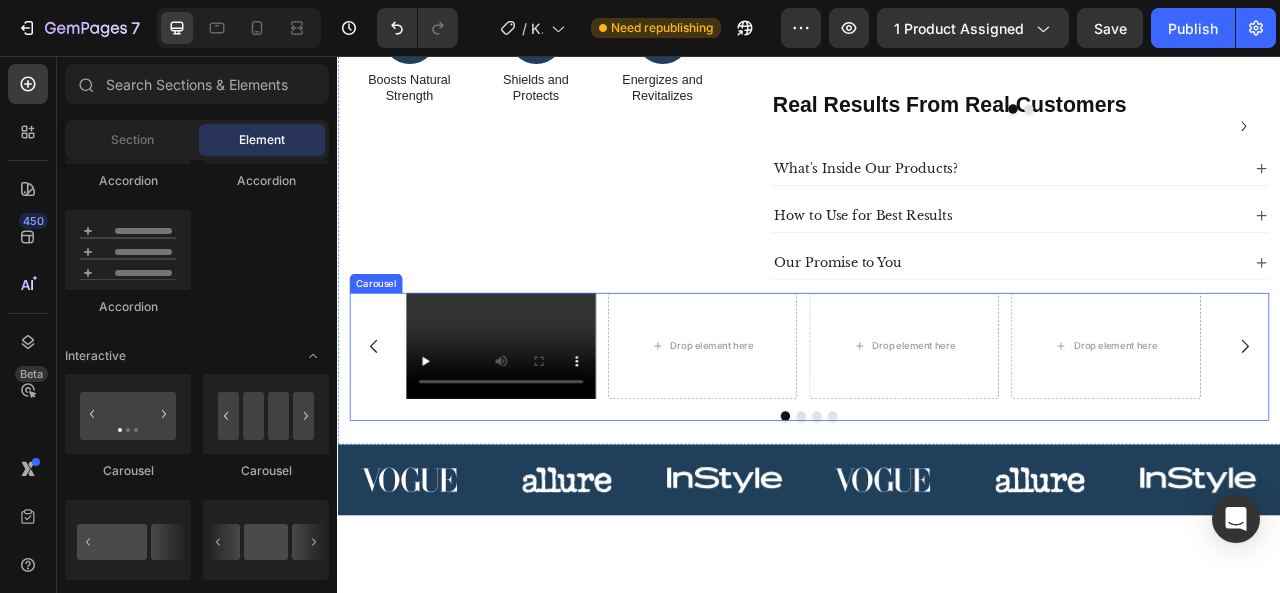 click on "Video
Drop element here
Drop element here
Drop element here" at bounding box center [937, 424] 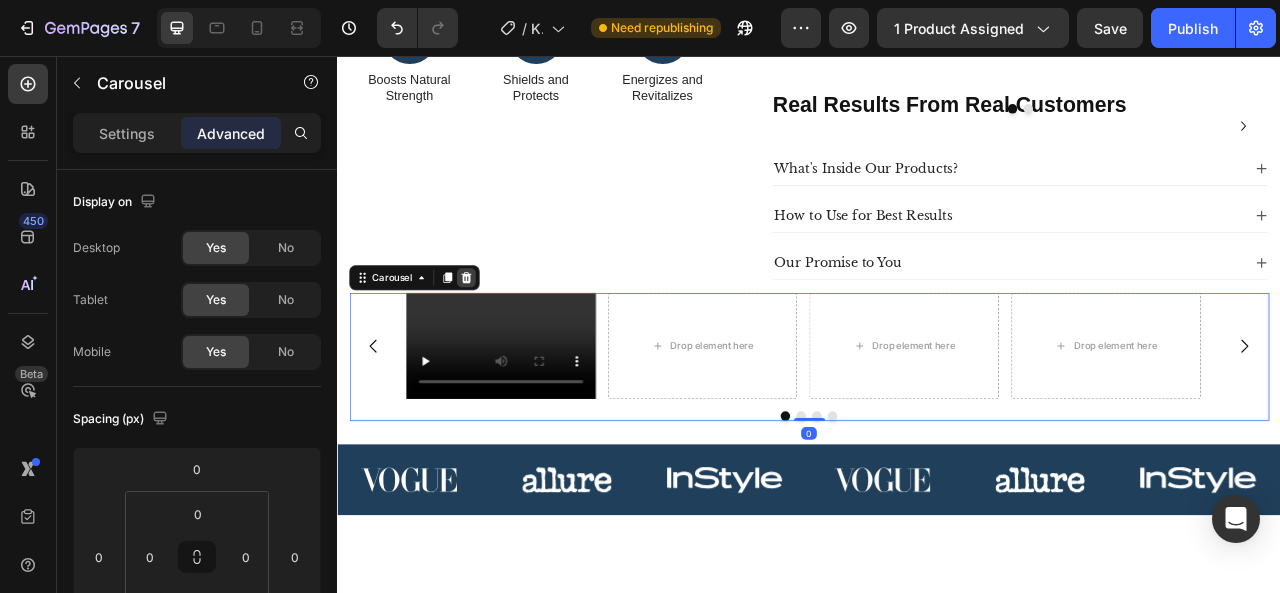 click 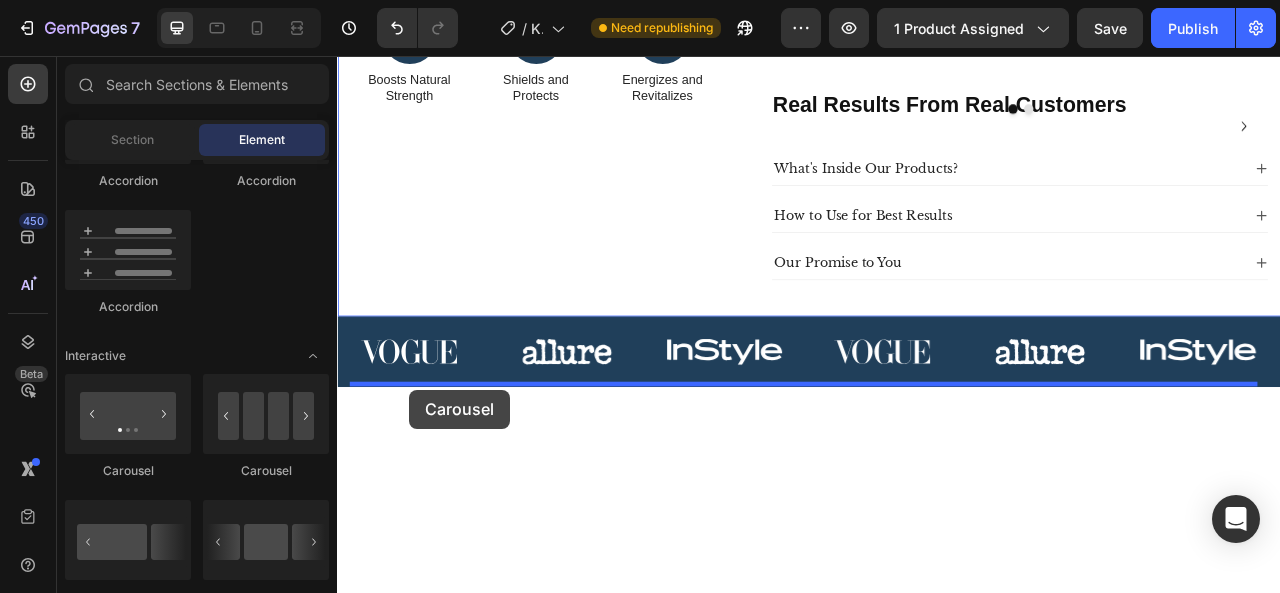 drag, startPoint x: 467, startPoint y: 478, endPoint x: 429, endPoint y: 481, distance: 38.118237 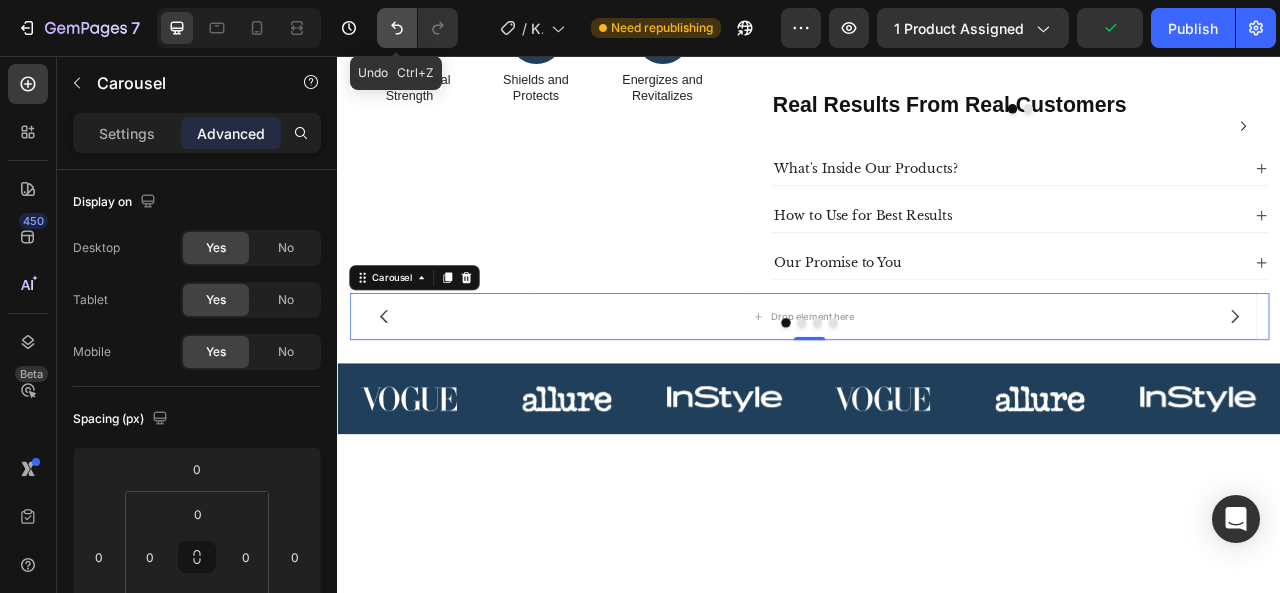 click 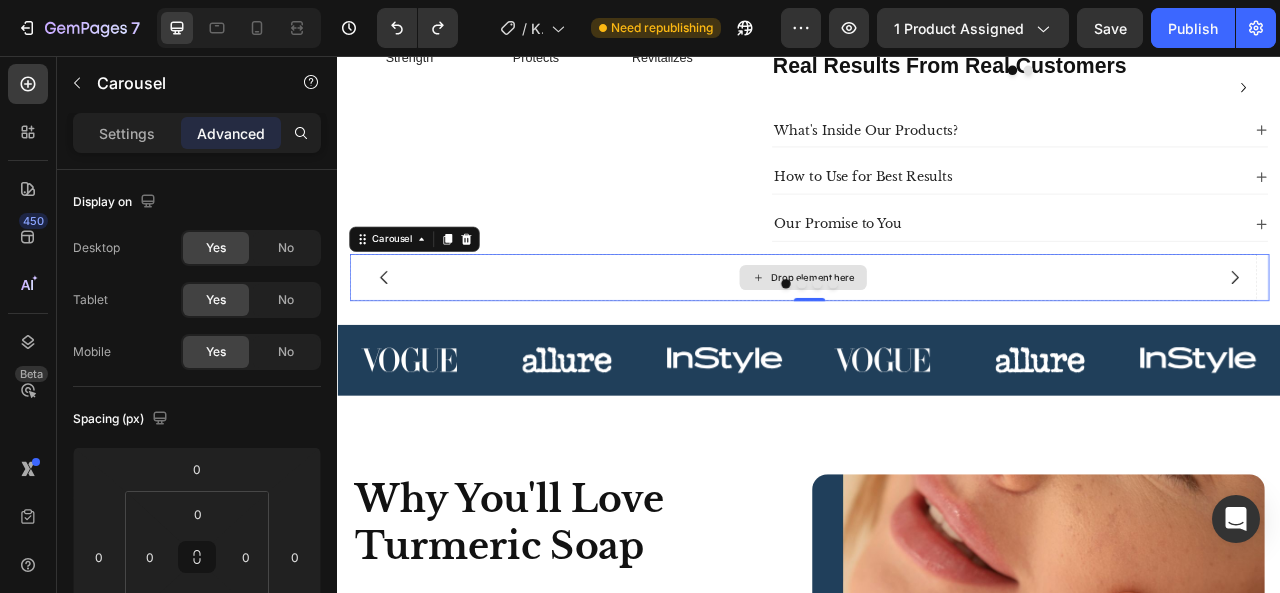 scroll, scrollTop: 763, scrollLeft: 0, axis: vertical 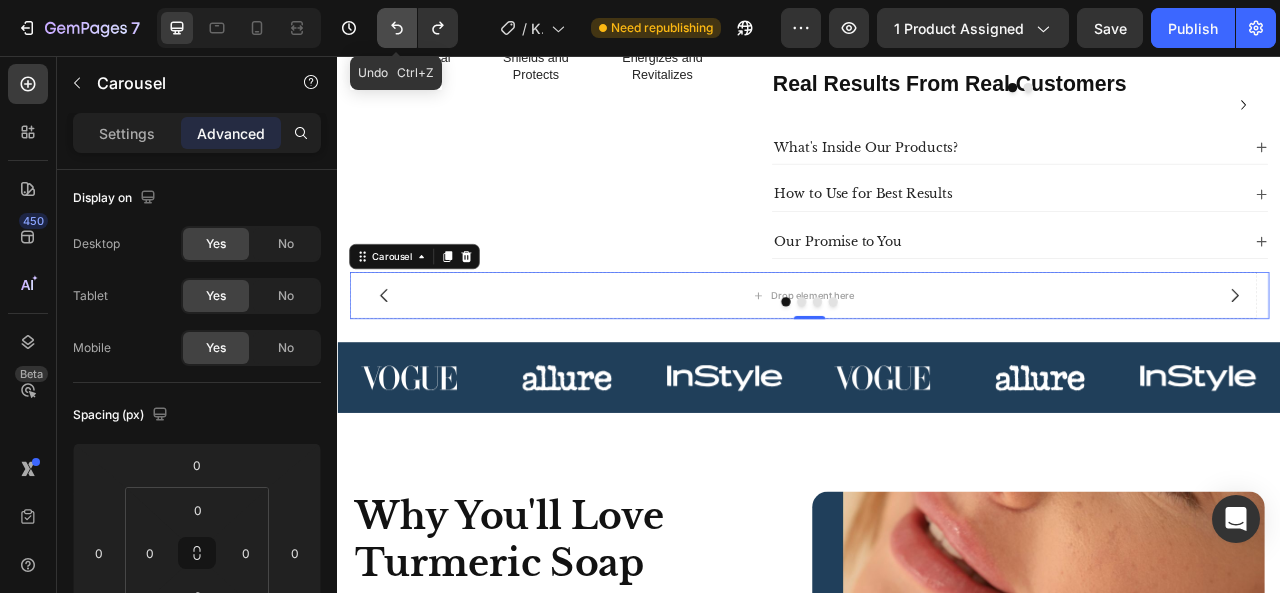 click 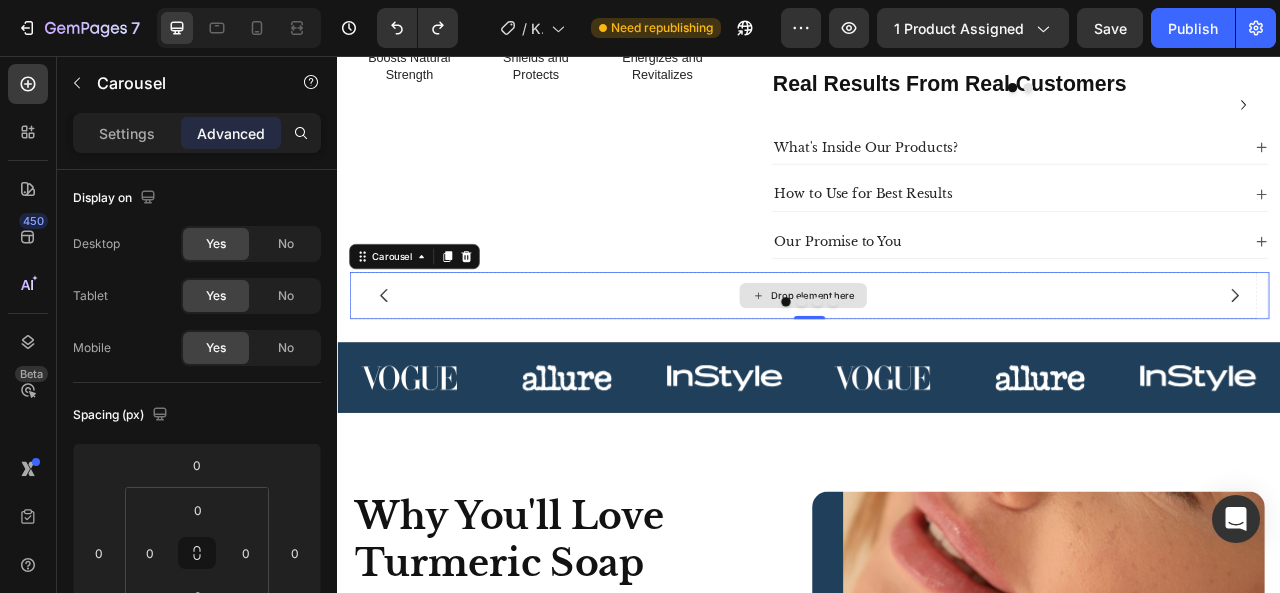 type 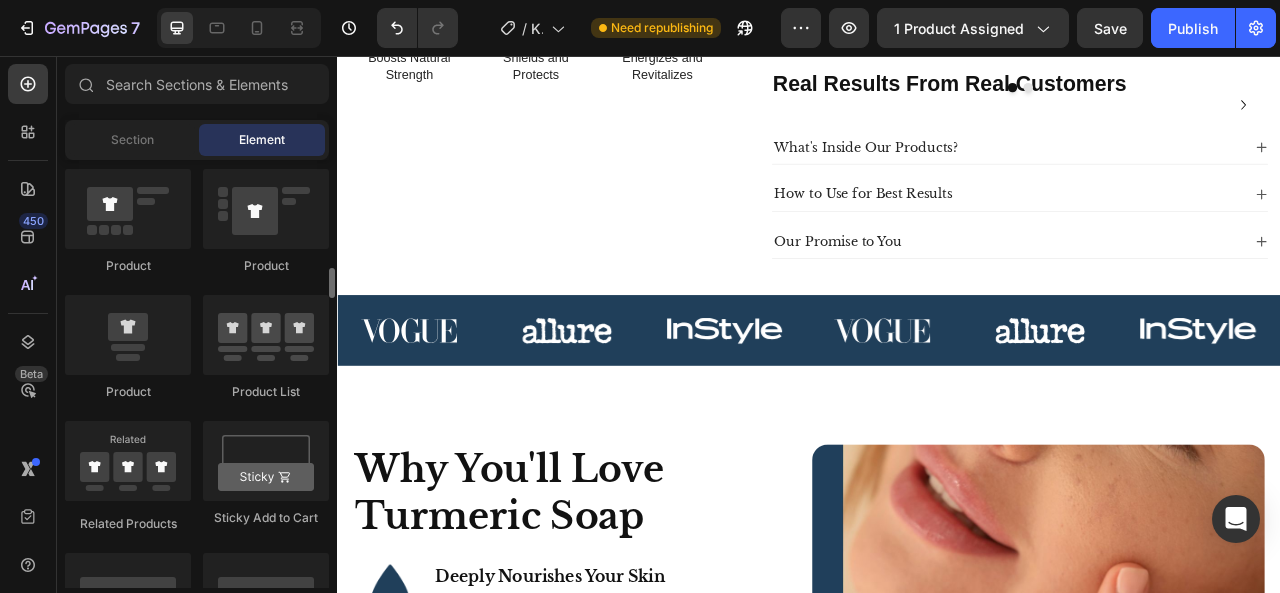 scroll, scrollTop: 2590, scrollLeft: 0, axis: vertical 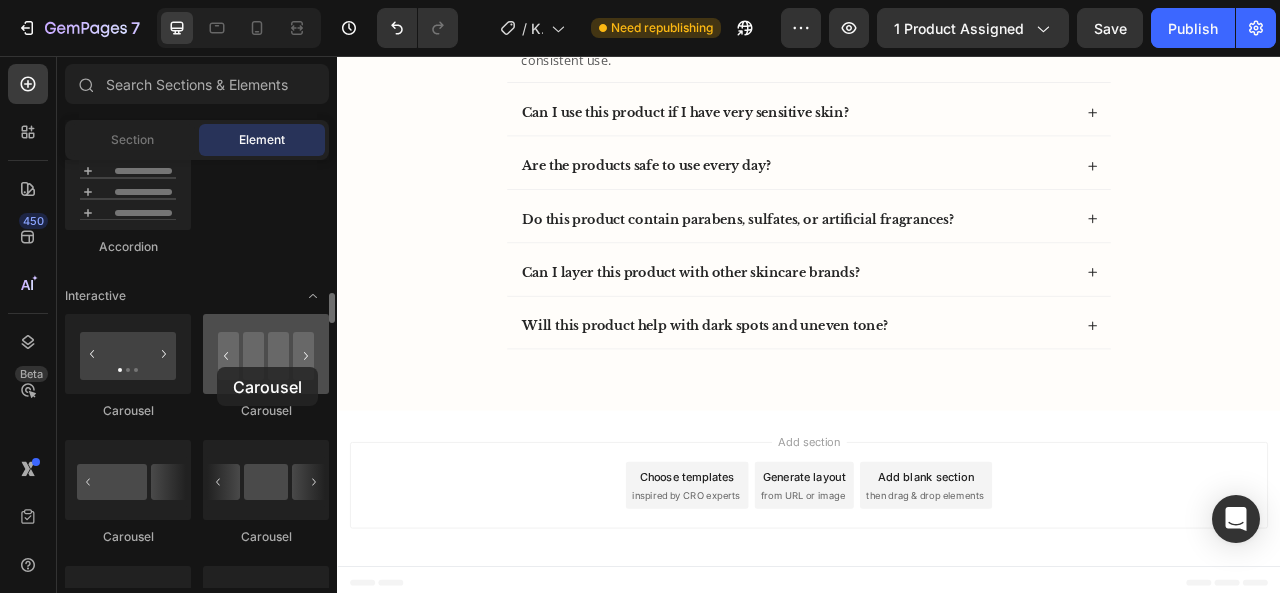 drag, startPoint x: 264, startPoint y: 351, endPoint x: 216, endPoint y: 362, distance: 49.24429 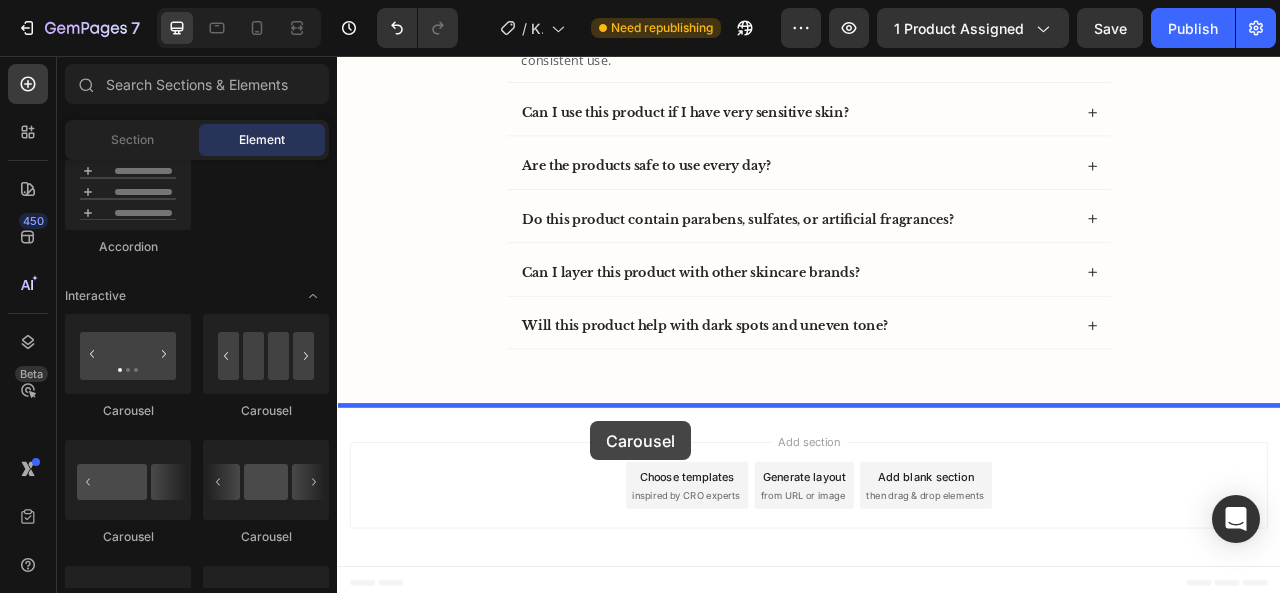 drag, startPoint x: 613, startPoint y: 429, endPoint x: 664, endPoint y: 513, distance: 98.270035 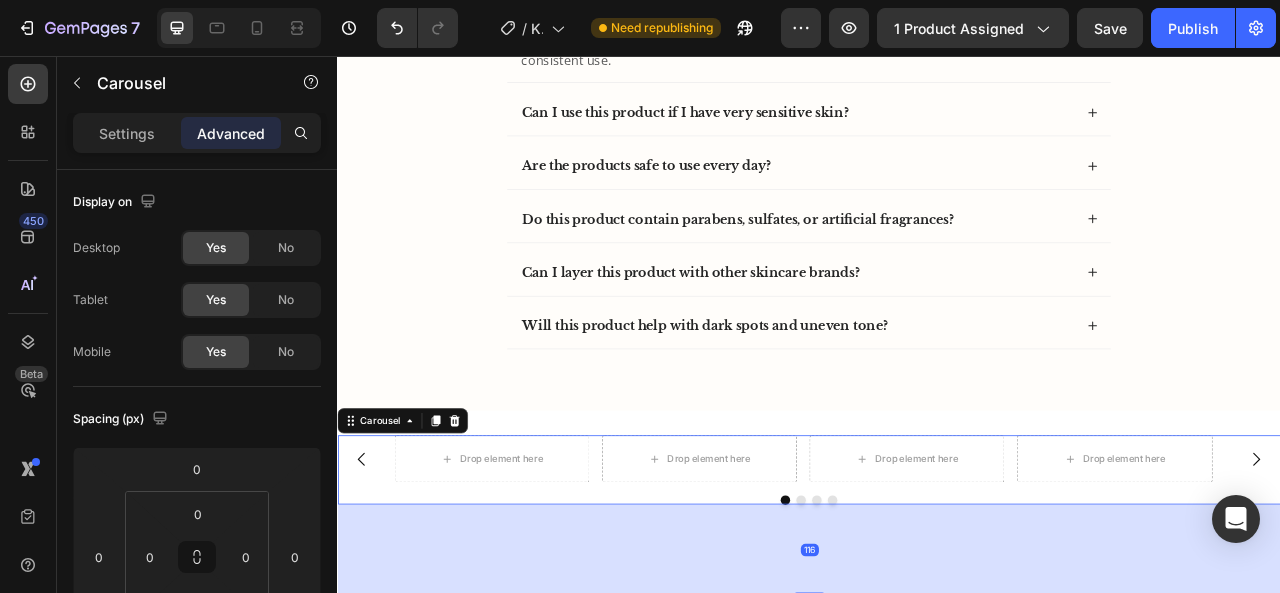 drag, startPoint x: 940, startPoint y: 635, endPoint x: 951, endPoint y: 734, distance: 99.60924 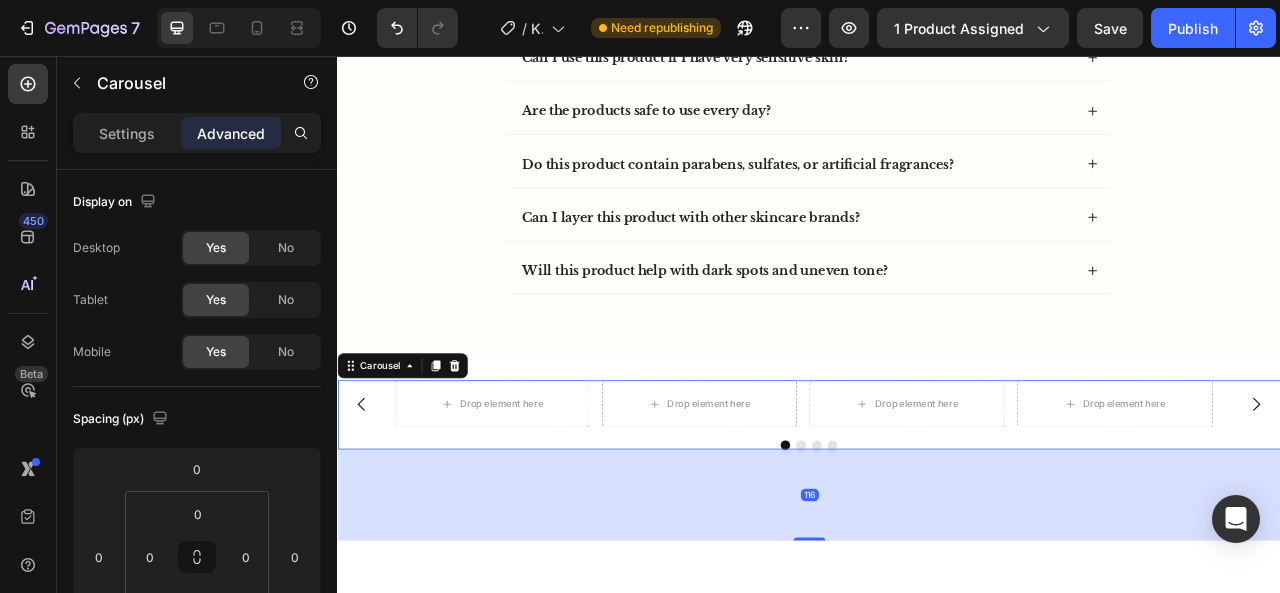 scroll, scrollTop: 4635, scrollLeft: 0, axis: vertical 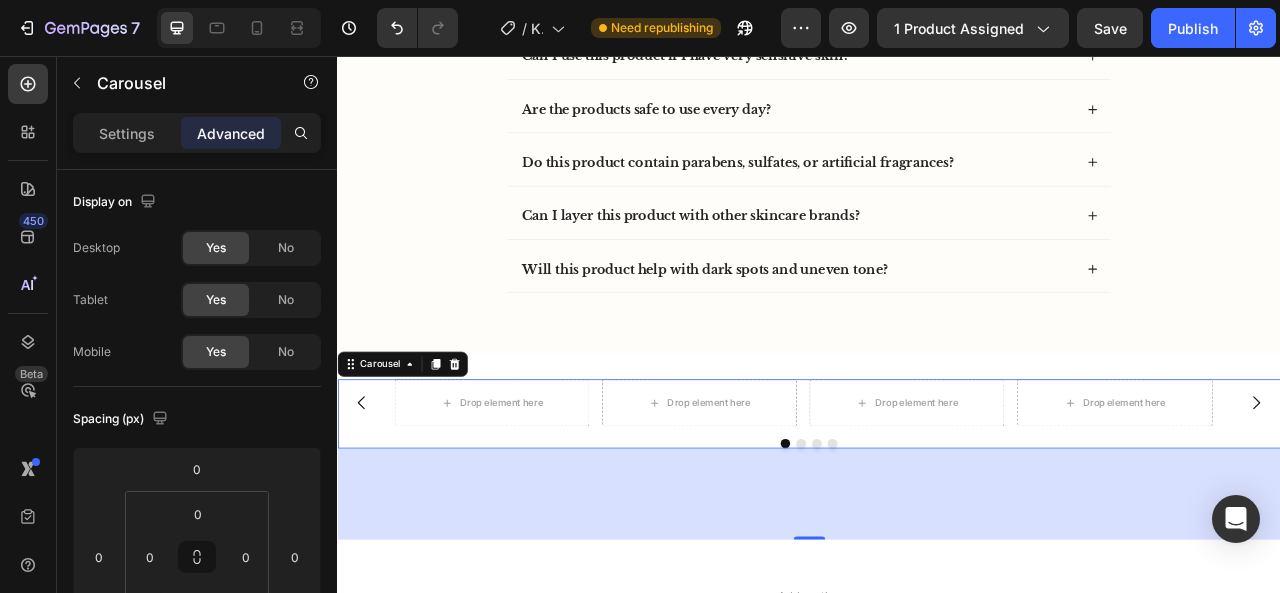 click on "116" at bounding box center (937, 613) 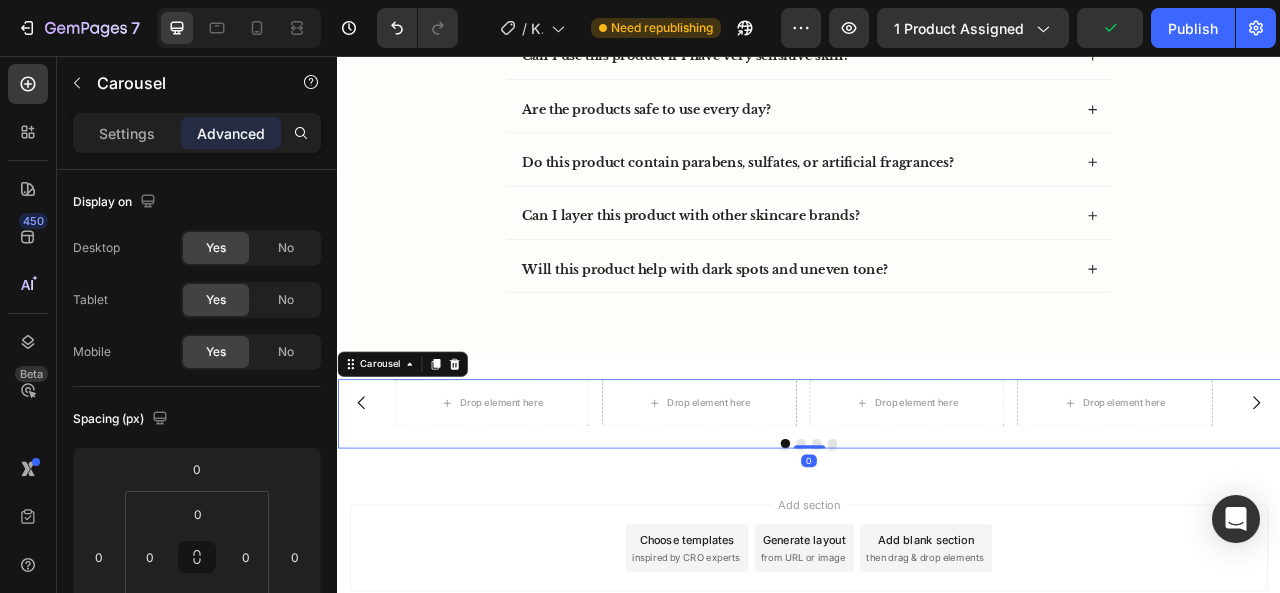 drag, startPoint x: 933, startPoint y: 661, endPoint x: 936, endPoint y: 539, distance: 122.03688 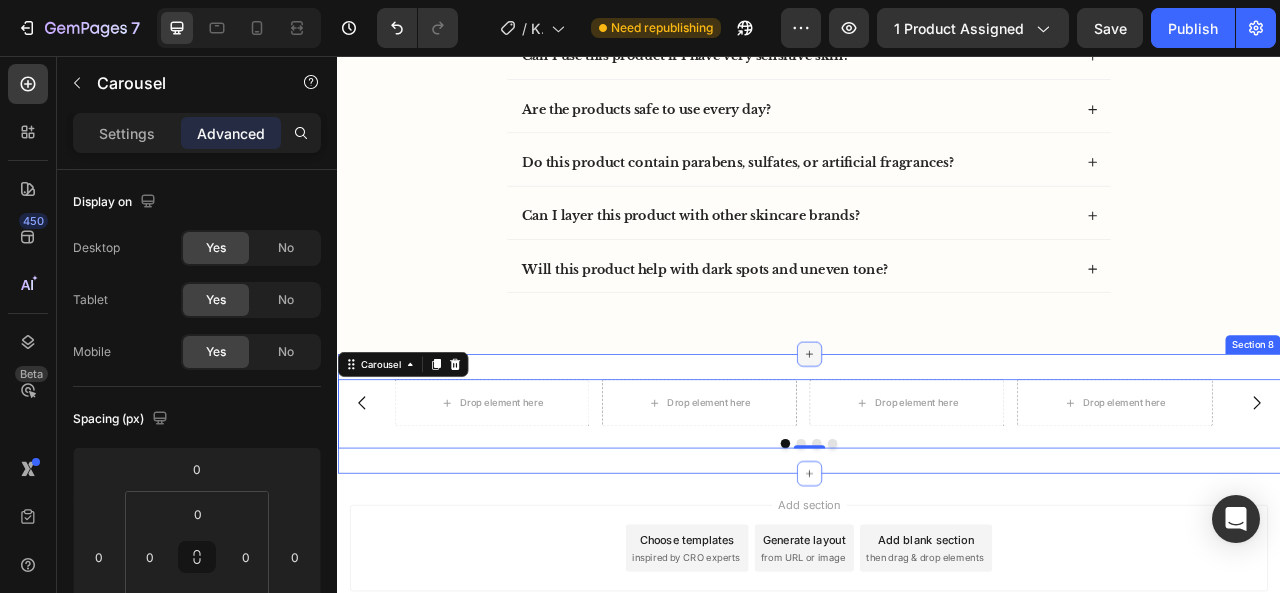 click 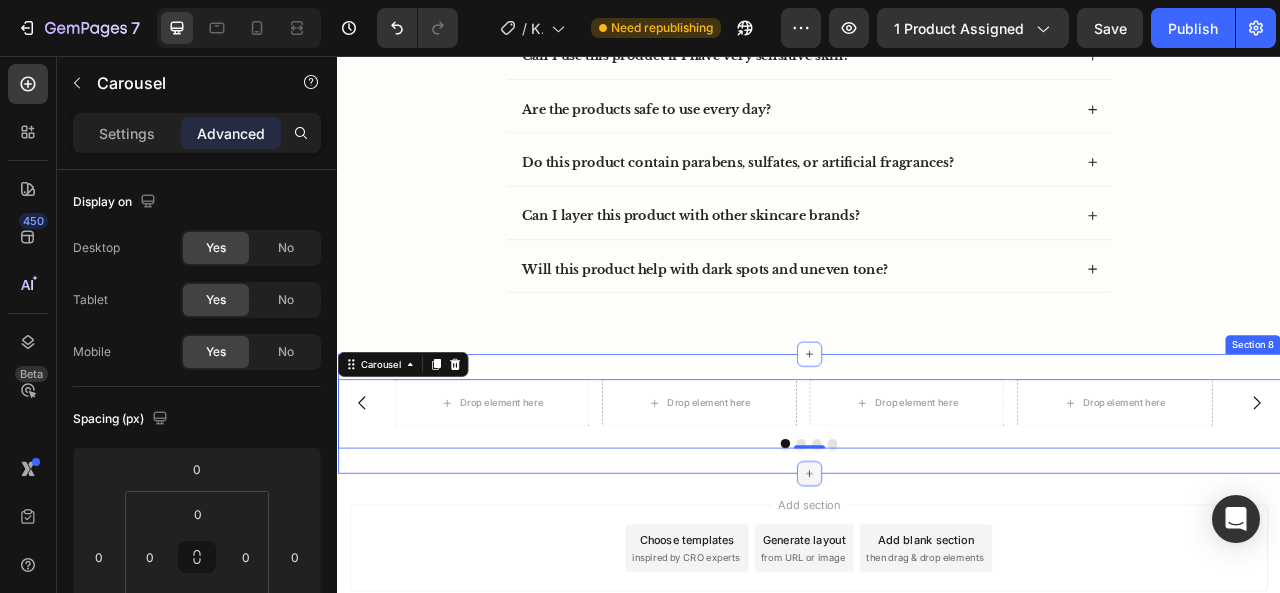 click at bounding box center (937, 587) 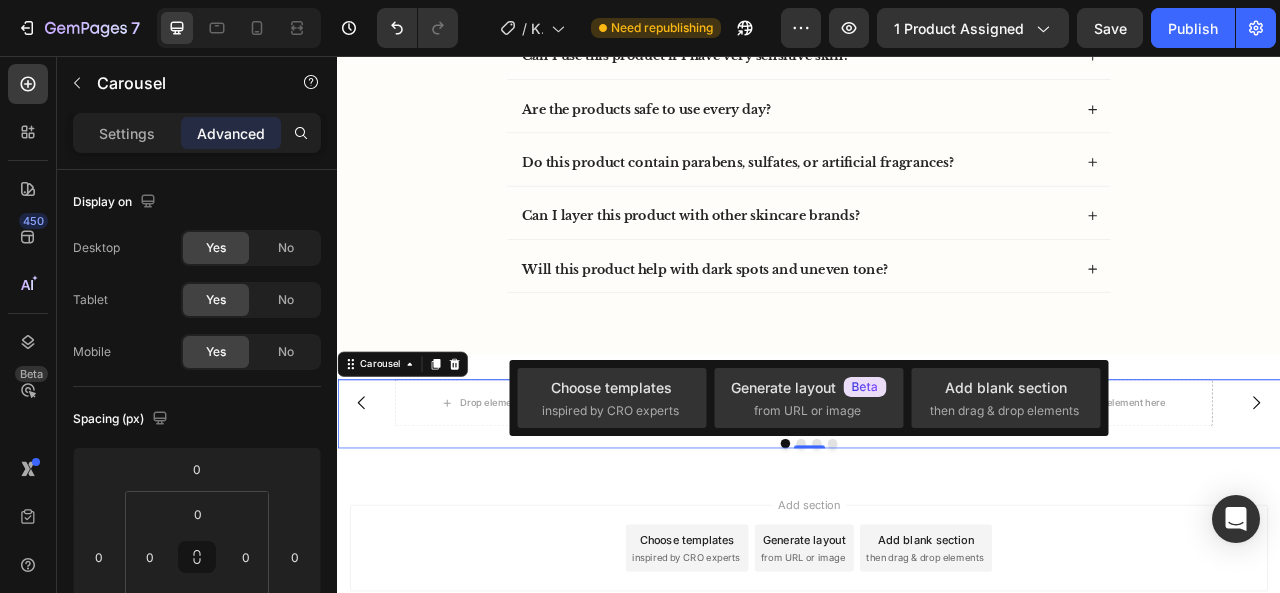drag, startPoint x: 934, startPoint y: 569, endPoint x: 931, endPoint y: 642, distance: 73.061615 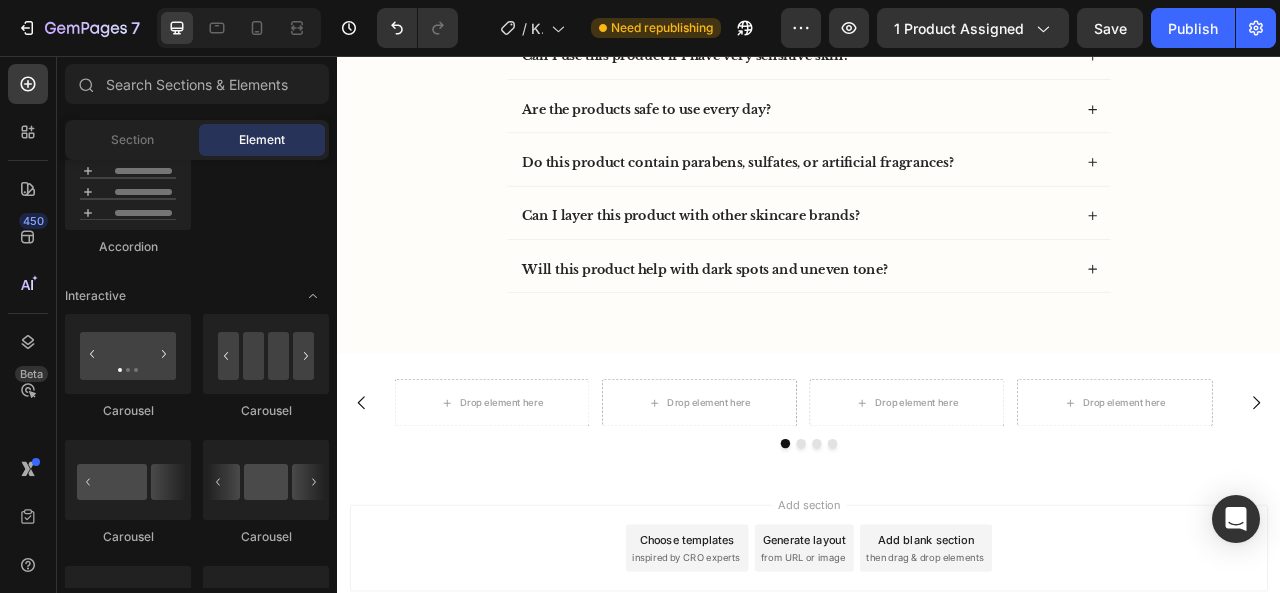 click on "Add section Choose templates inspired by CRO experts Generate layout from URL or image Add blank section then drag & drop elements" at bounding box center (937, 686) 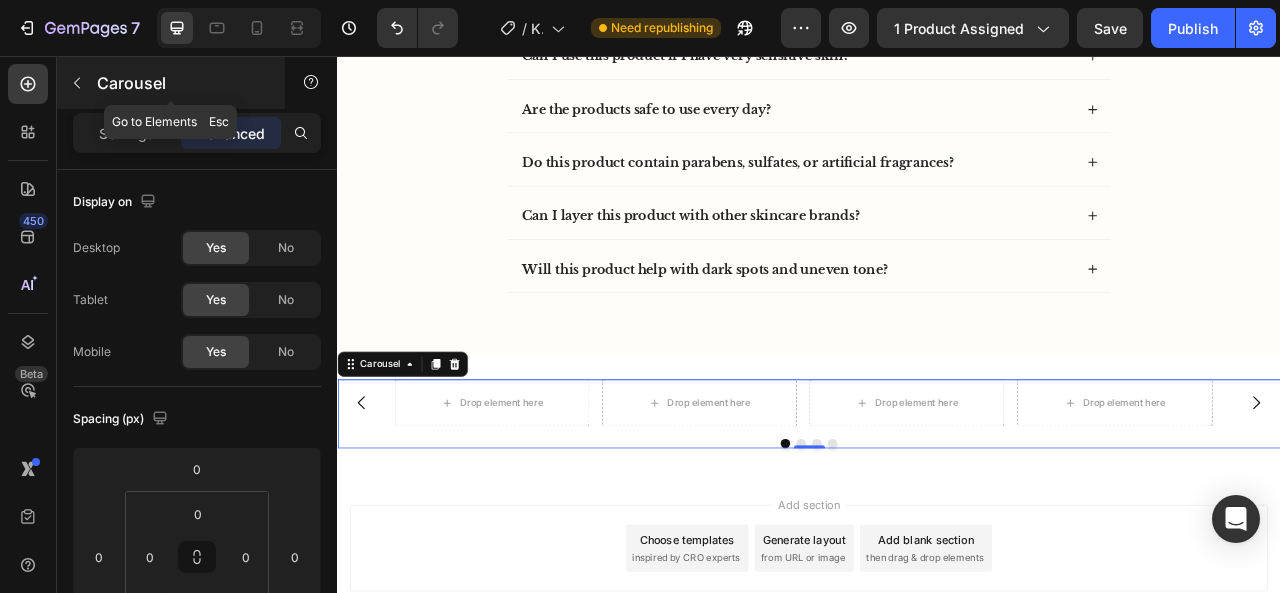 click 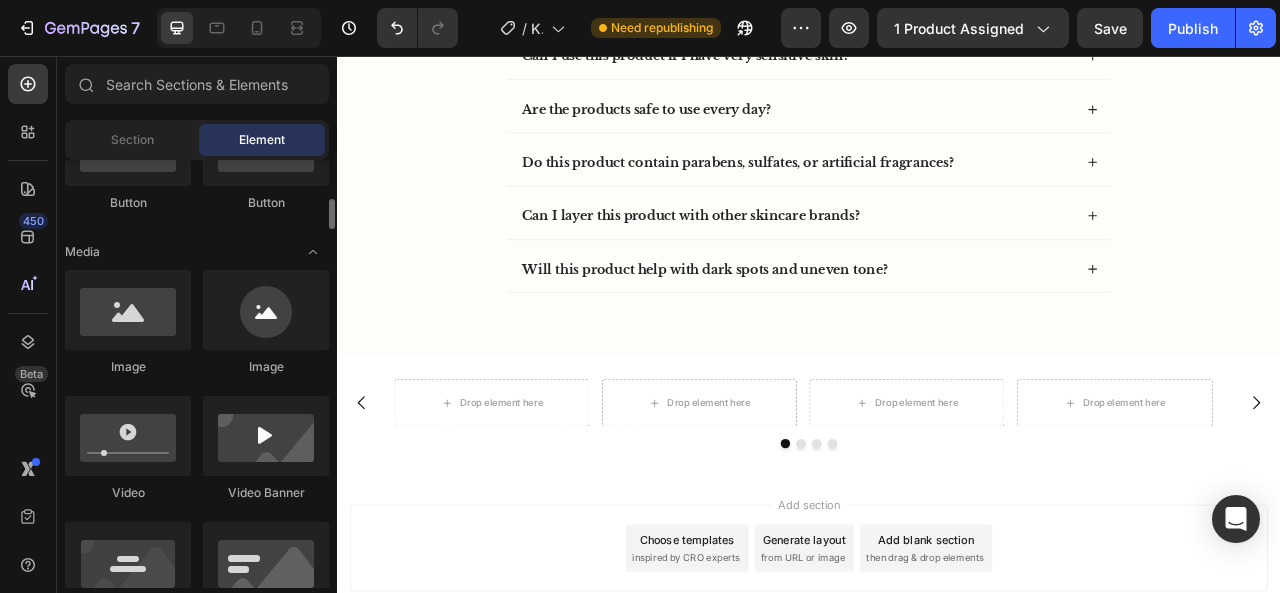 scroll, scrollTop: 551, scrollLeft: 0, axis: vertical 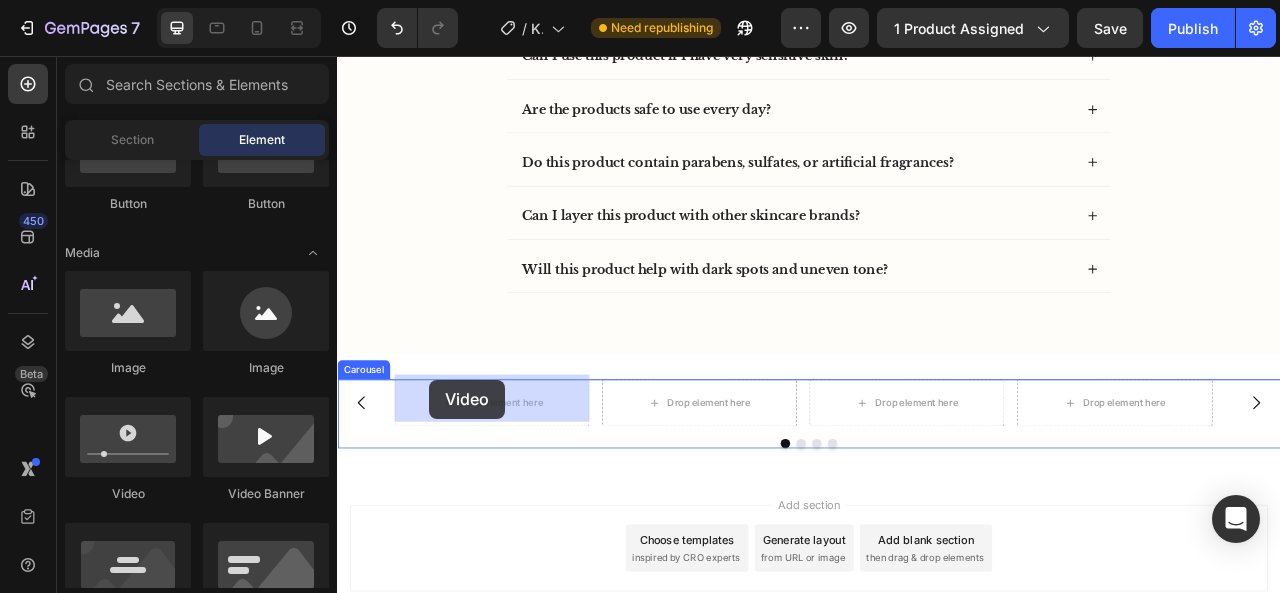 drag, startPoint x: 466, startPoint y: 510, endPoint x: 454, endPoint y: 468, distance: 43.68066 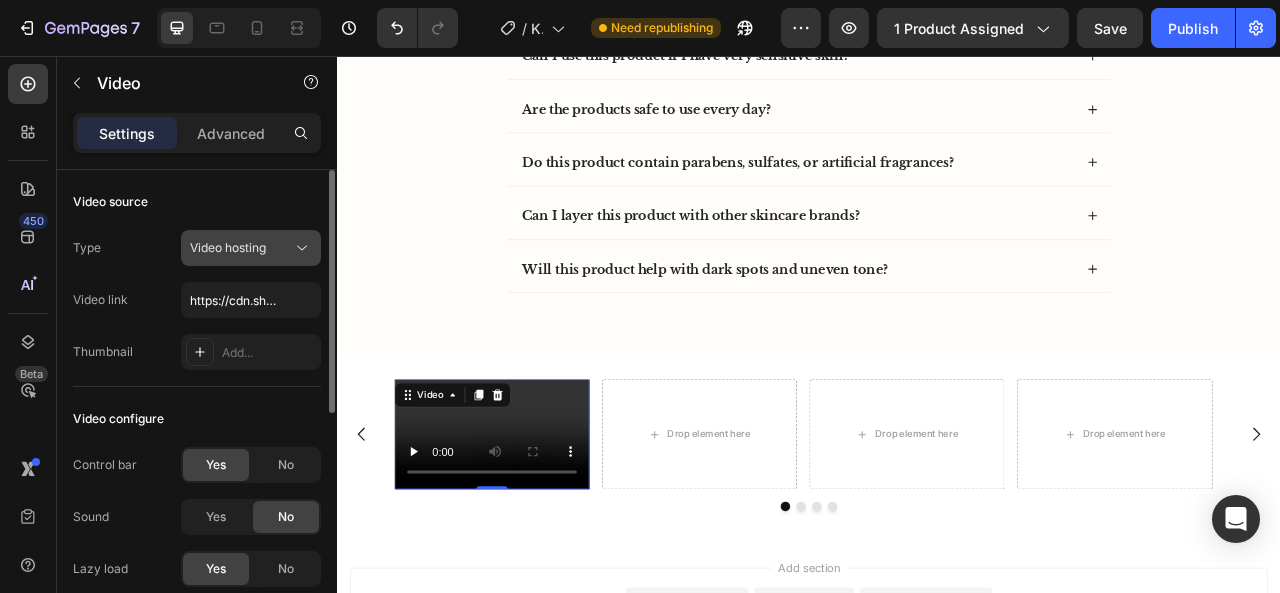 click on "Video hosting" at bounding box center [241, 248] 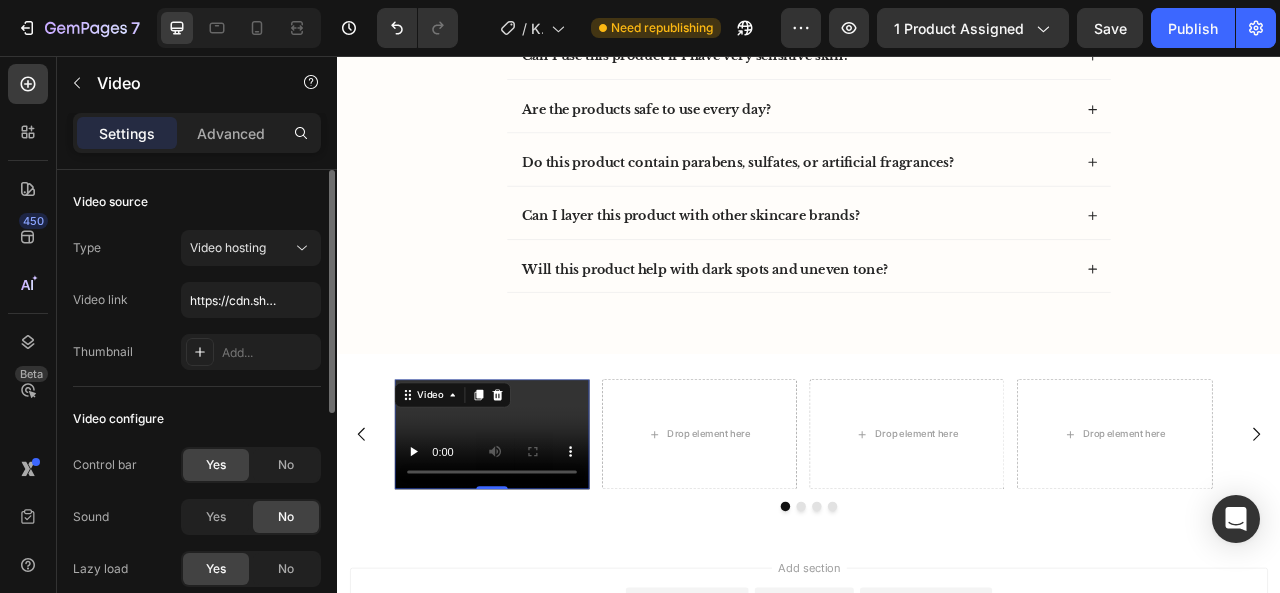 click on "Video configure" at bounding box center (197, 419) 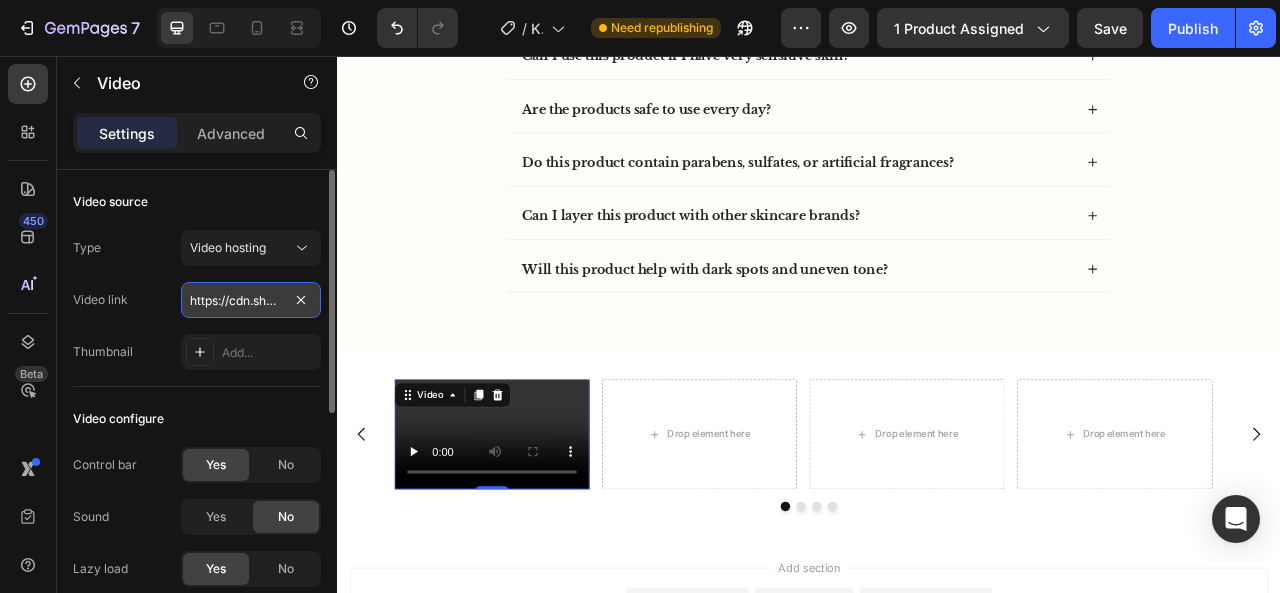 click on "https://cdn.shopify.com/videos/c/o/v/2cd3deb506b54b009063f7270ab5cf2e.mp4" at bounding box center [251, 300] 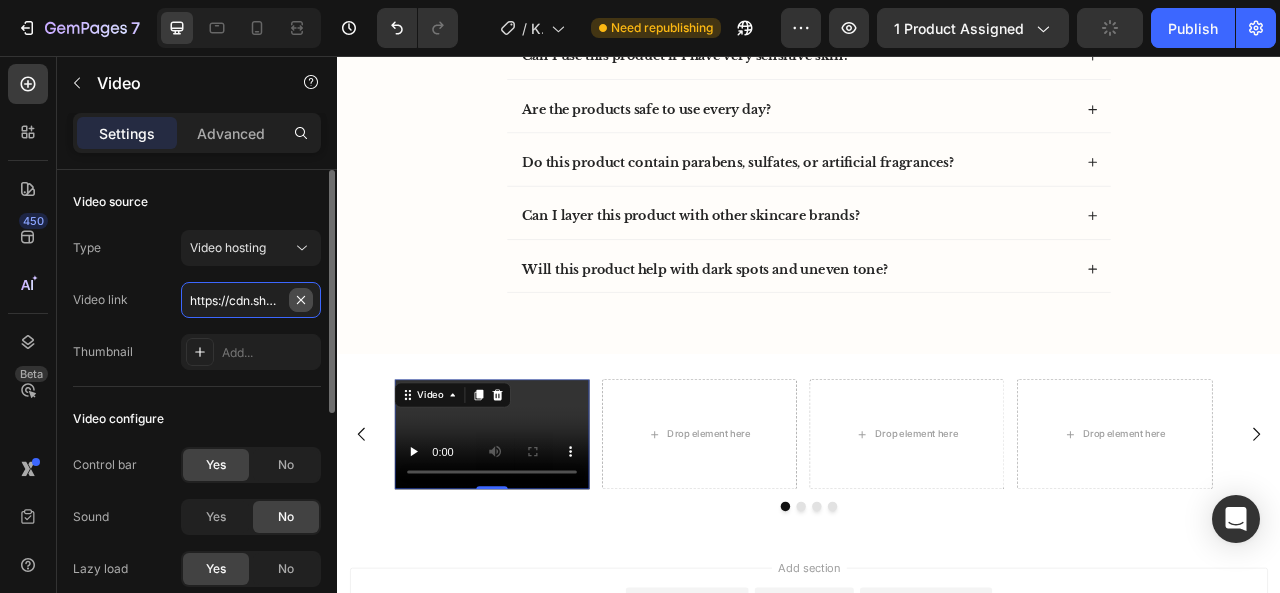 type 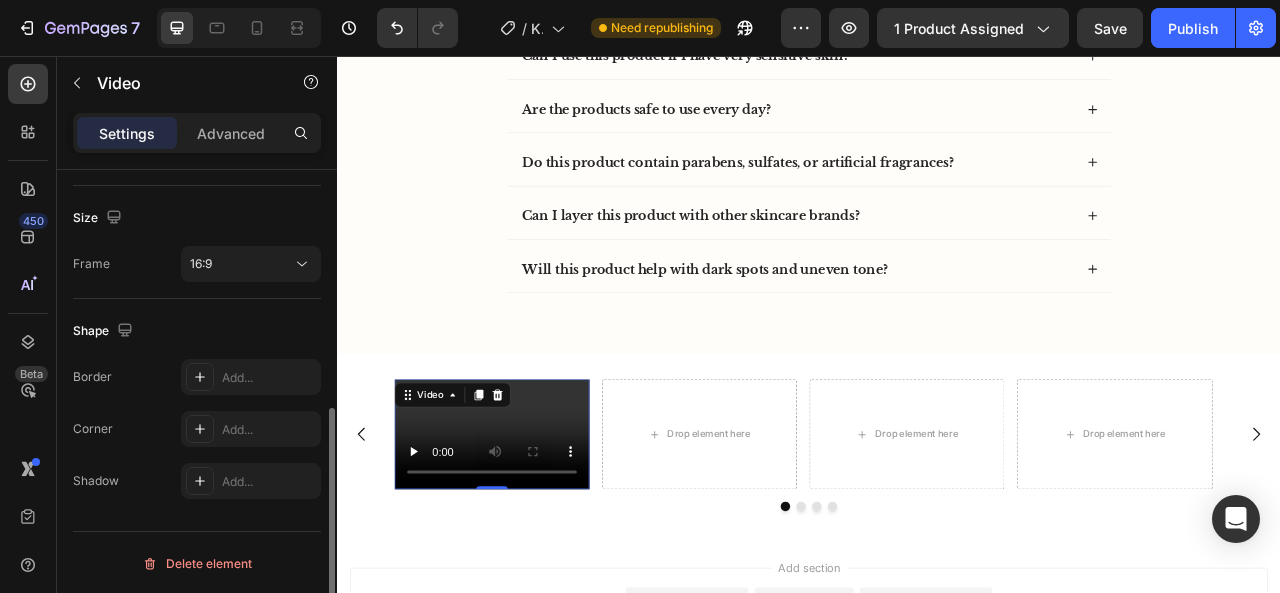 scroll, scrollTop: 470, scrollLeft: 0, axis: vertical 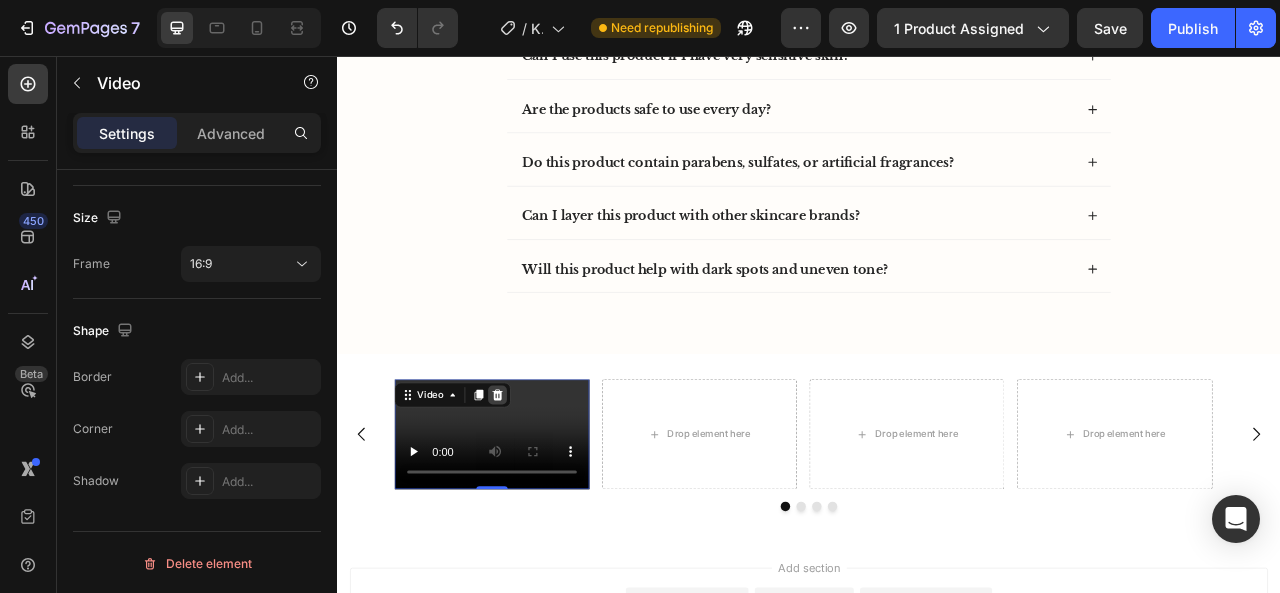 click 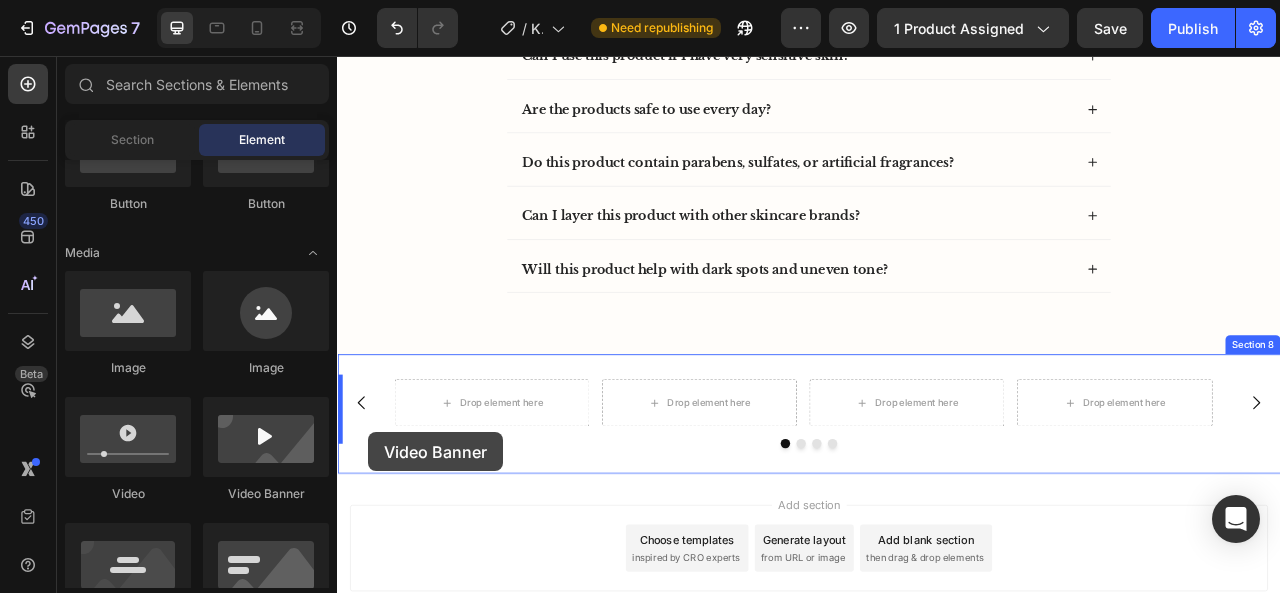 scroll, scrollTop: 4683, scrollLeft: 0, axis: vertical 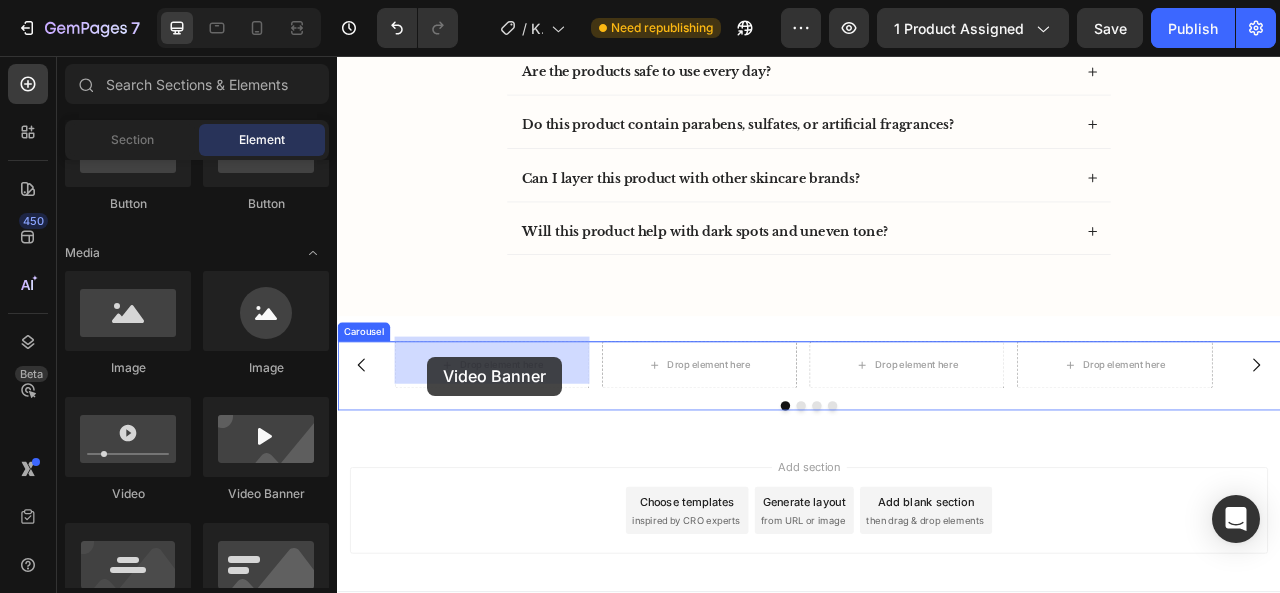 drag, startPoint x: 633, startPoint y: 507, endPoint x: 452, endPoint y: 439, distance: 193.352 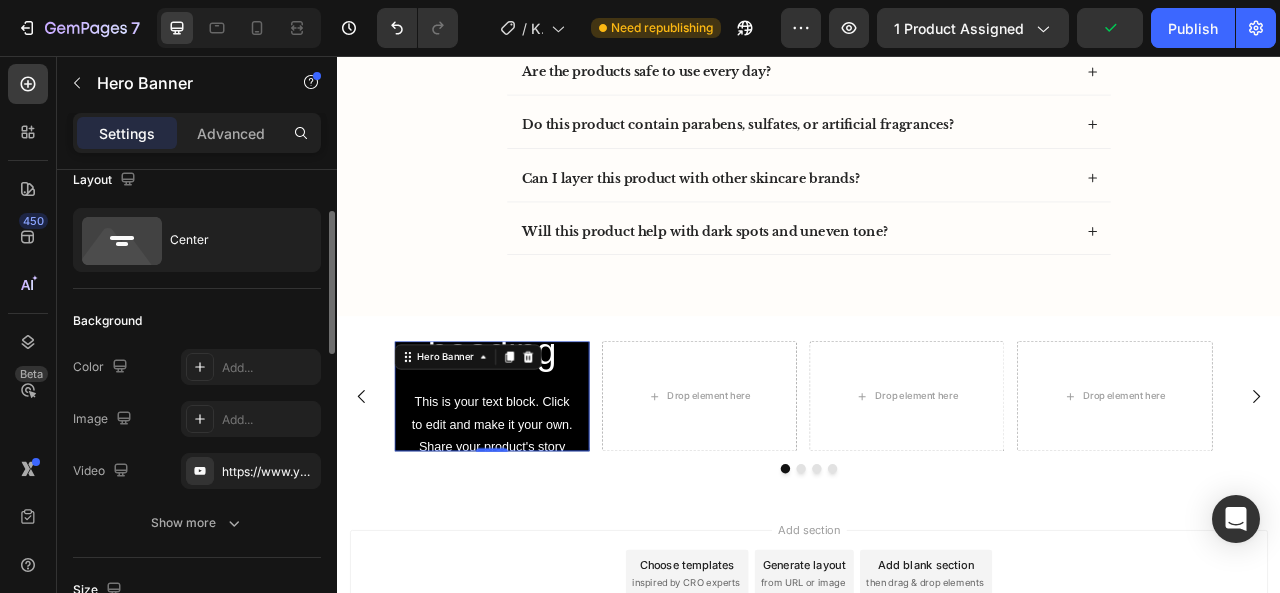 scroll, scrollTop: 0, scrollLeft: 0, axis: both 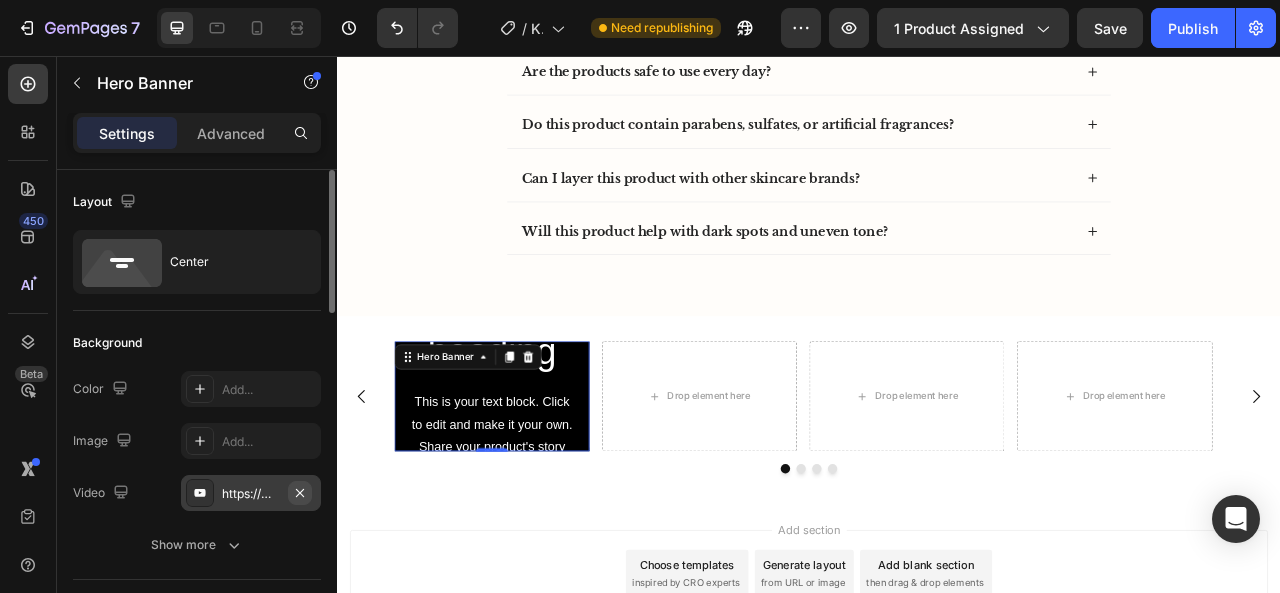 click 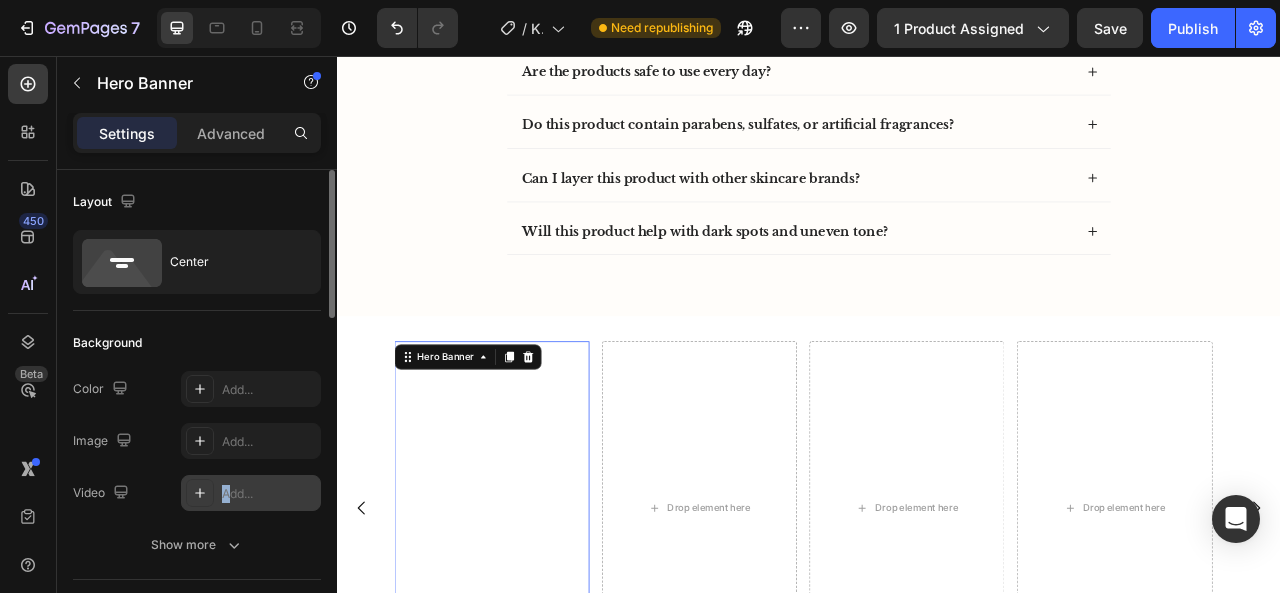 drag, startPoint x: 226, startPoint y: 491, endPoint x: 206, endPoint y: 491, distance: 20 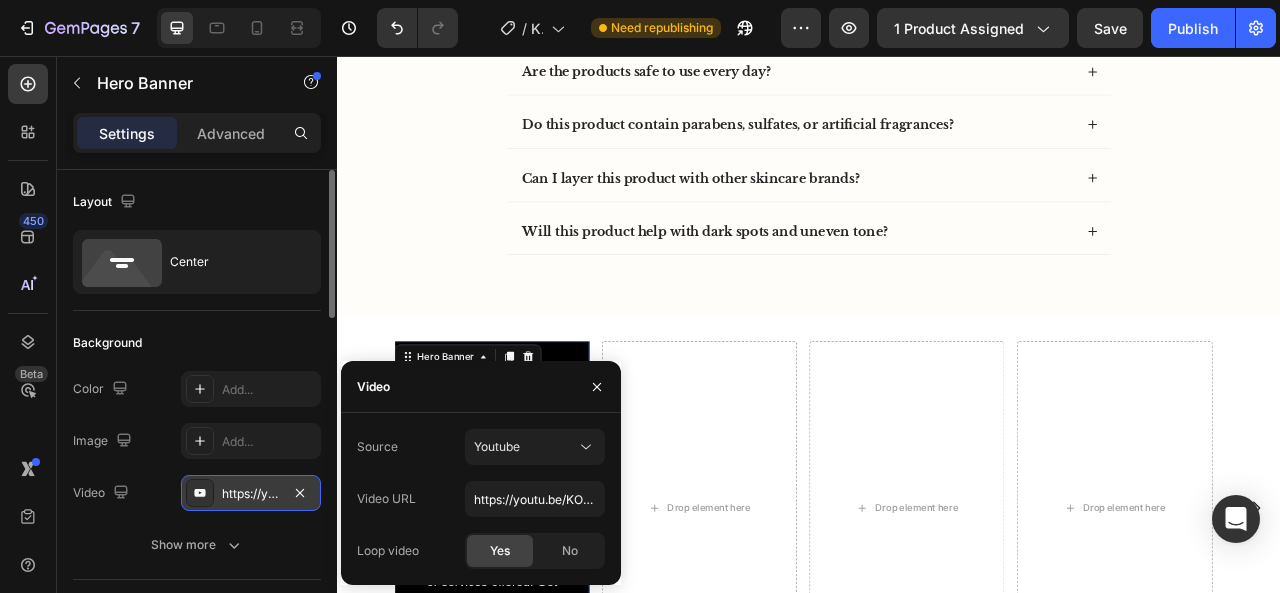 click 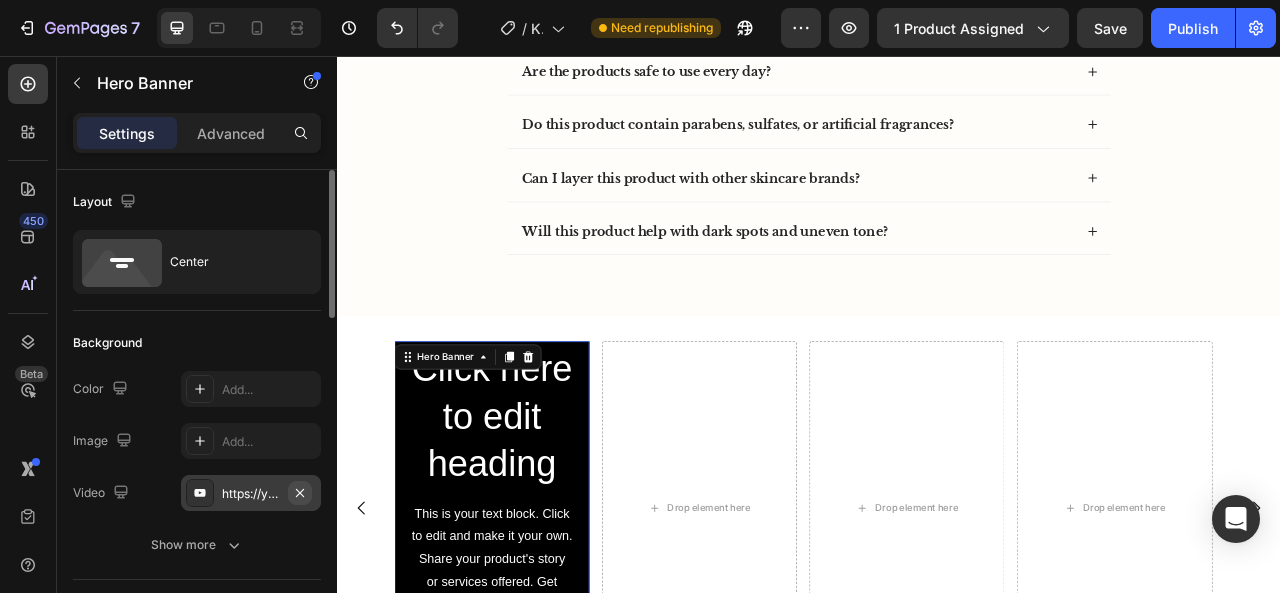 click 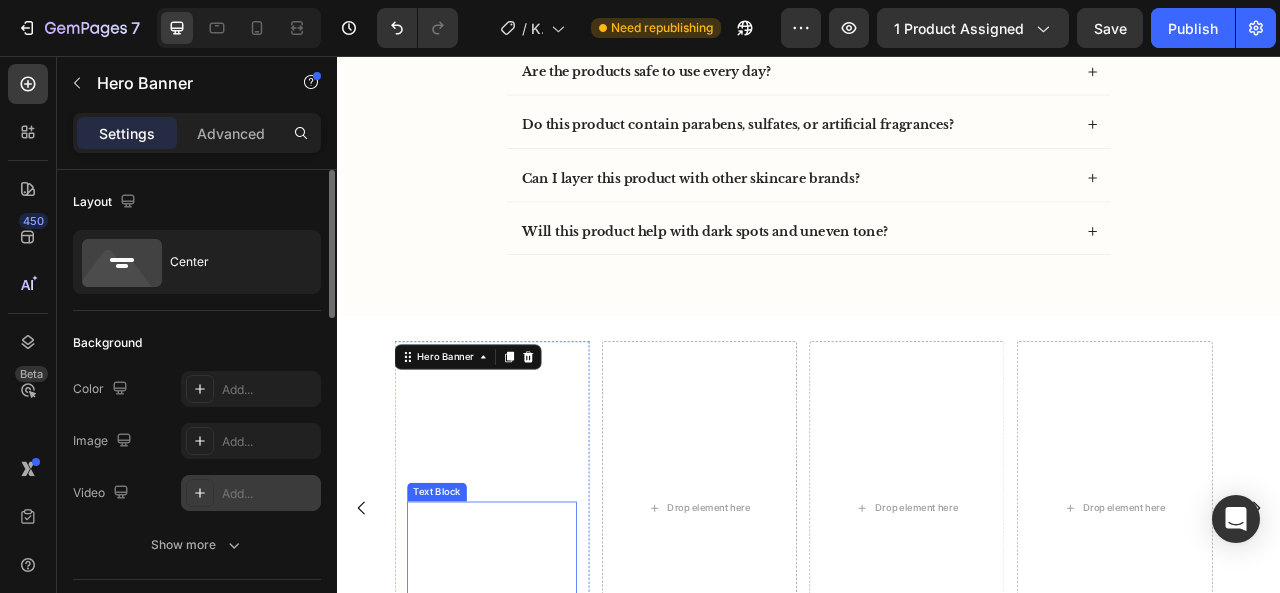 scroll, scrollTop: 4933, scrollLeft: 0, axis: vertical 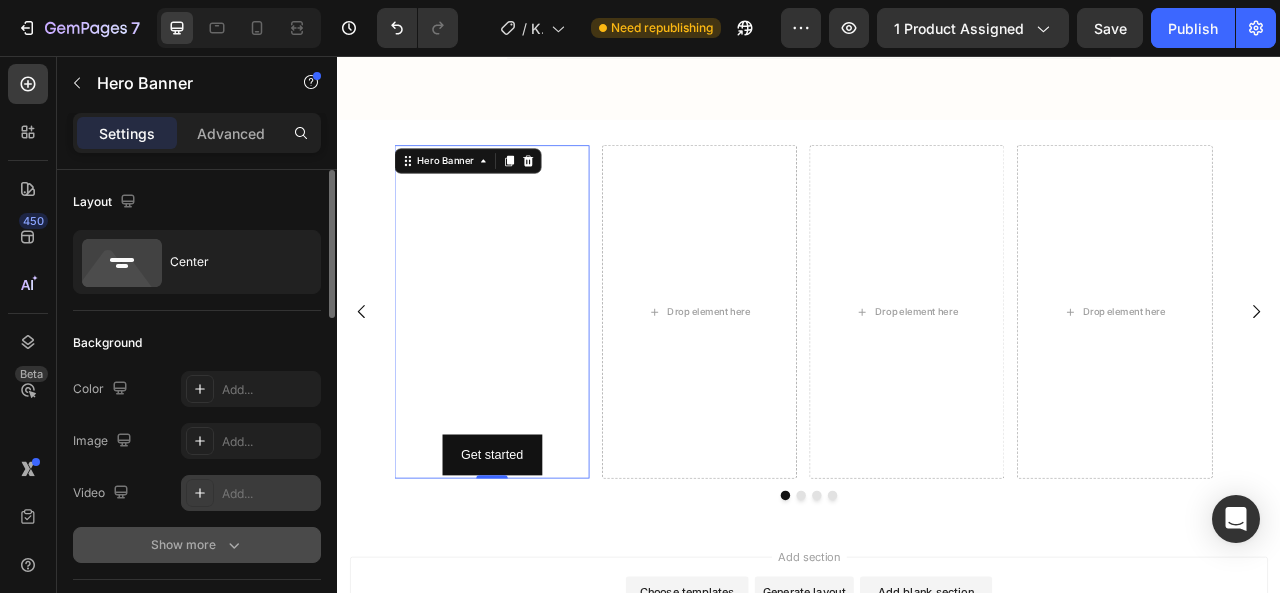 click 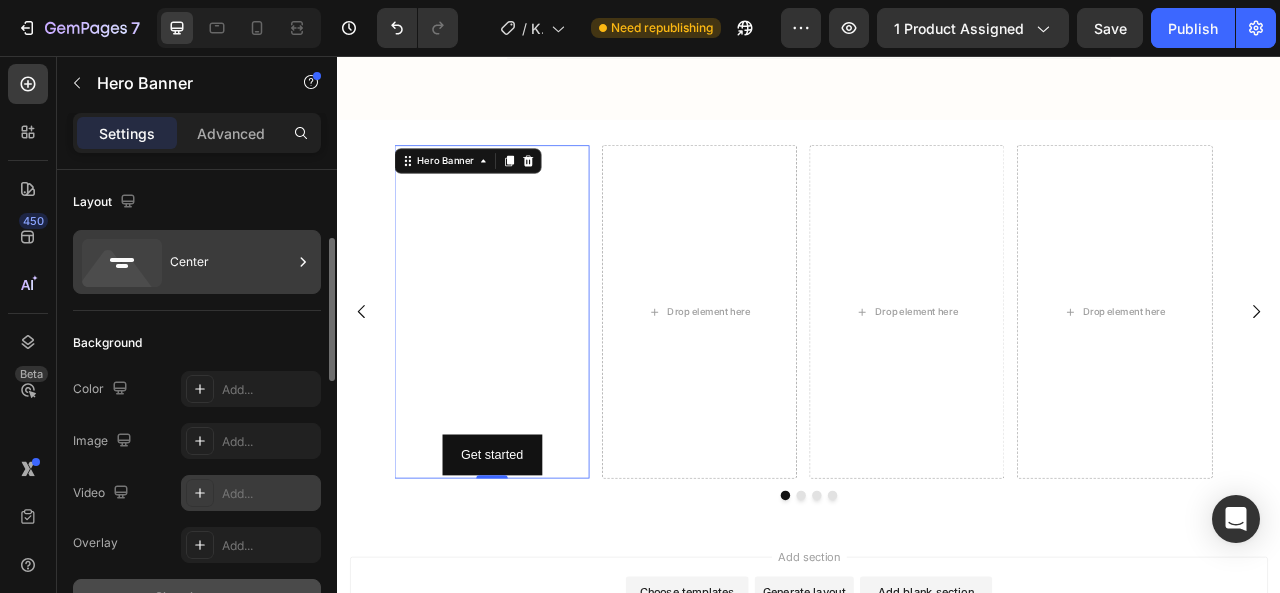 scroll, scrollTop: 75, scrollLeft: 0, axis: vertical 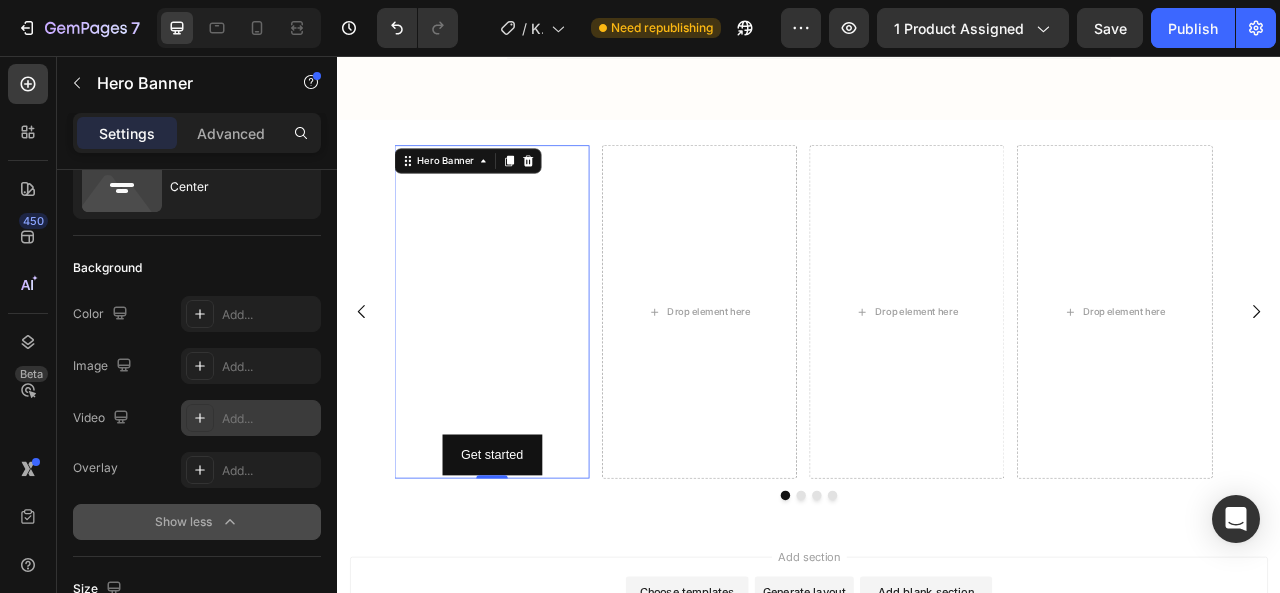 click 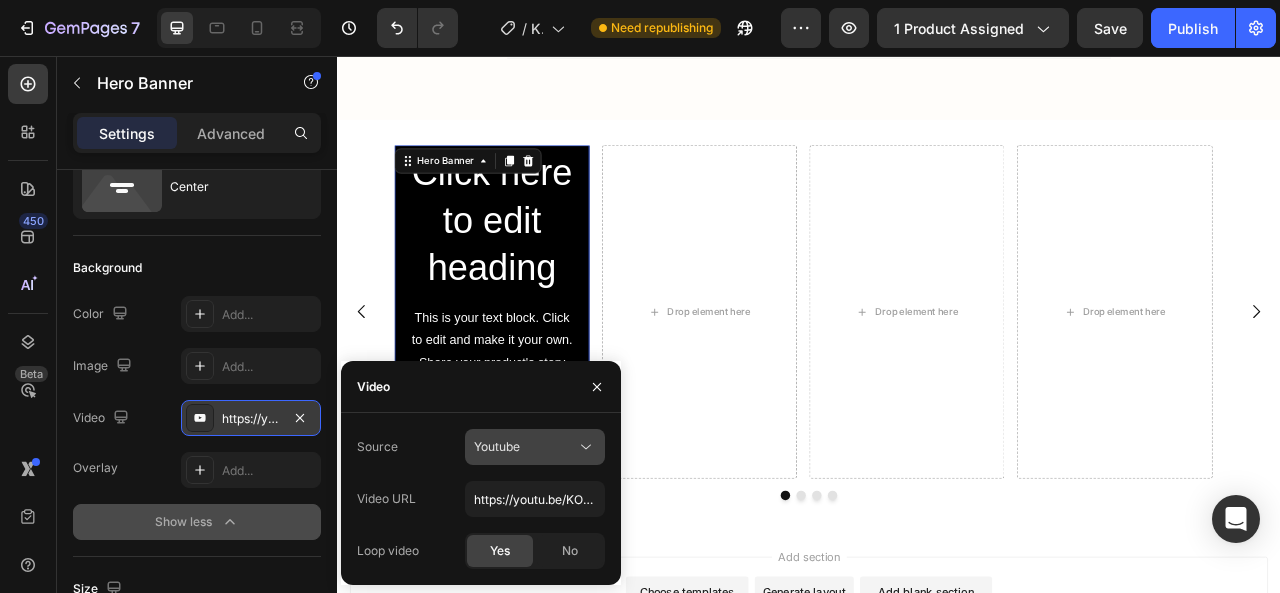 click on "Youtube" at bounding box center (525, 447) 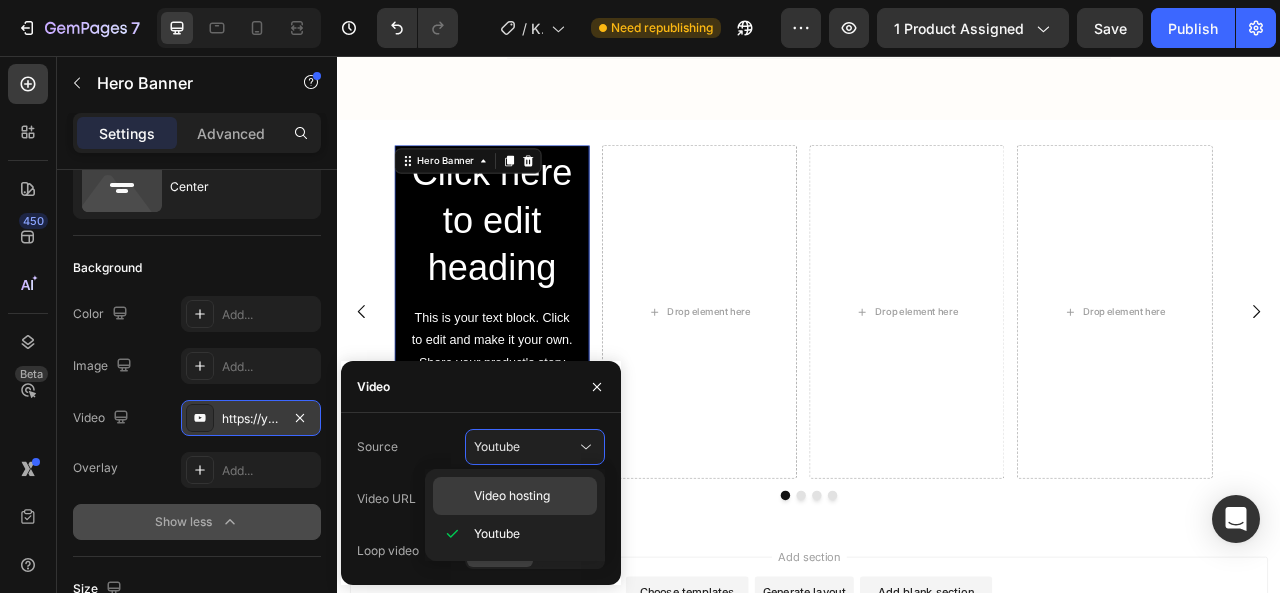 click on "Video hosting" at bounding box center (512, 496) 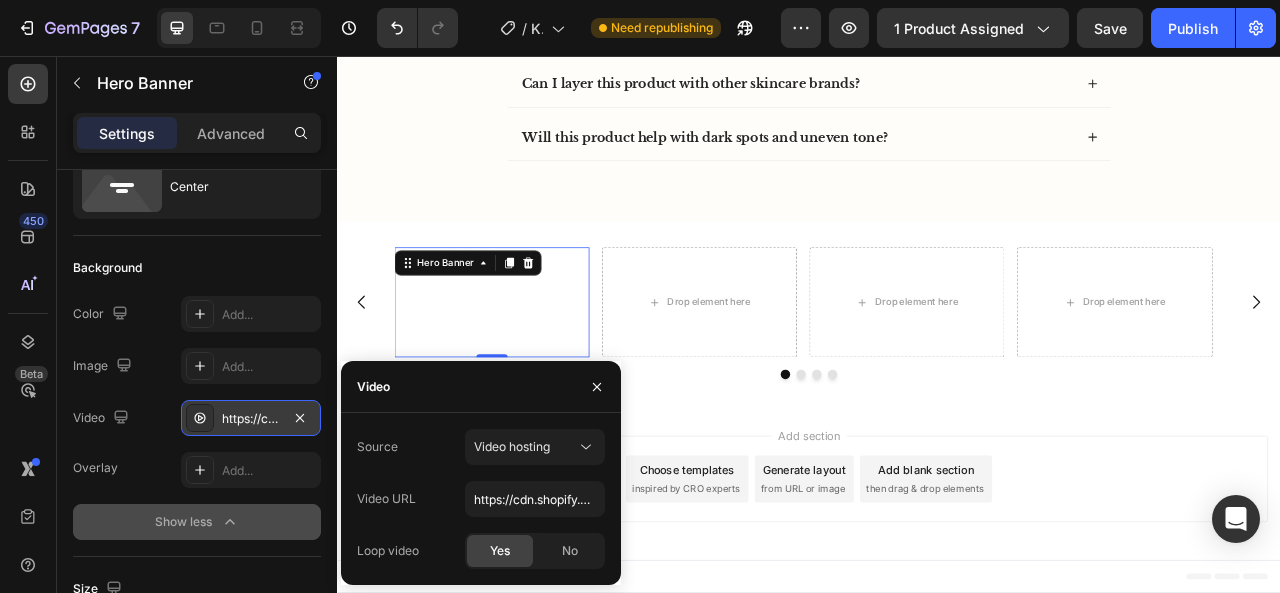 scroll, scrollTop: 4794, scrollLeft: 0, axis: vertical 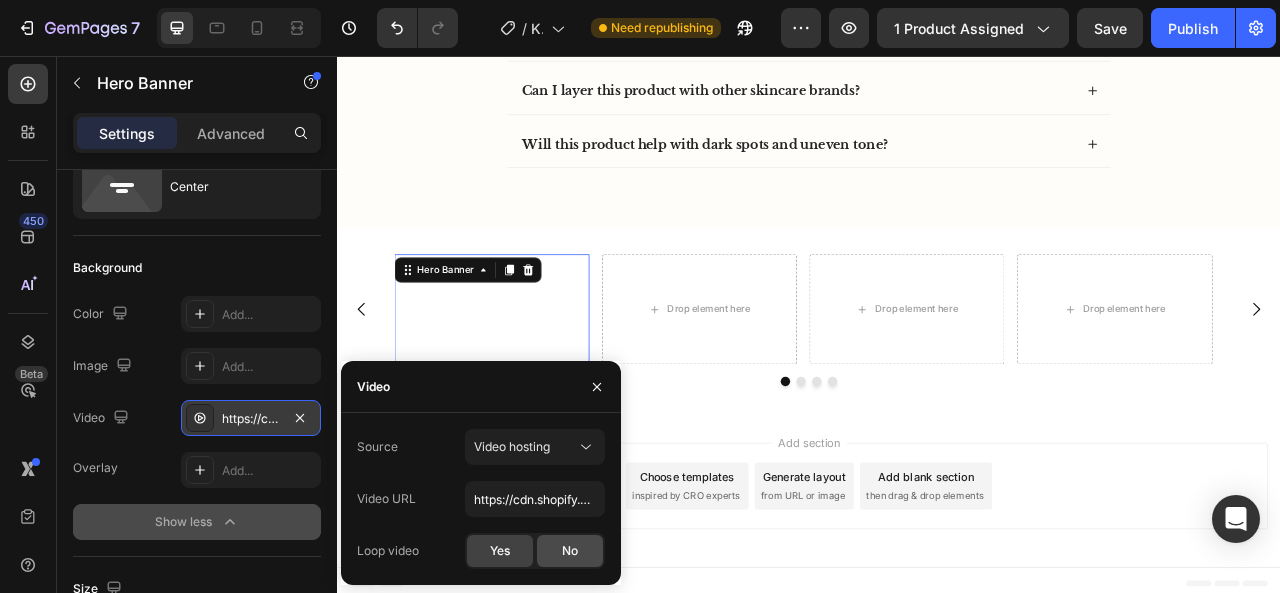 click on "No" 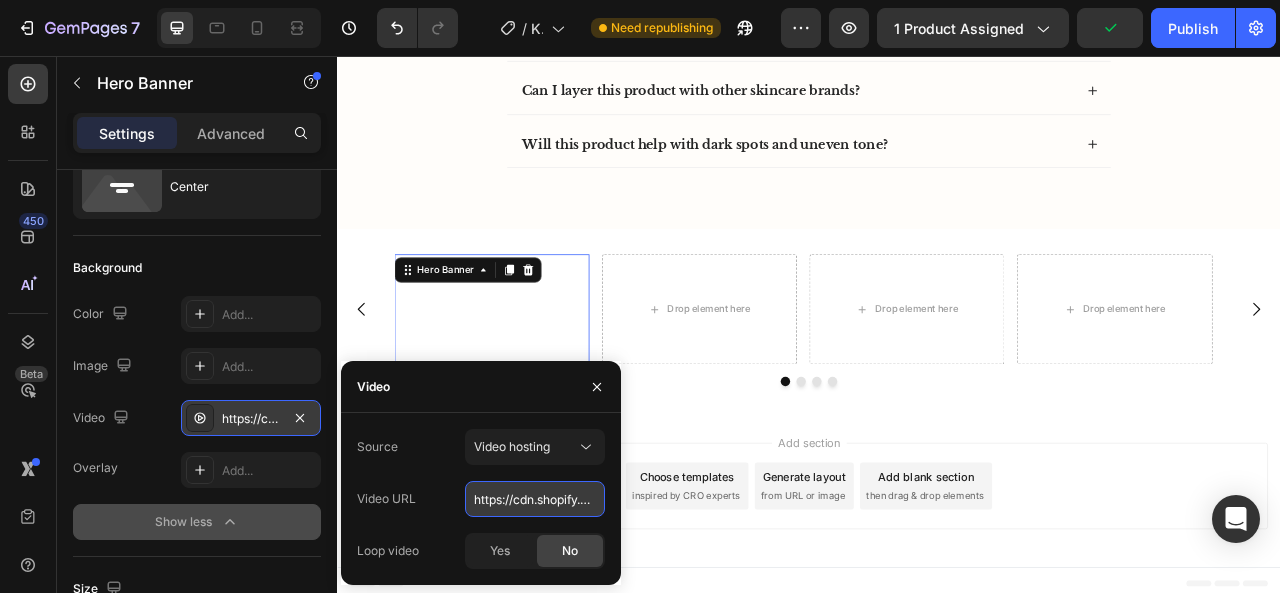 click on "https://cdn.shopify.com/videos/c/o/v/92a407d4e0c94a288eb54cac18c387dc.mp4" at bounding box center [535, 499] 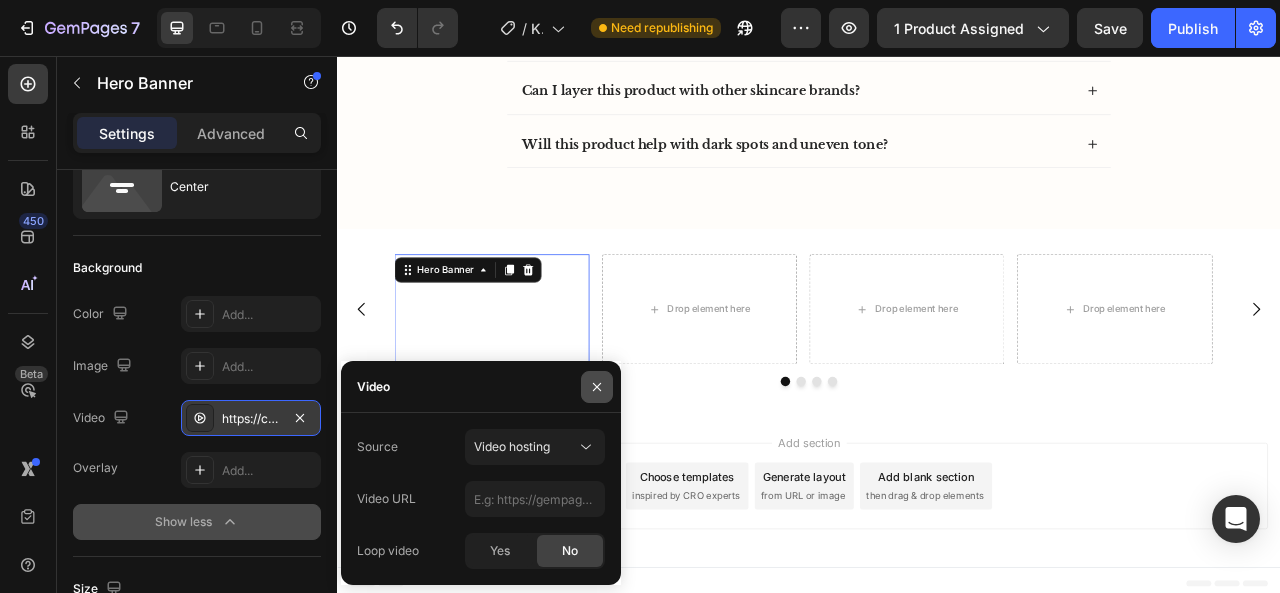 click 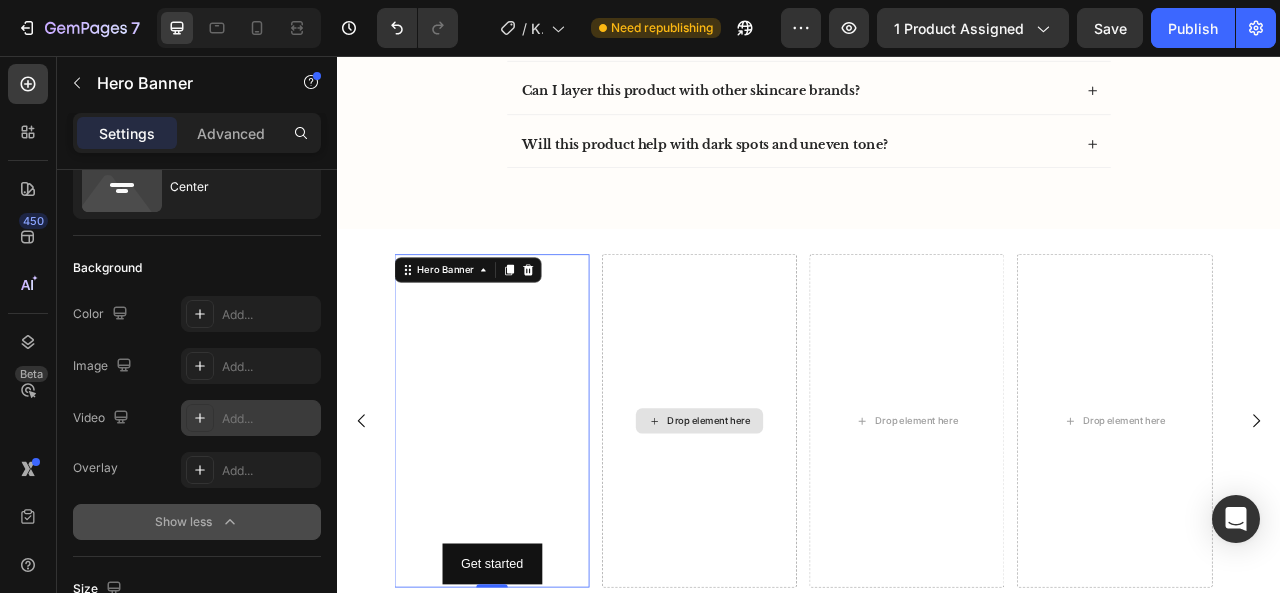 scroll, scrollTop: 4933, scrollLeft: 0, axis: vertical 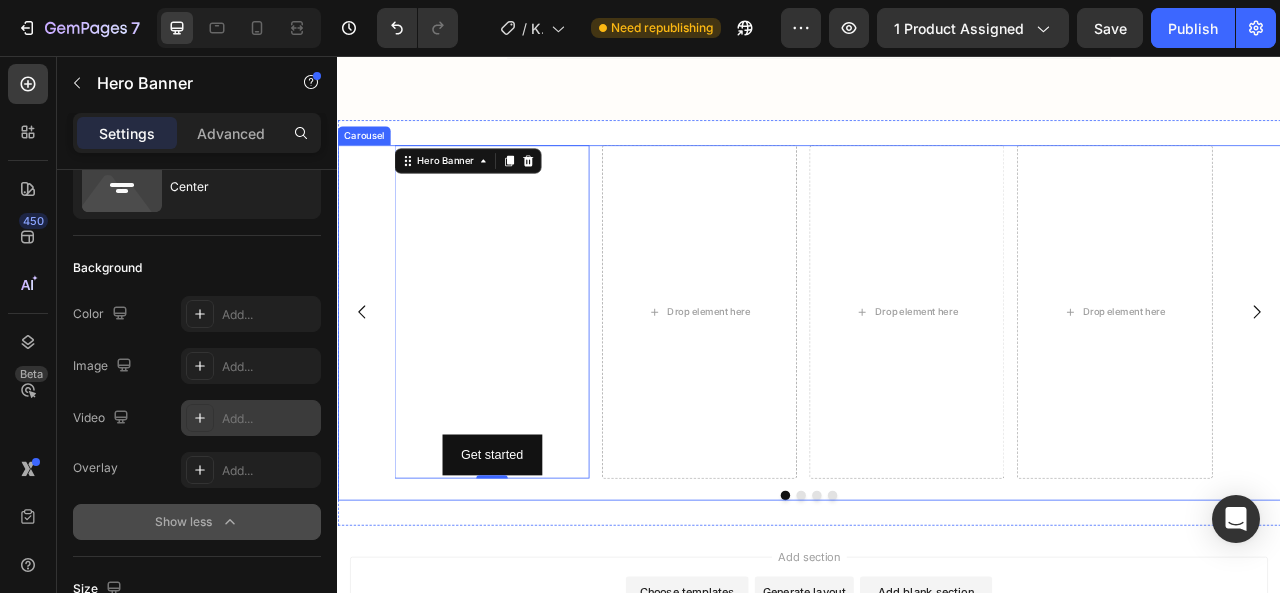 click 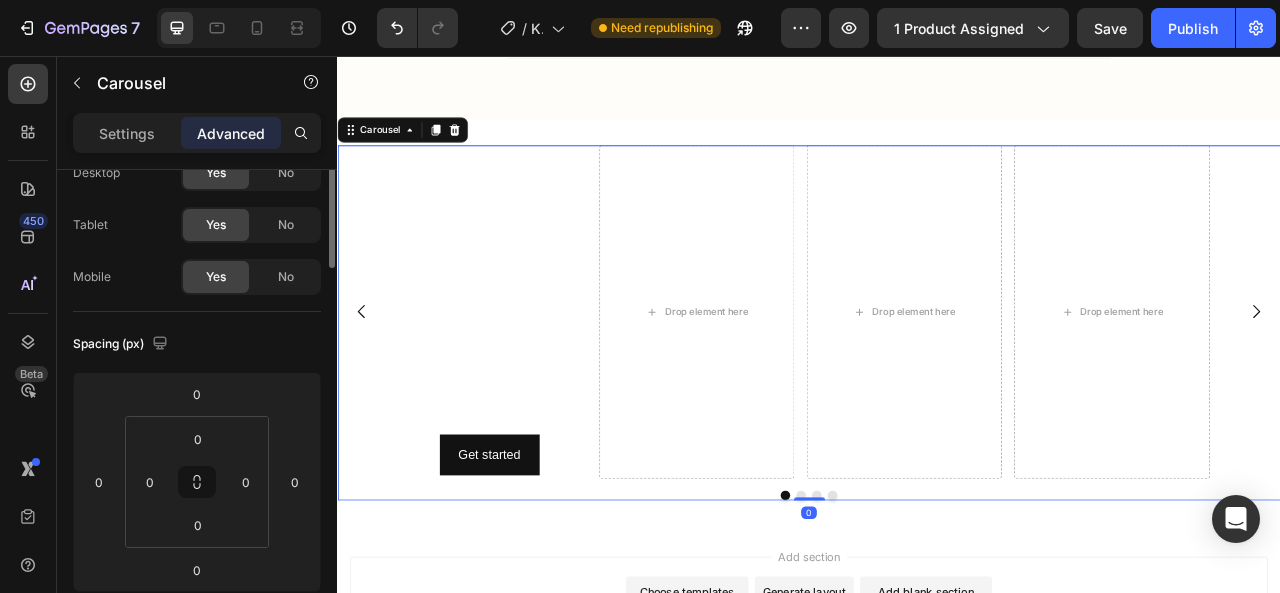 scroll, scrollTop: 0, scrollLeft: 0, axis: both 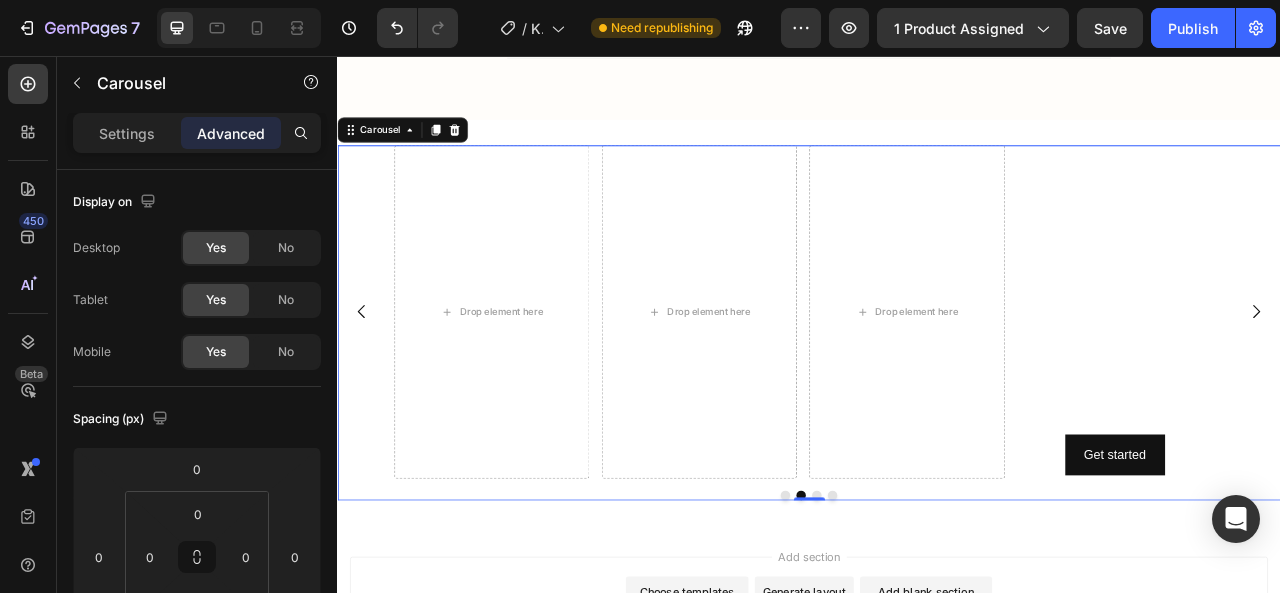 click 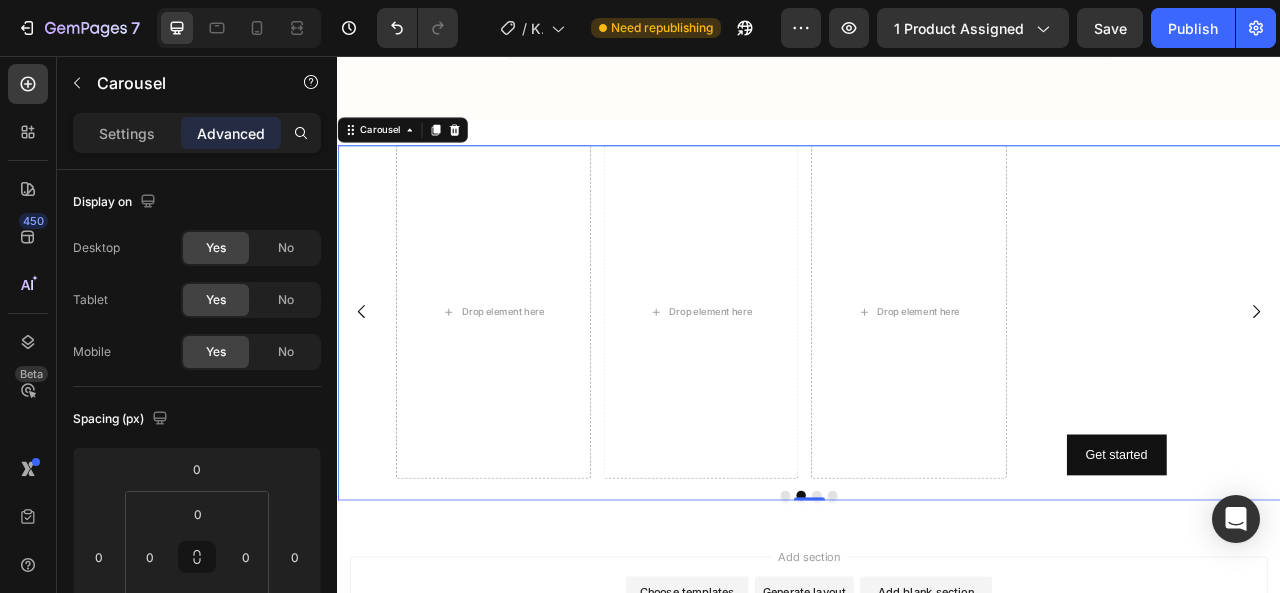 click 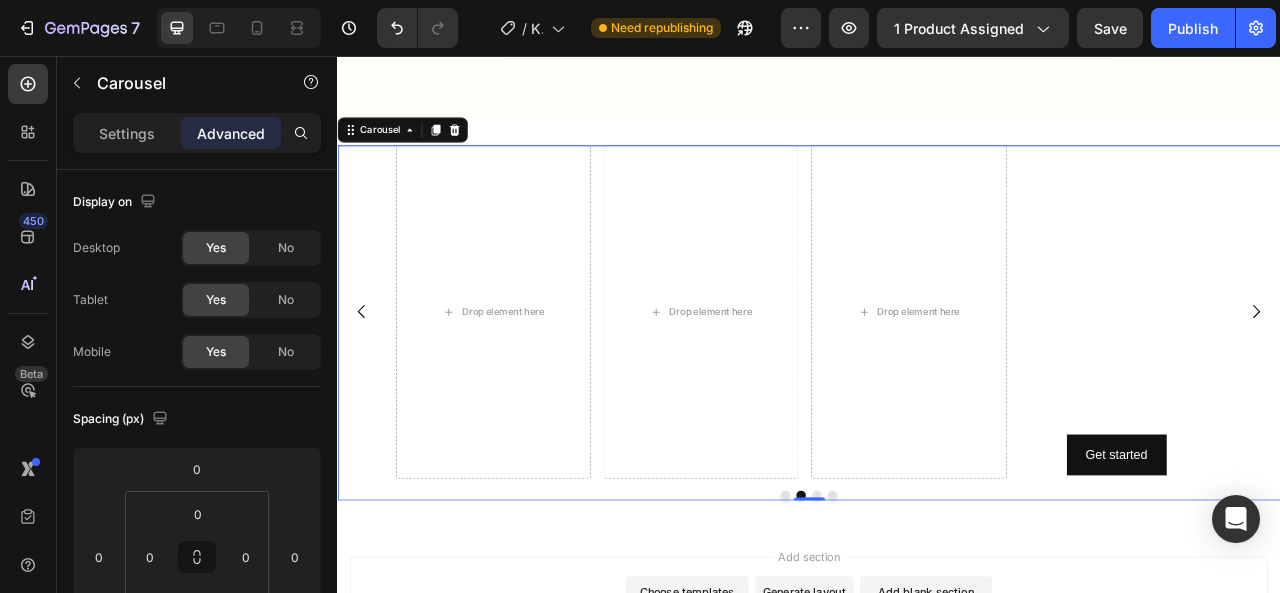 click 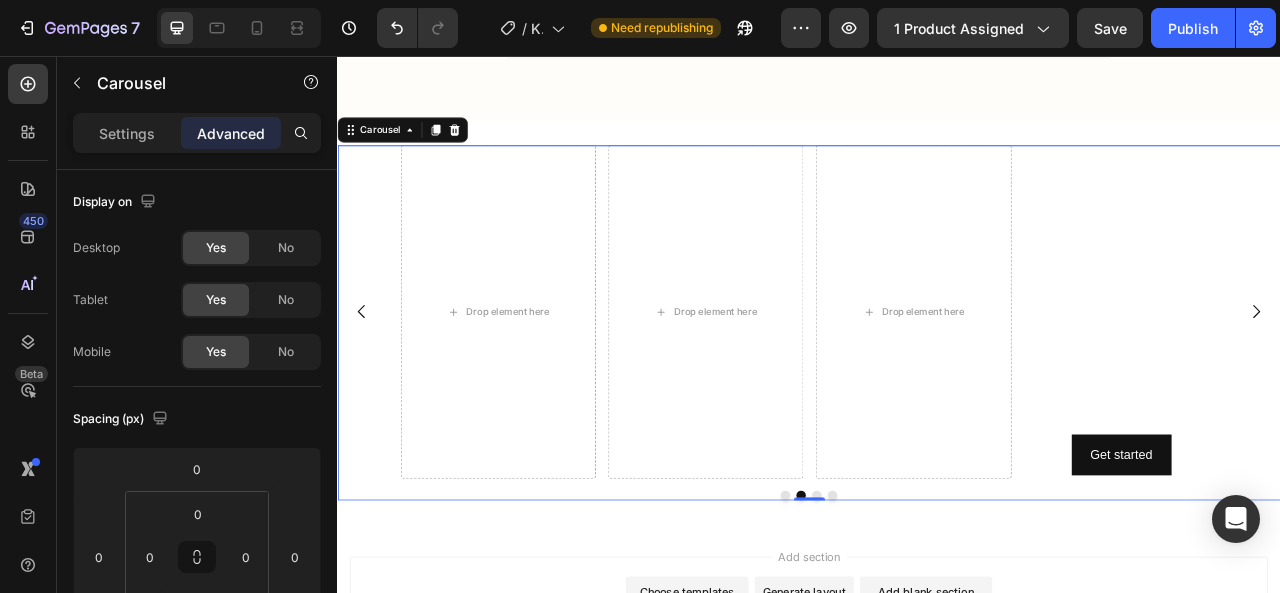 click 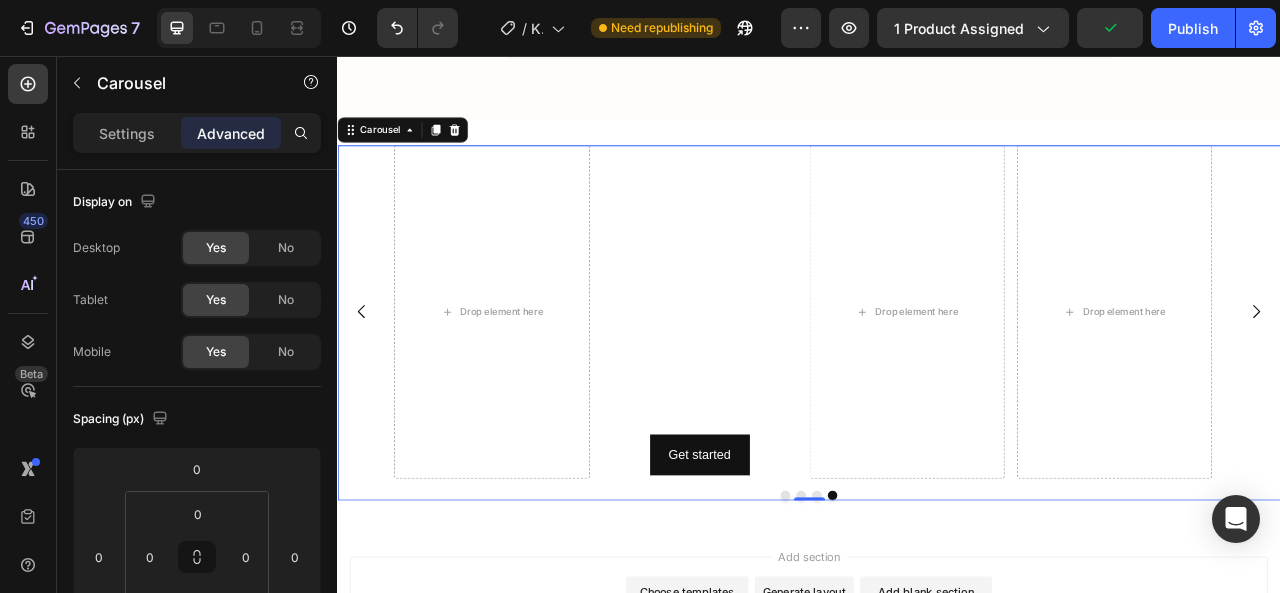 click 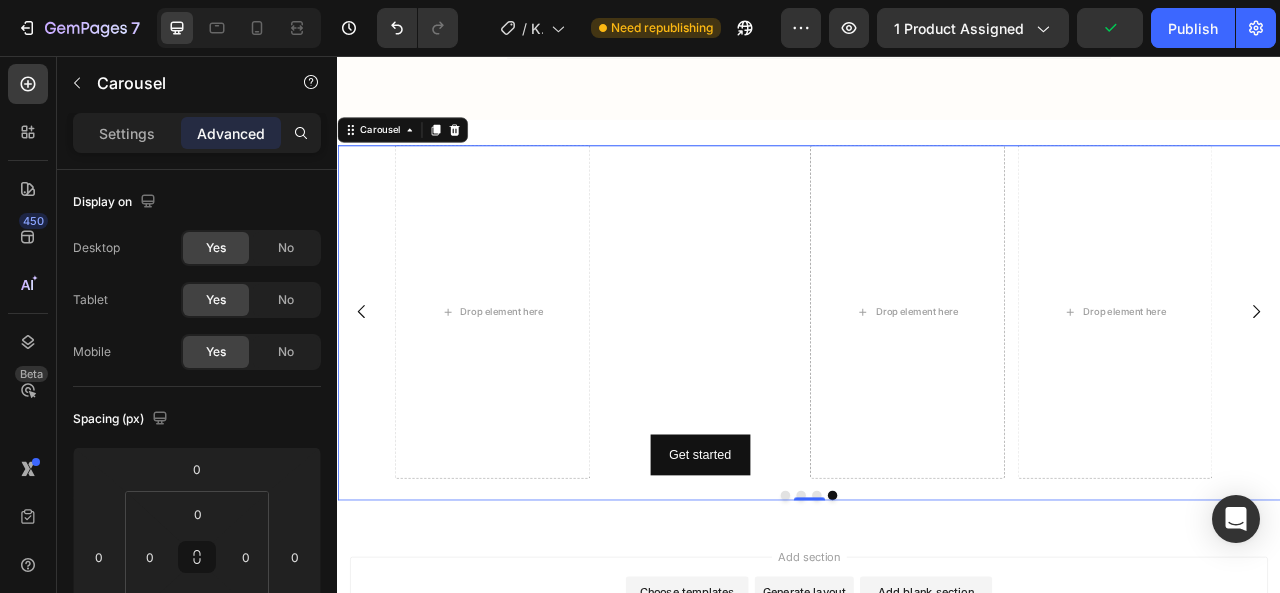 click 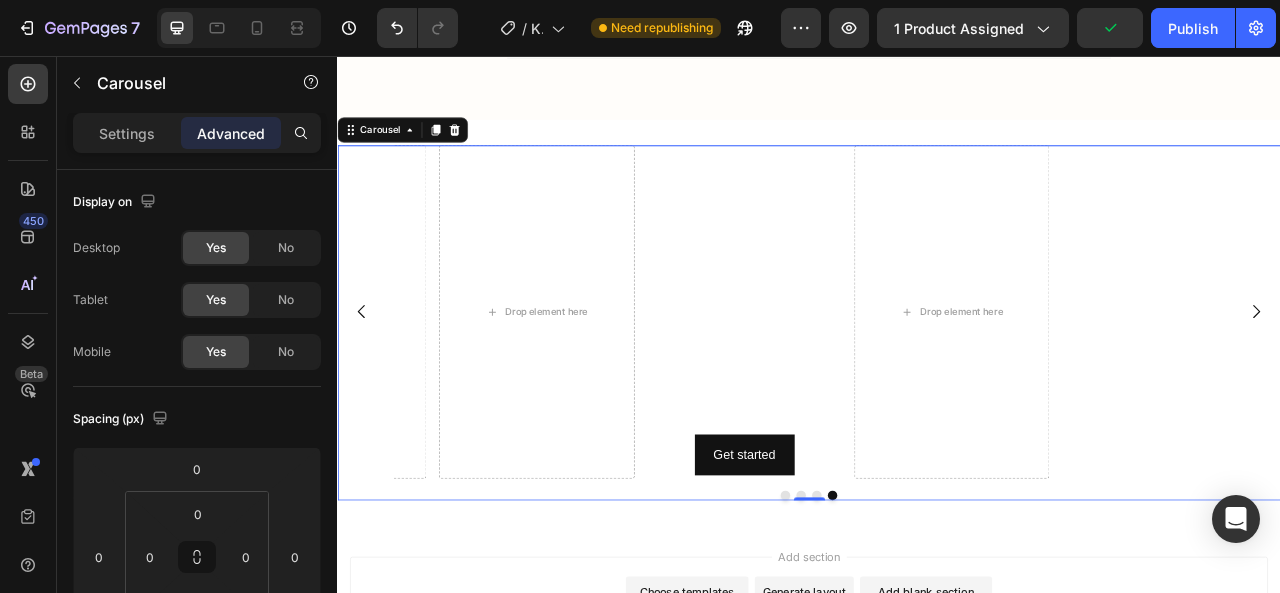 click 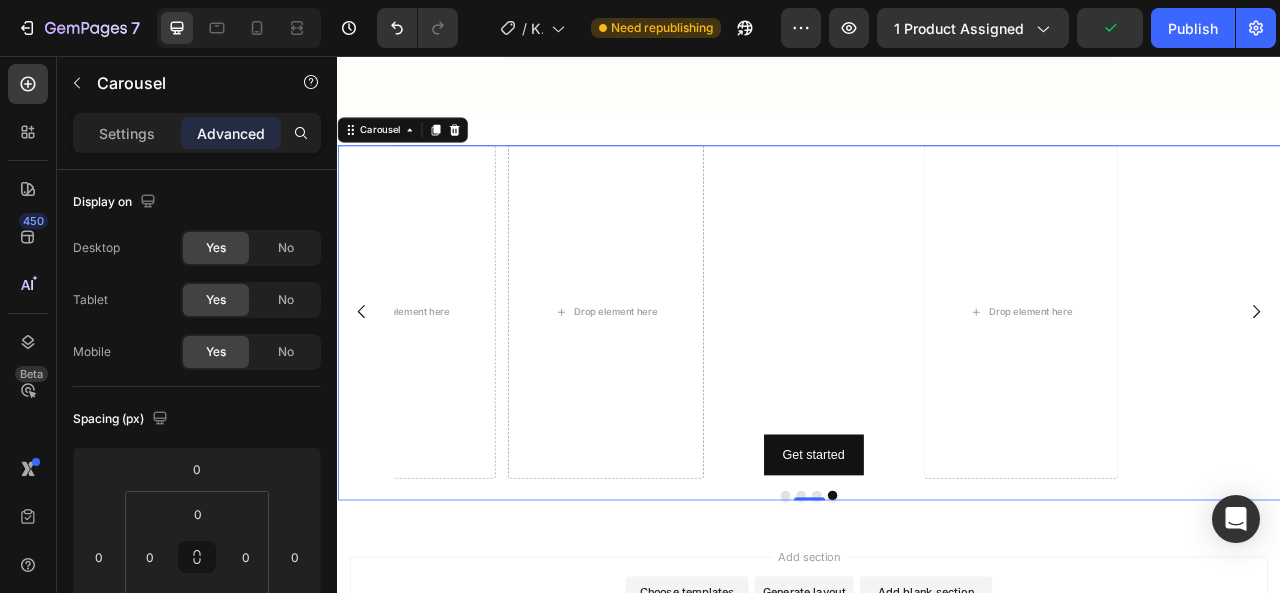 click 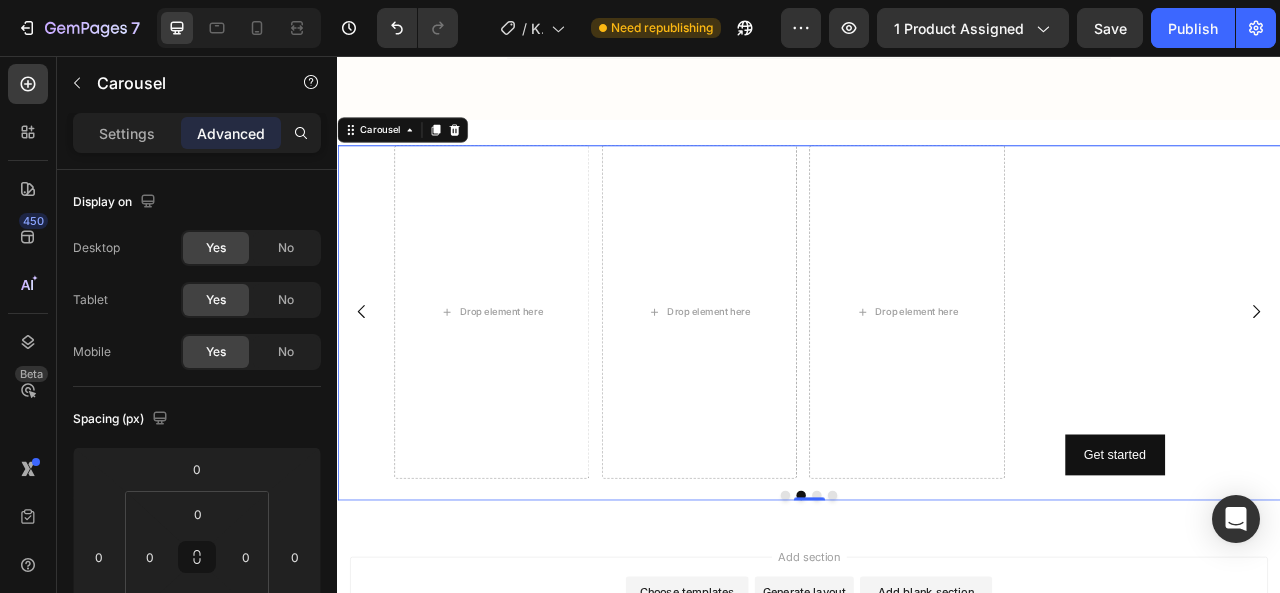 click 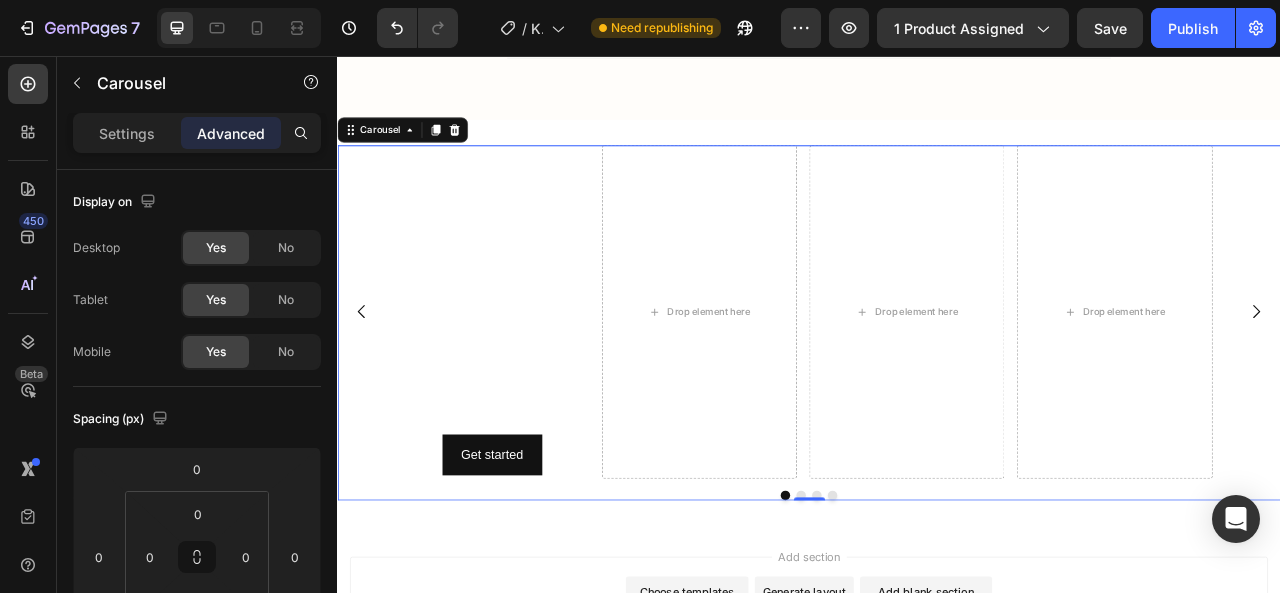 click 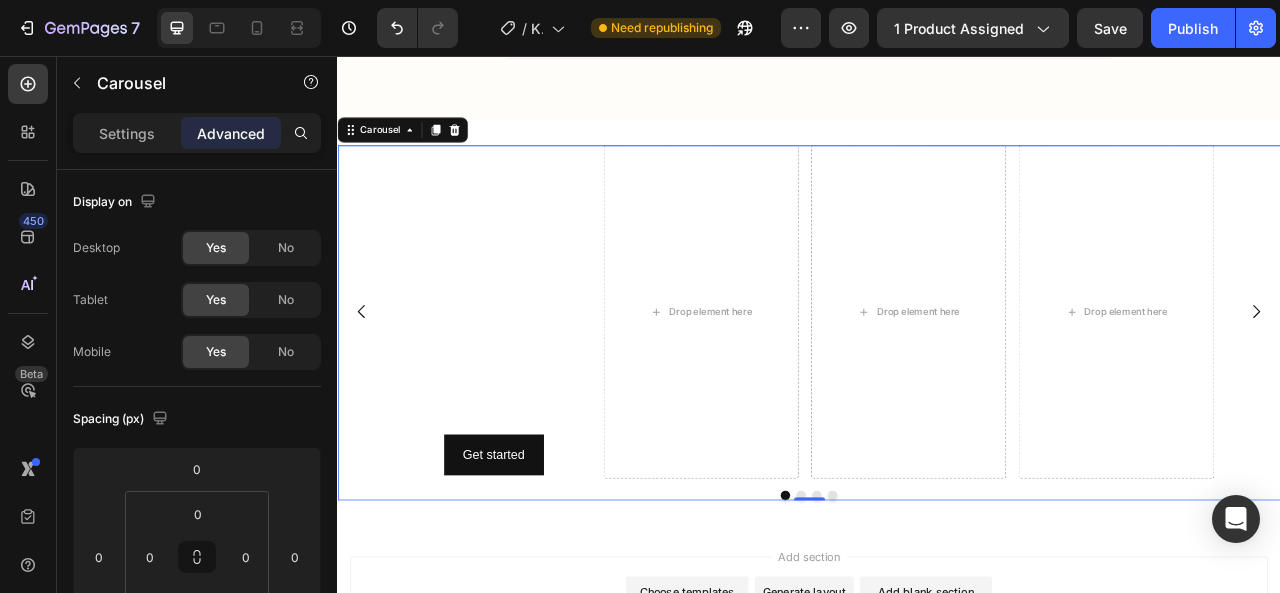 click 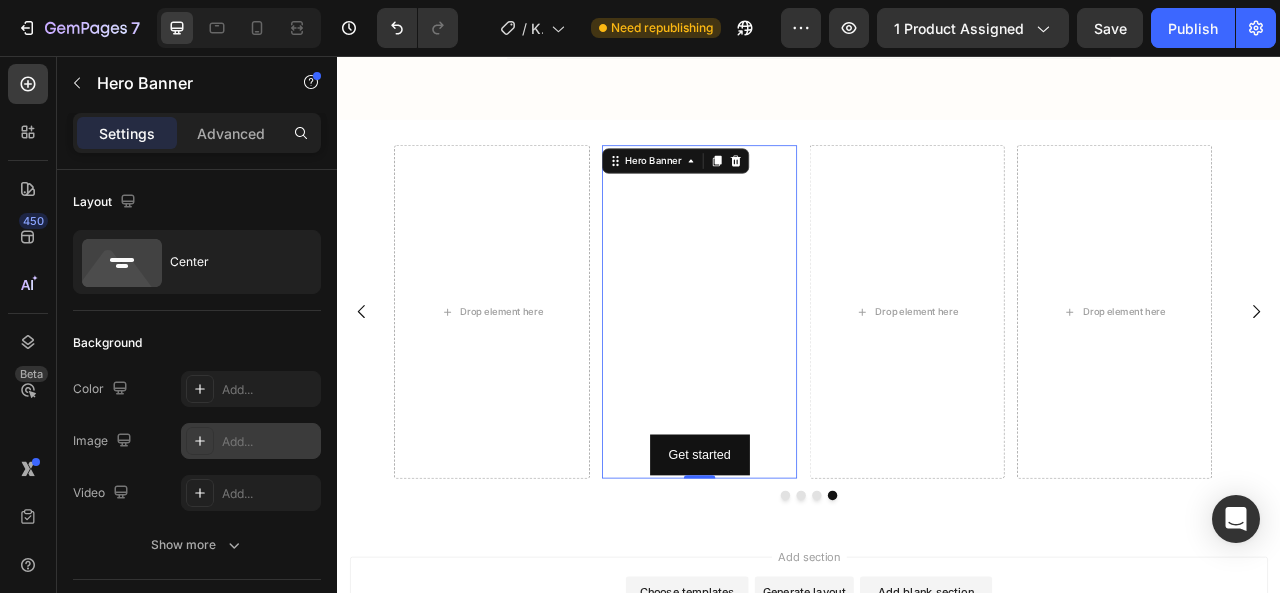 click 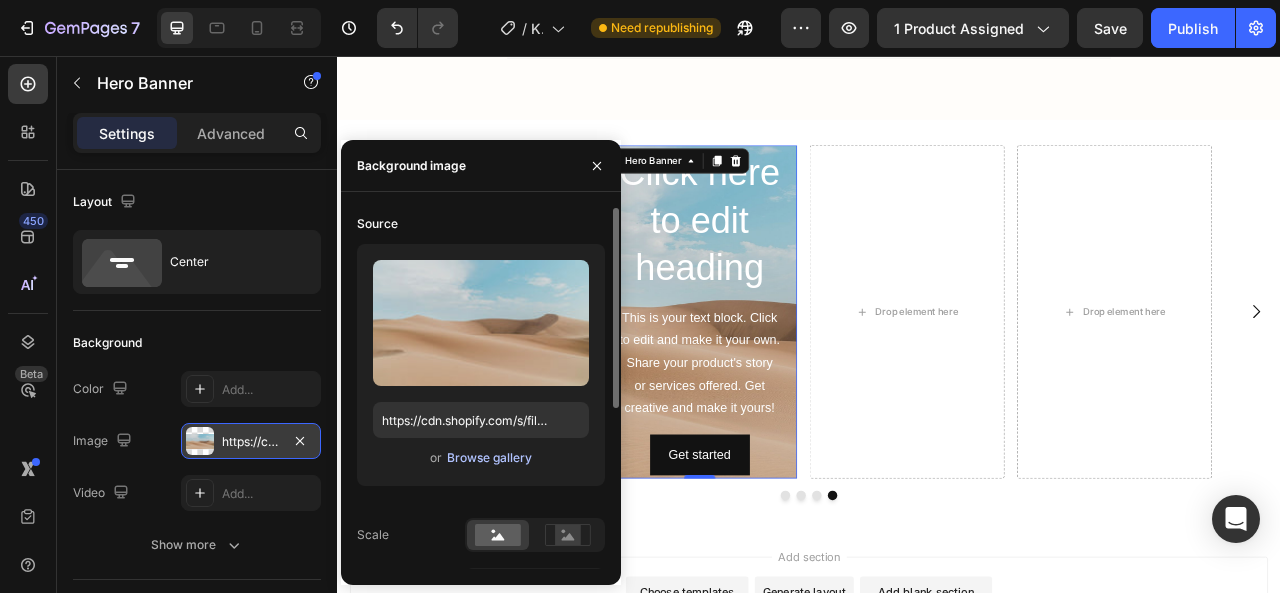 click on "Browse gallery" at bounding box center [489, 458] 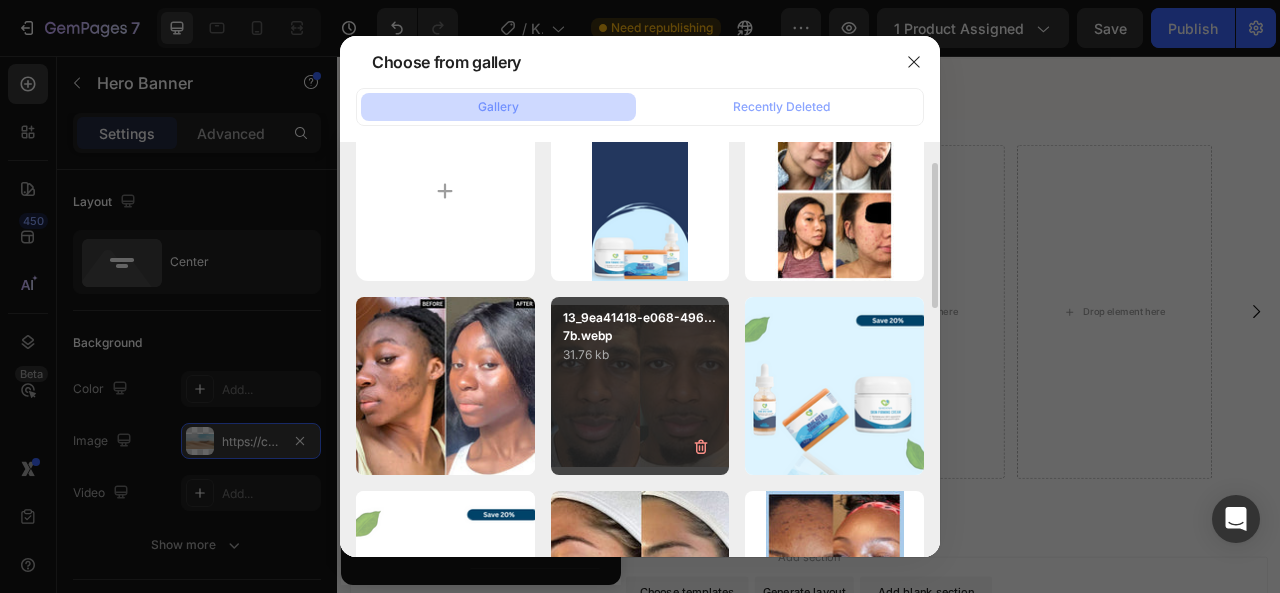 scroll, scrollTop: 0, scrollLeft: 0, axis: both 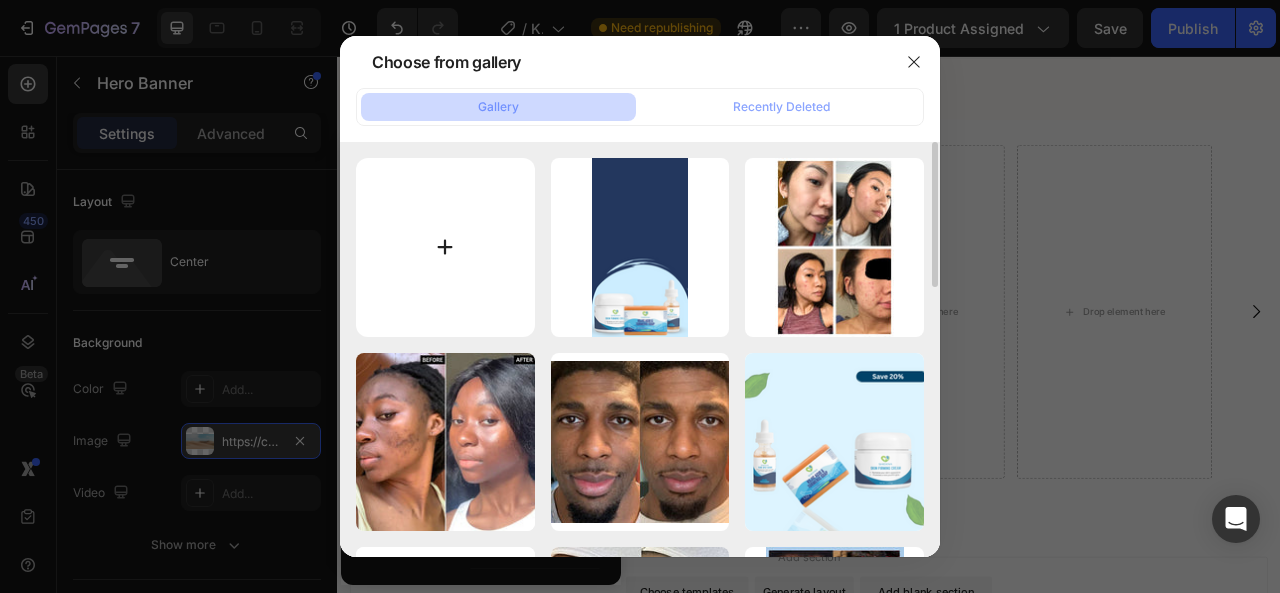 click at bounding box center [445, 247] 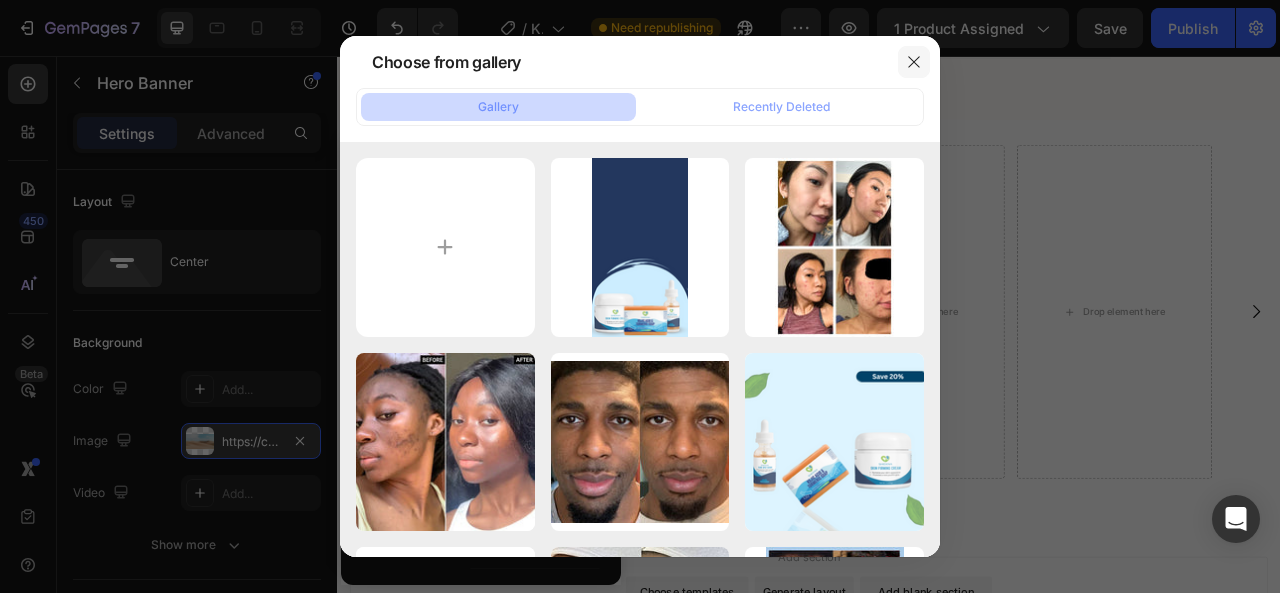 click at bounding box center [914, 62] 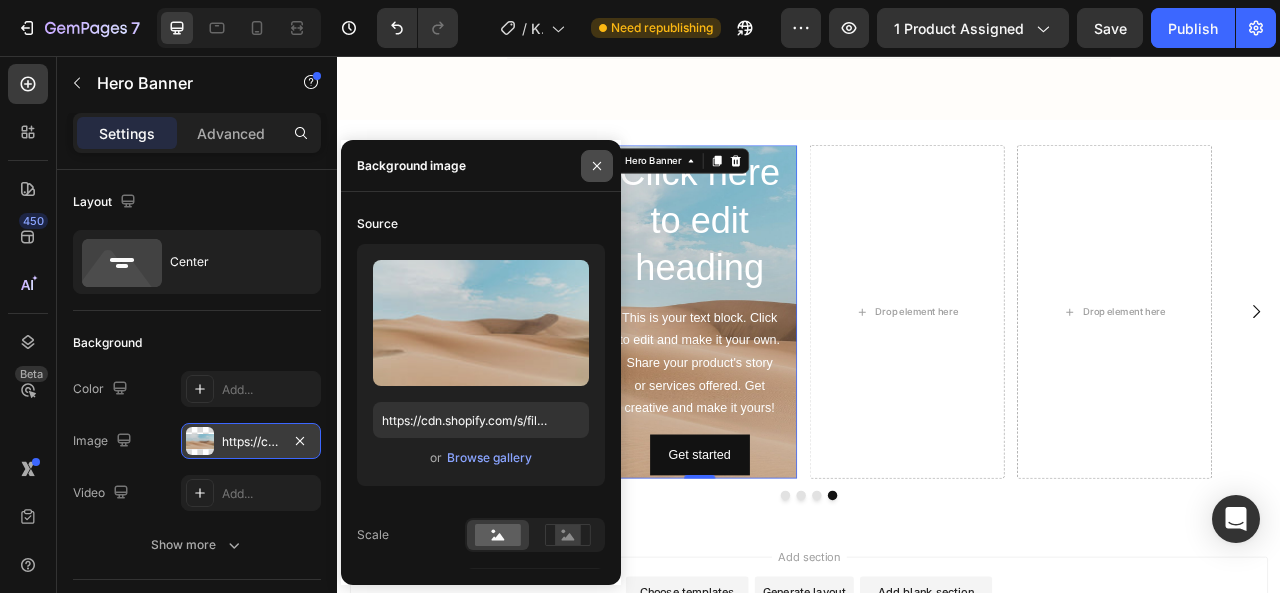click 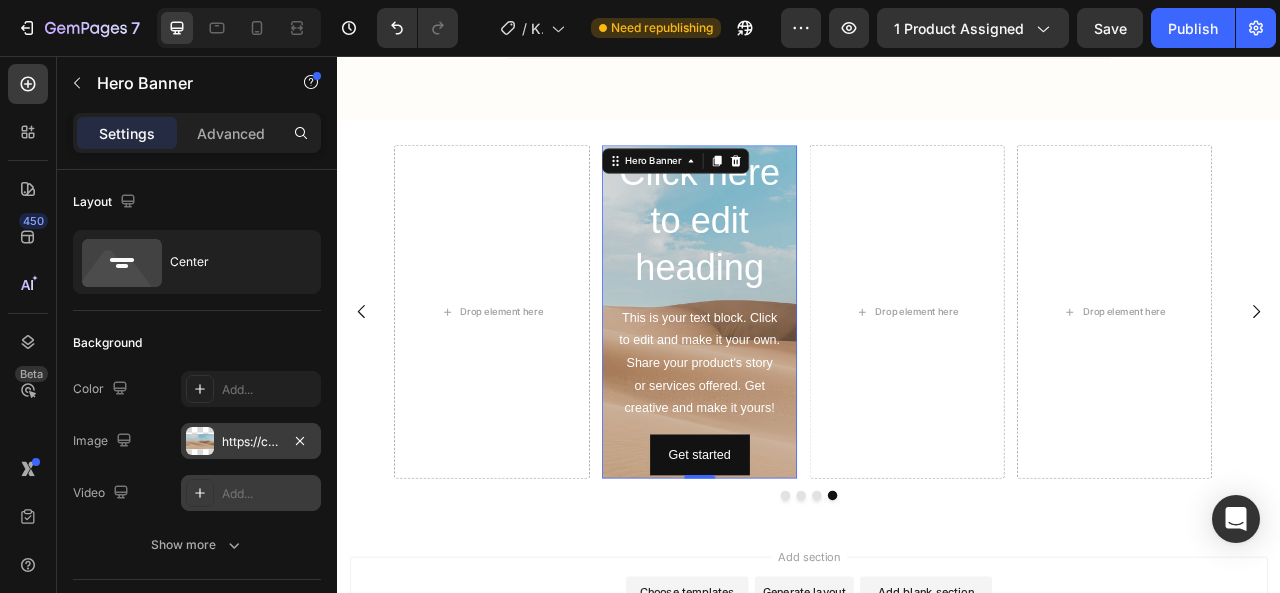 click at bounding box center (200, 493) 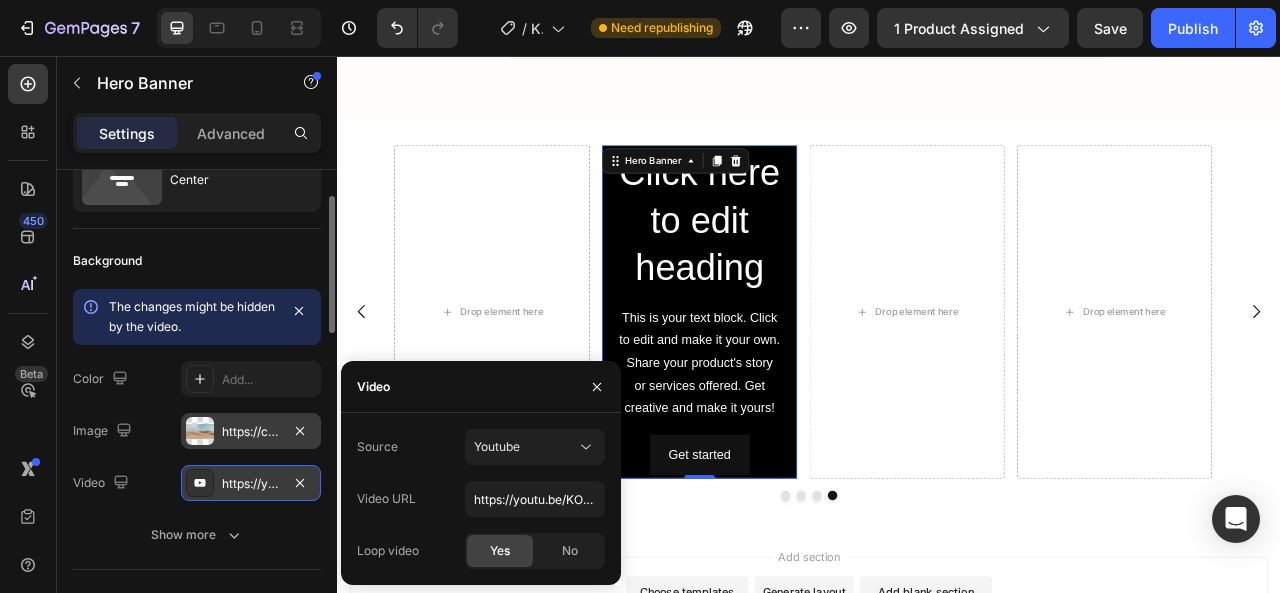 scroll, scrollTop: 84, scrollLeft: 0, axis: vertical 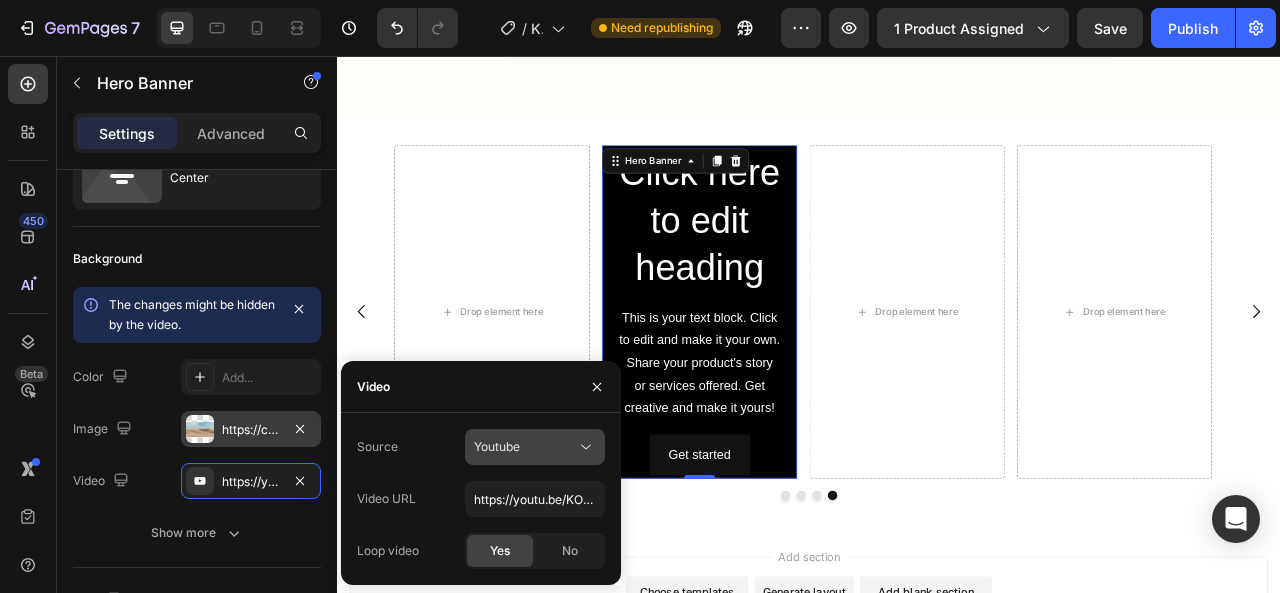 click 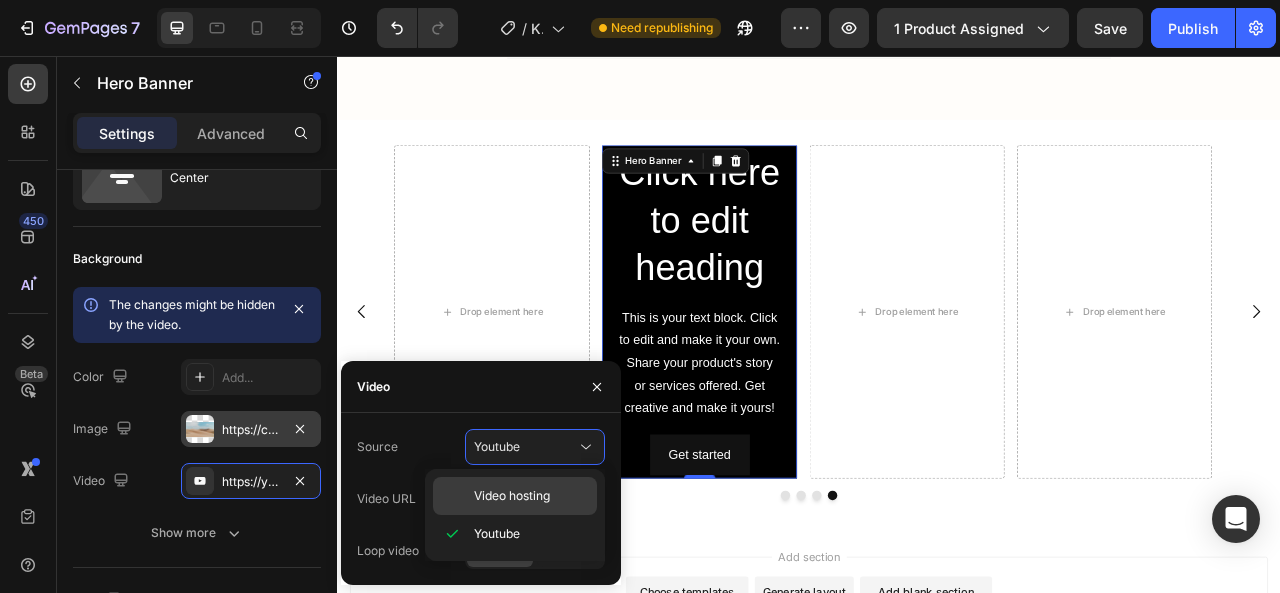 click on "Video hosting" at bounding box center [531, 496] 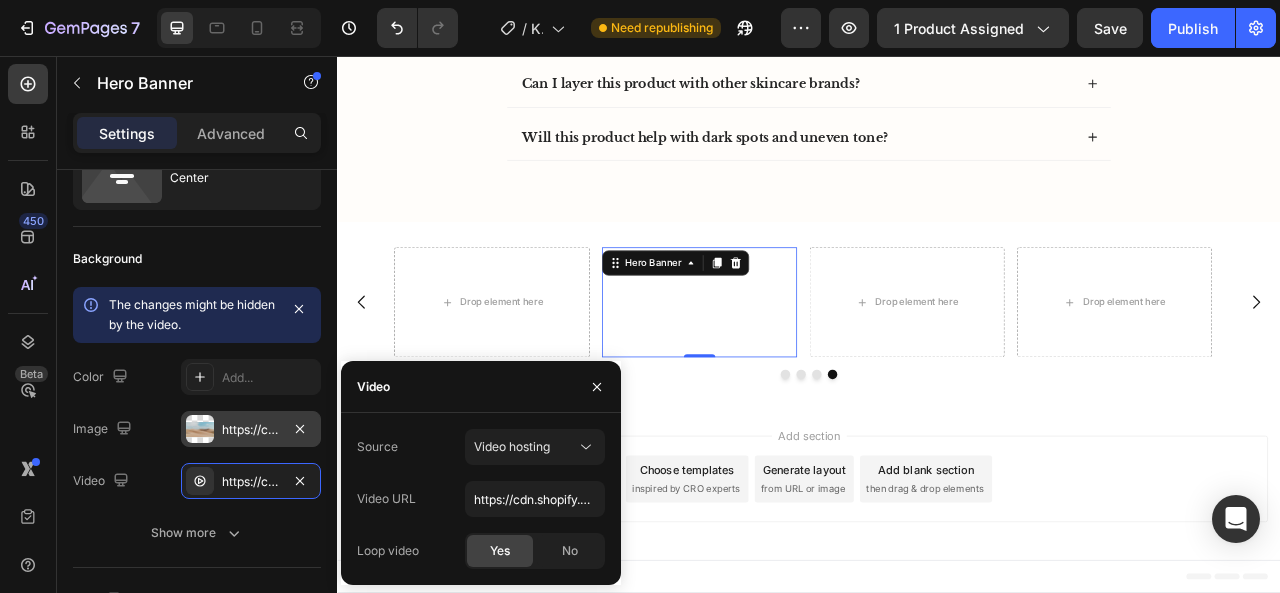 scroll, scrollTop: 4794, scrollLeft: 0, axis: vertical 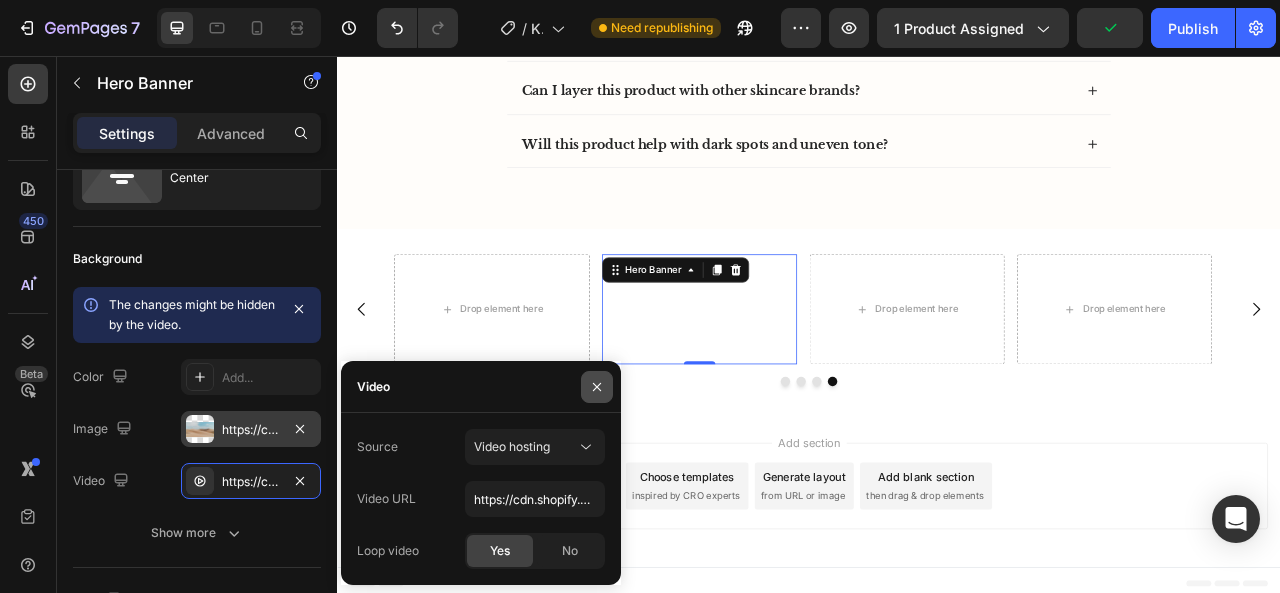 click 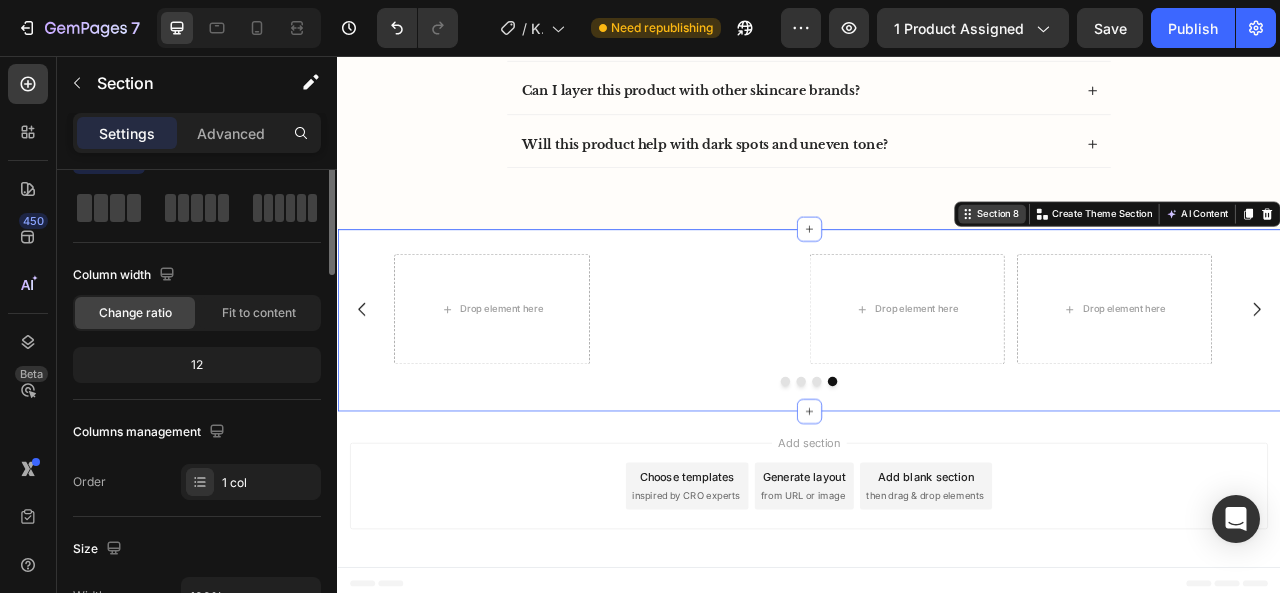 scroll, scrollTop: 0, scrollLeft: 0, axis: both 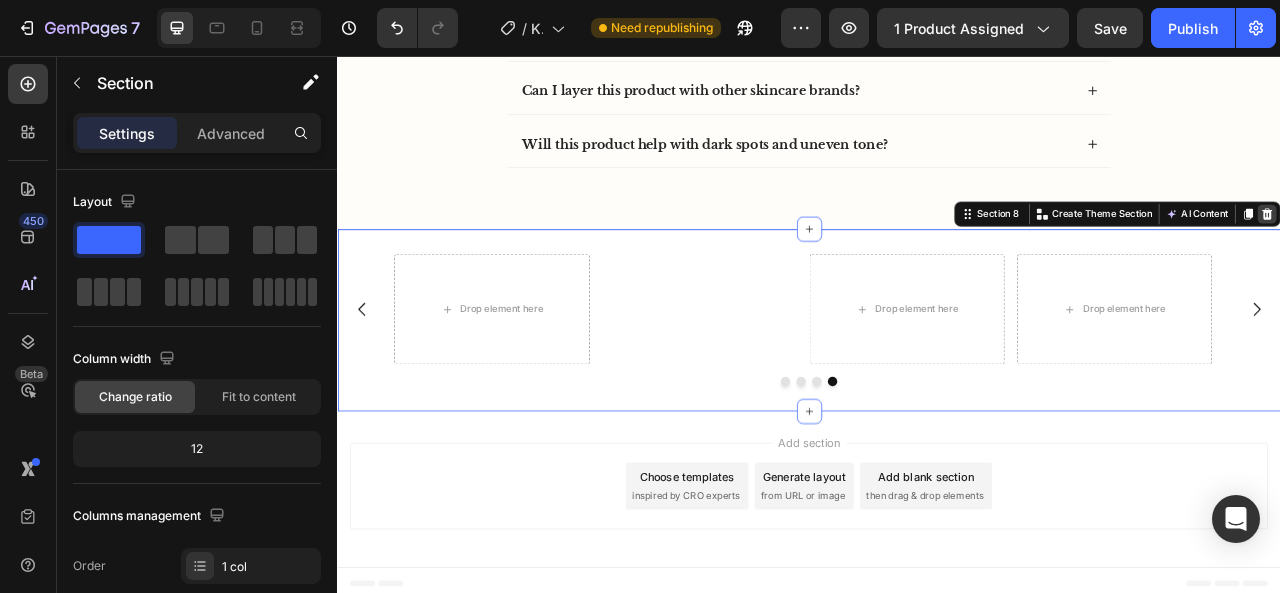 click at bounding box center [1520, 257] 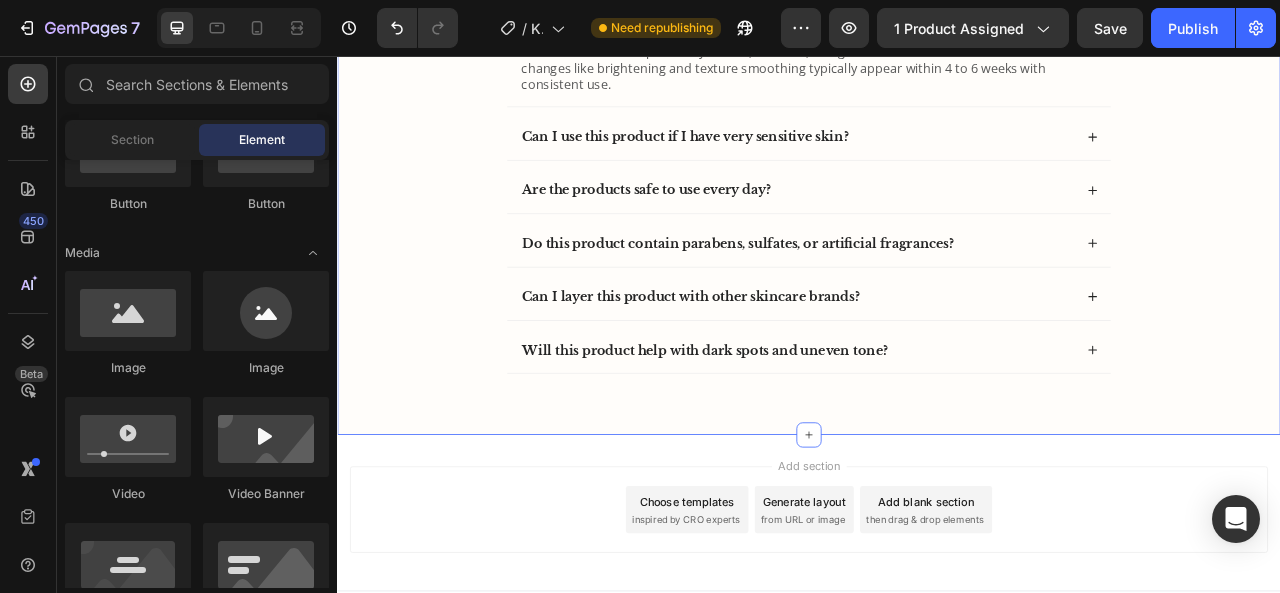 scroll, scrollTop: 4563, scrollLeft: 0, axis: vertical 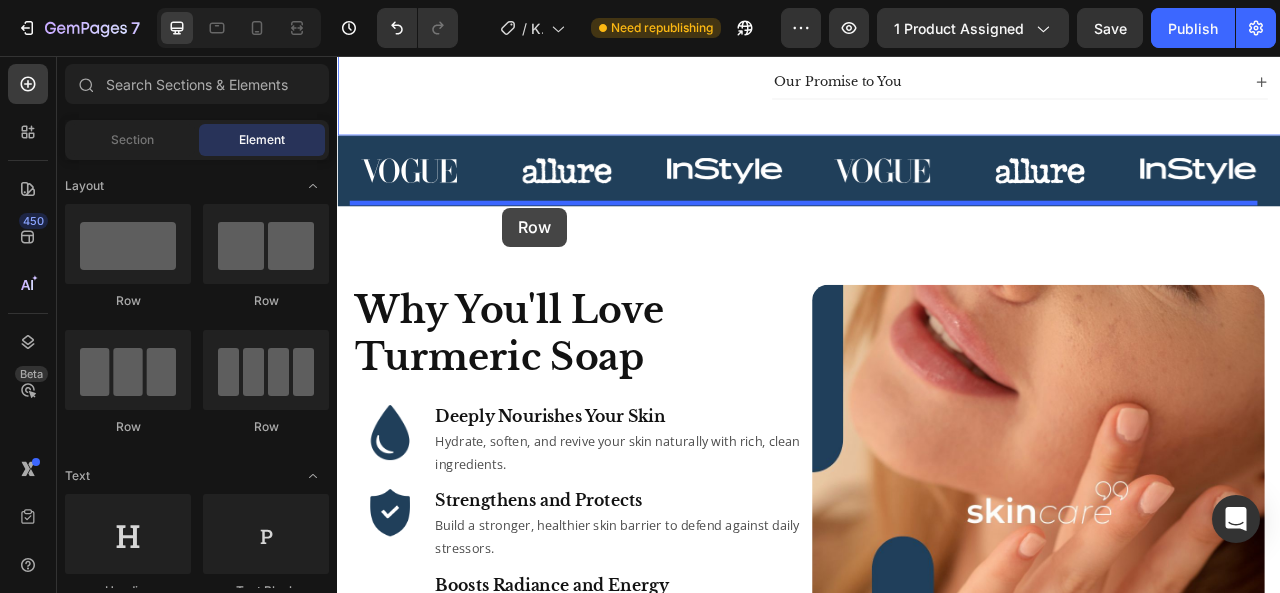 drag, startPoint x: 610, startPoint y: 446, endPoint x: 547, endPoint y: 249, distance: 206.82843 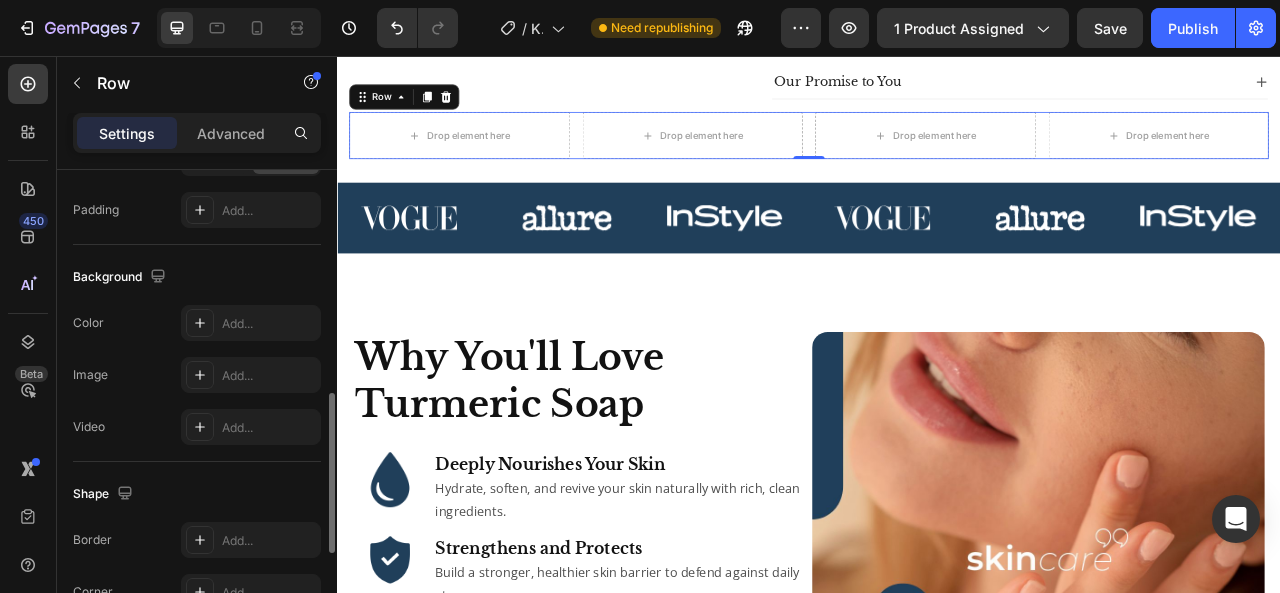 scroll, scrollTop: 692, scrollLeft: 0, axis: vertical 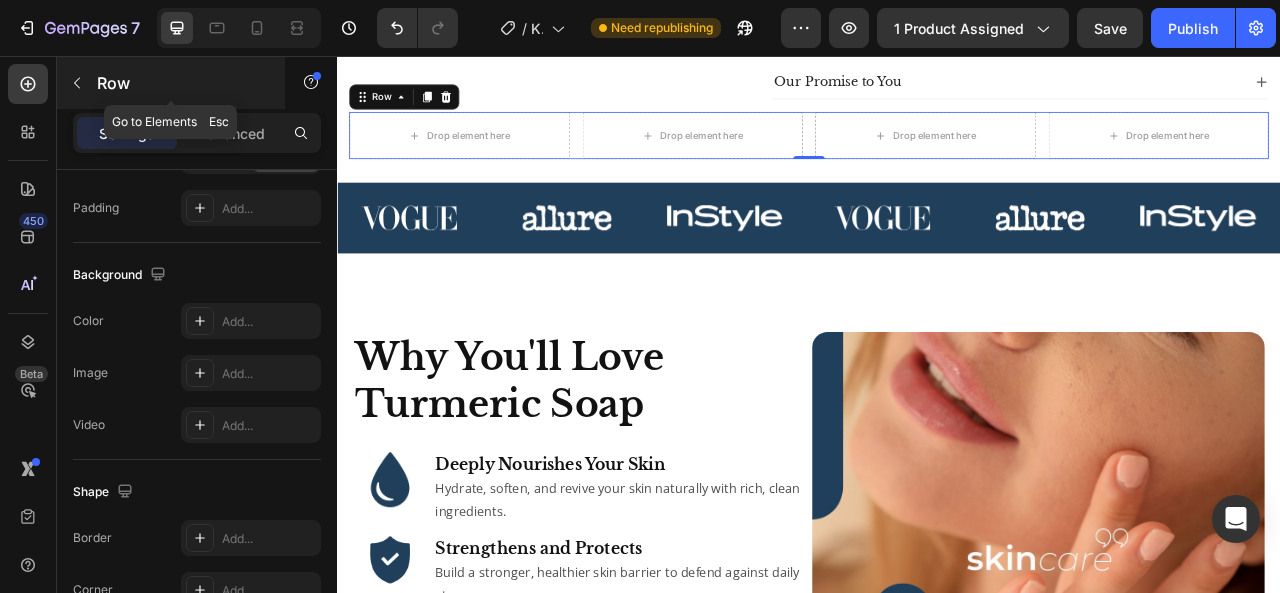 click on "Row" at bounding box center (171, 83) 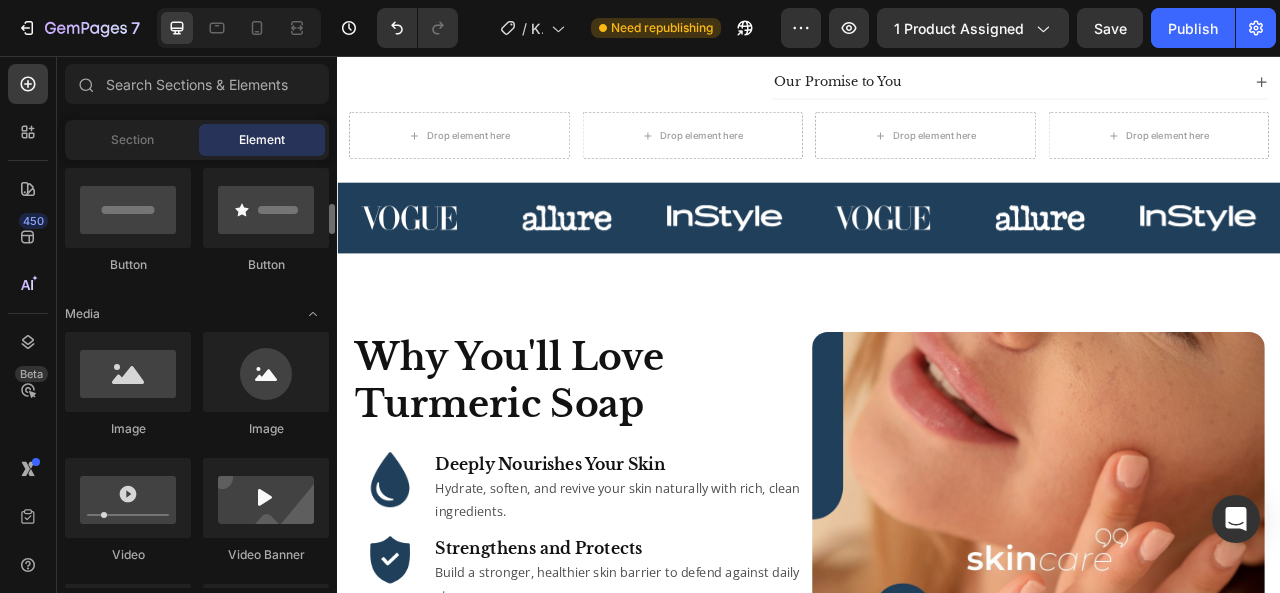 scroll, scrollTop: 499, scrollLeft: 0, axis: vertical 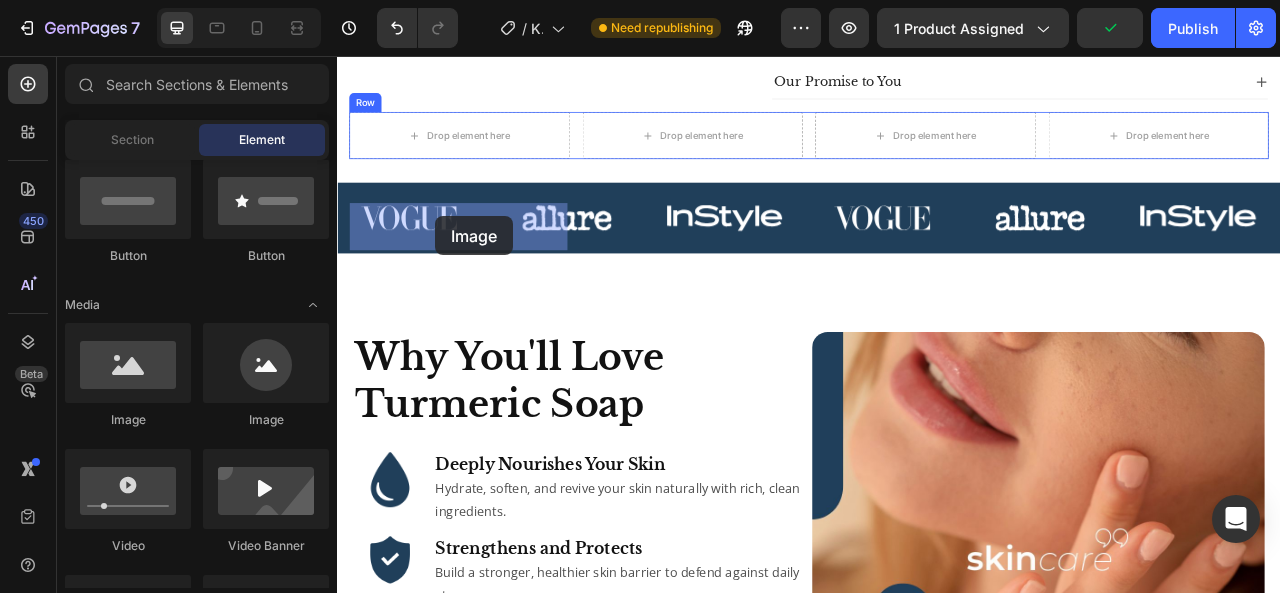 drag, startPoint x: 456, startPoint y: 451, endPoint x: 462, endPoint y: 259, distance: 192.09373 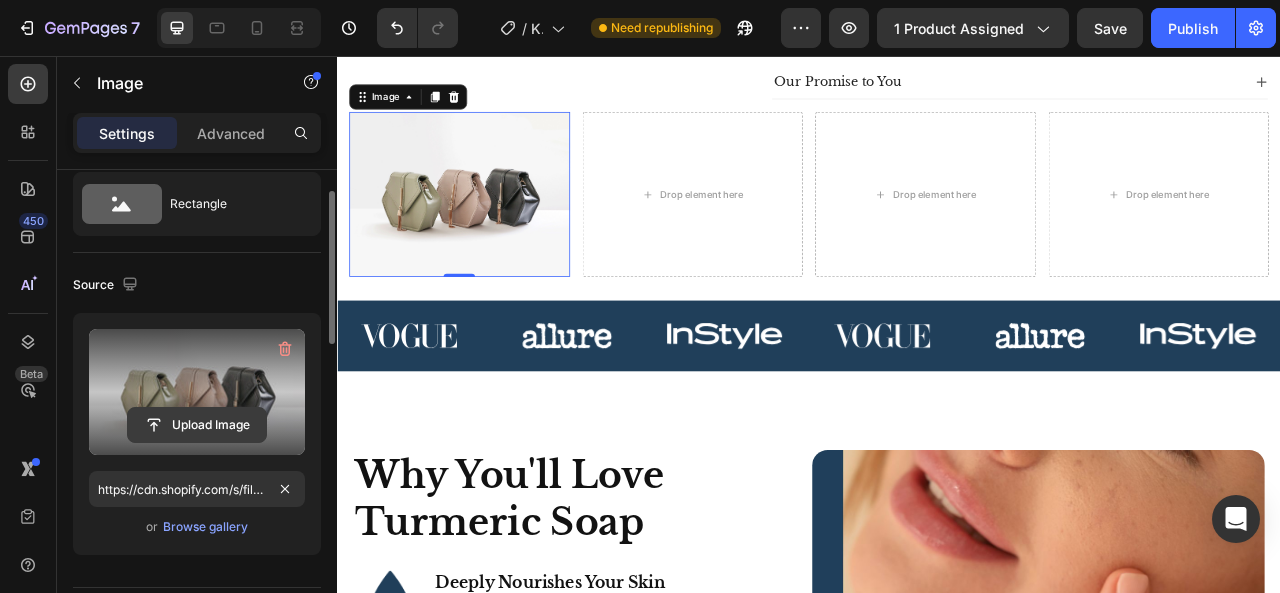 scroll, scrollTop: 60, scrollLeft: 0, axis: vertical 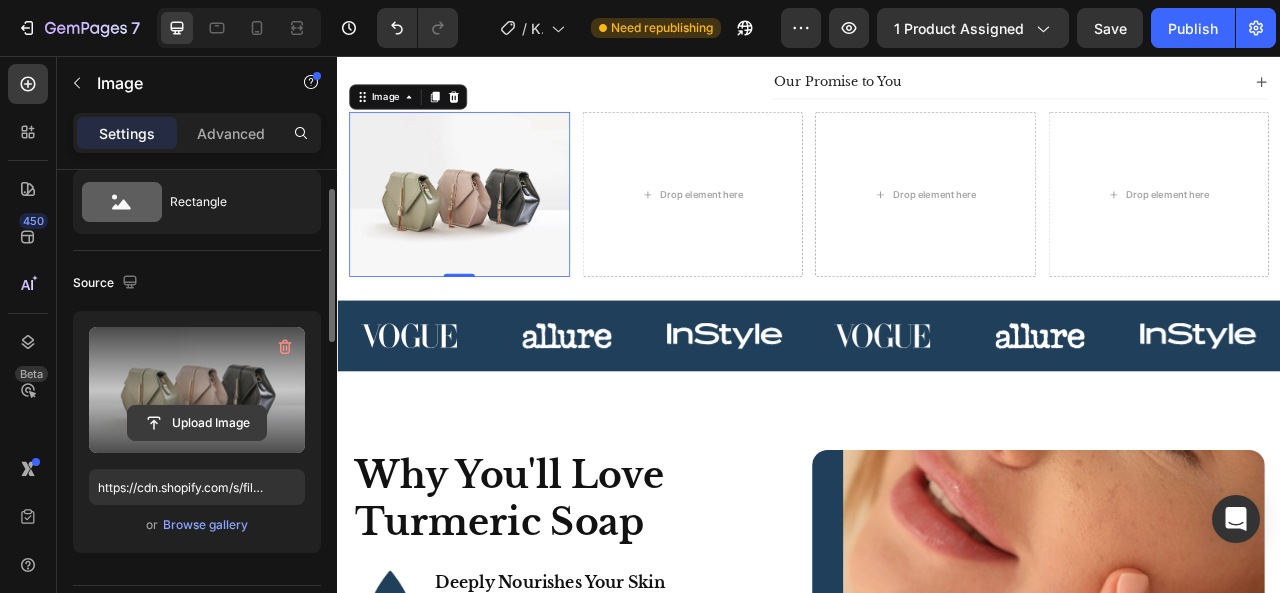 click 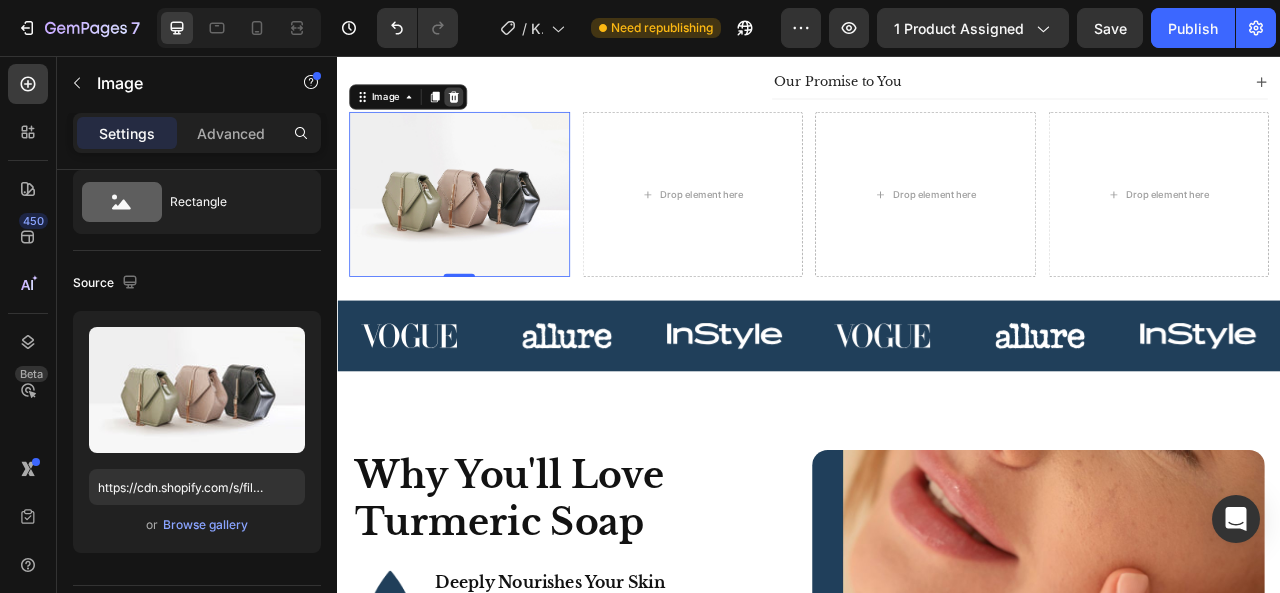click at bounding box center [485, 108] 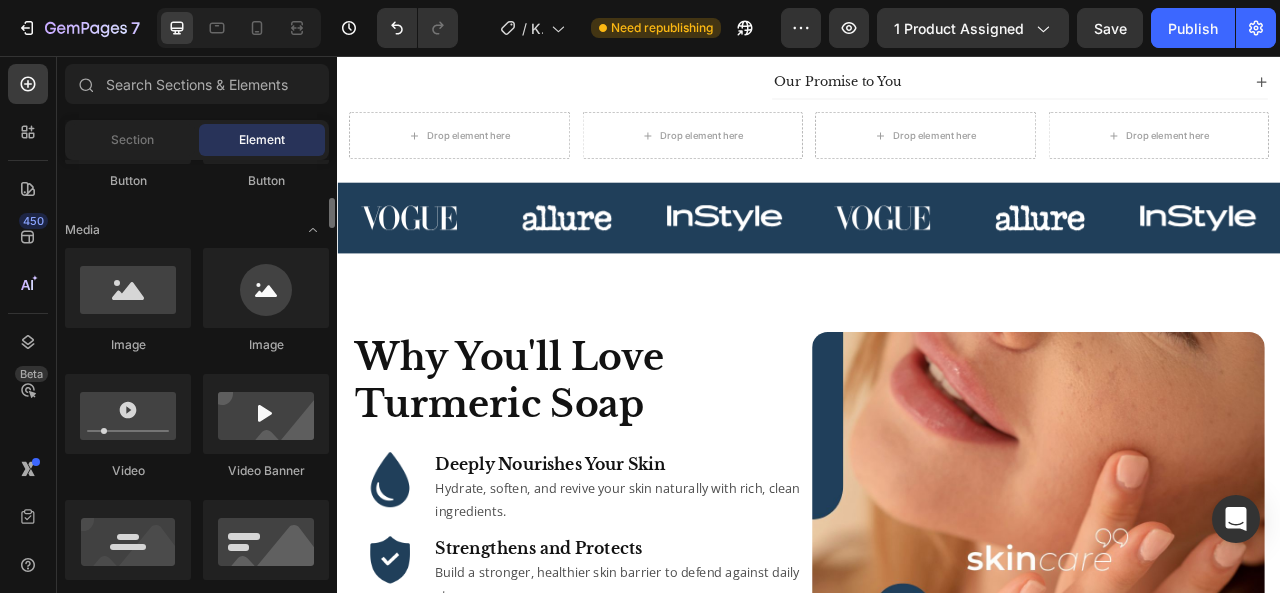 scroll, scrollTop: 572, scrollLeft: 0, axis: vertical 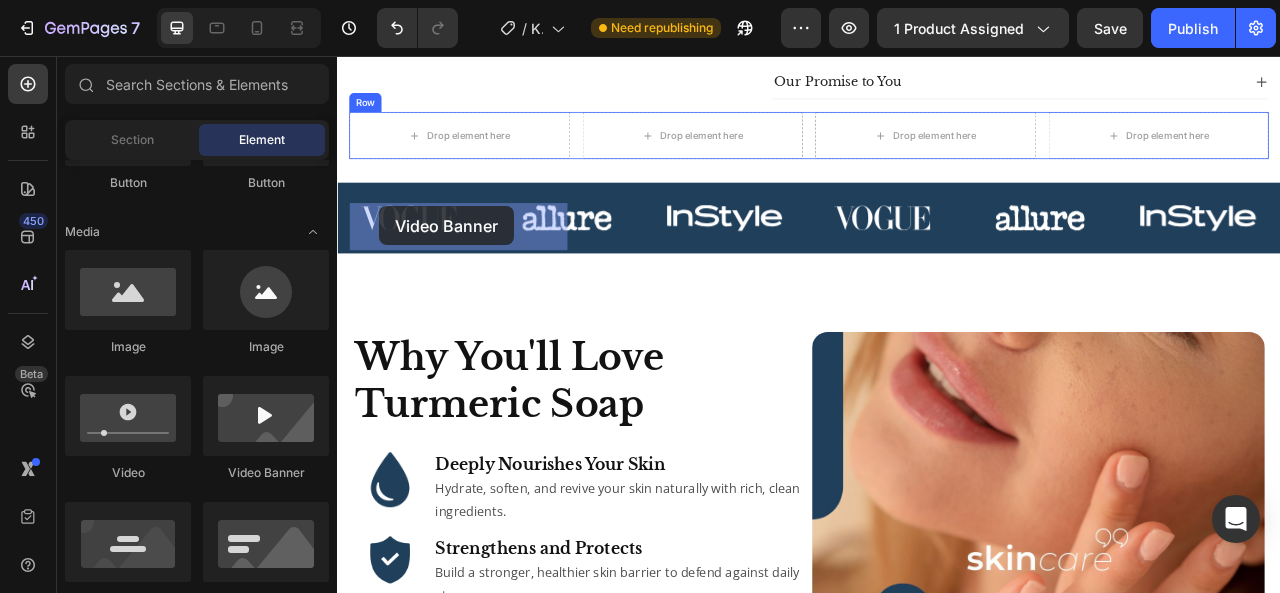 drag, startPoint x: 641, startPoint y: 498, endPoint x: 391, endPoint y: 247, distance: 354.2612 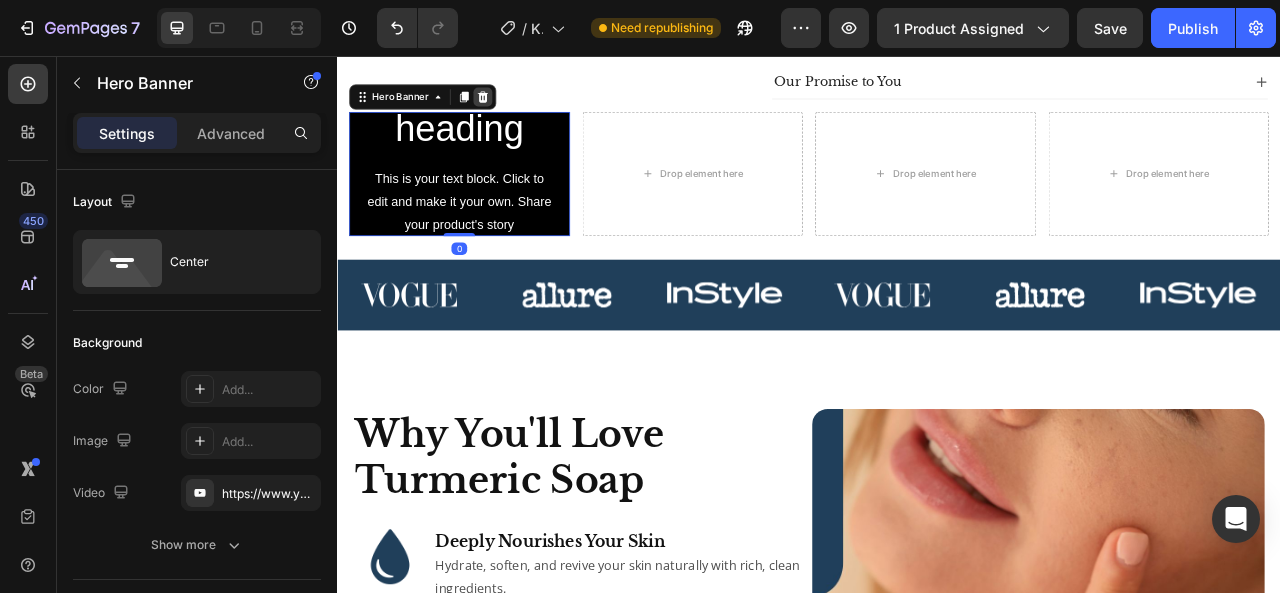 click 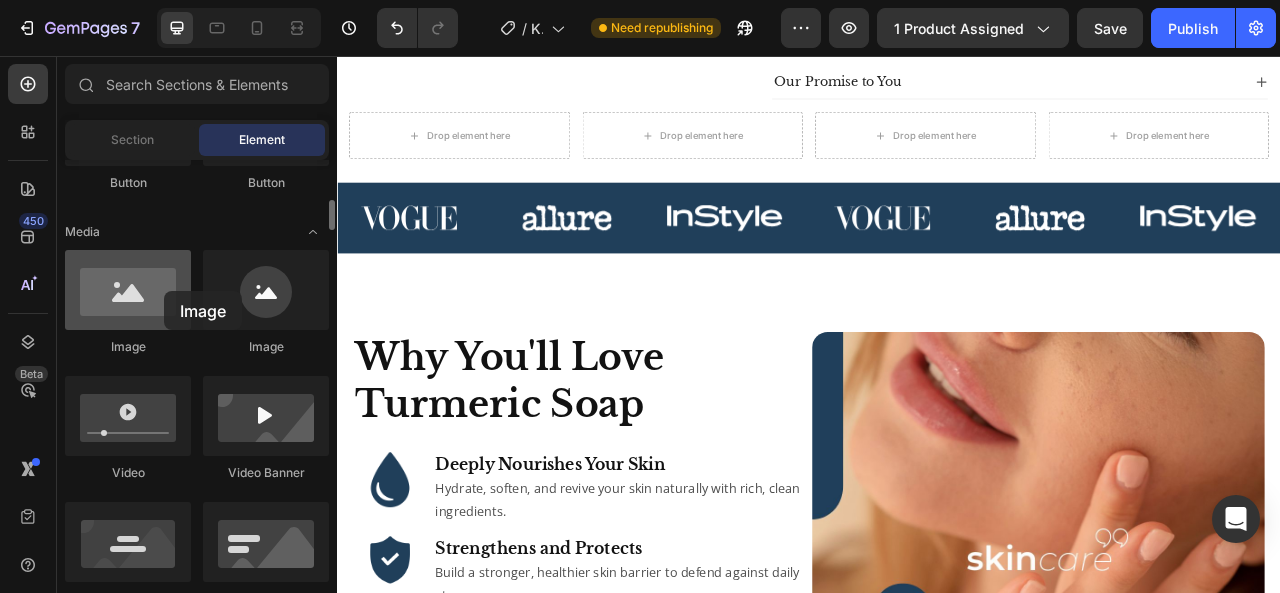 drag, startPoint x: 142, startPoint y: 323, endPoint x: 97, endPoint y: 269, distance: 70.292244 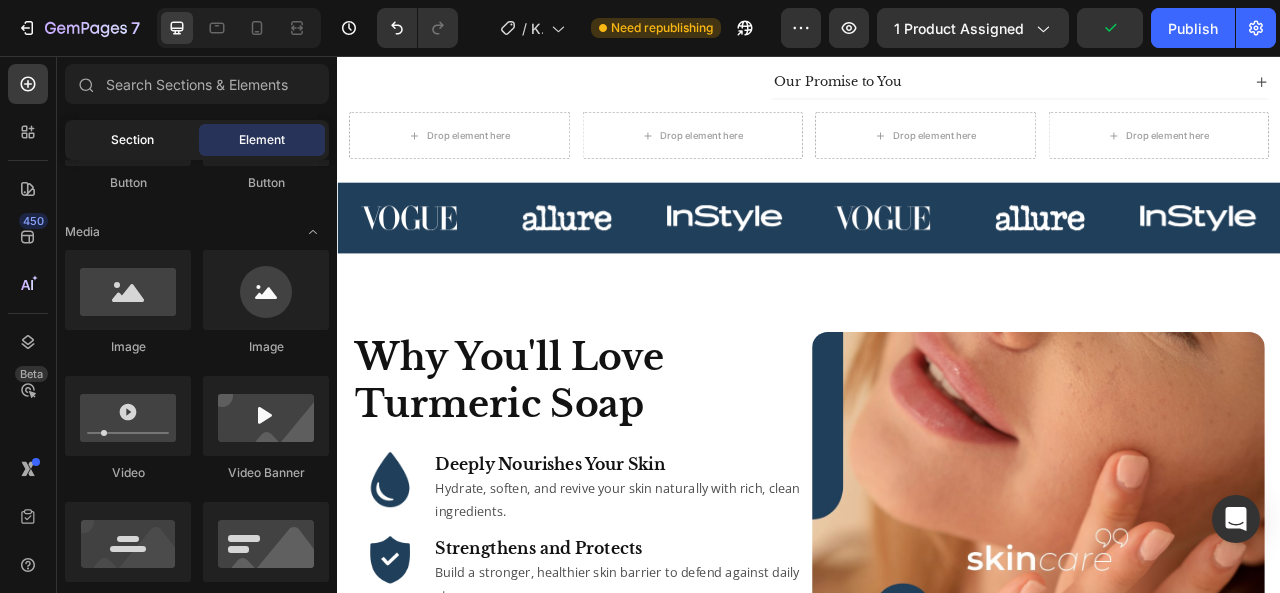 click on "Section" at bounding box center (132, 140) 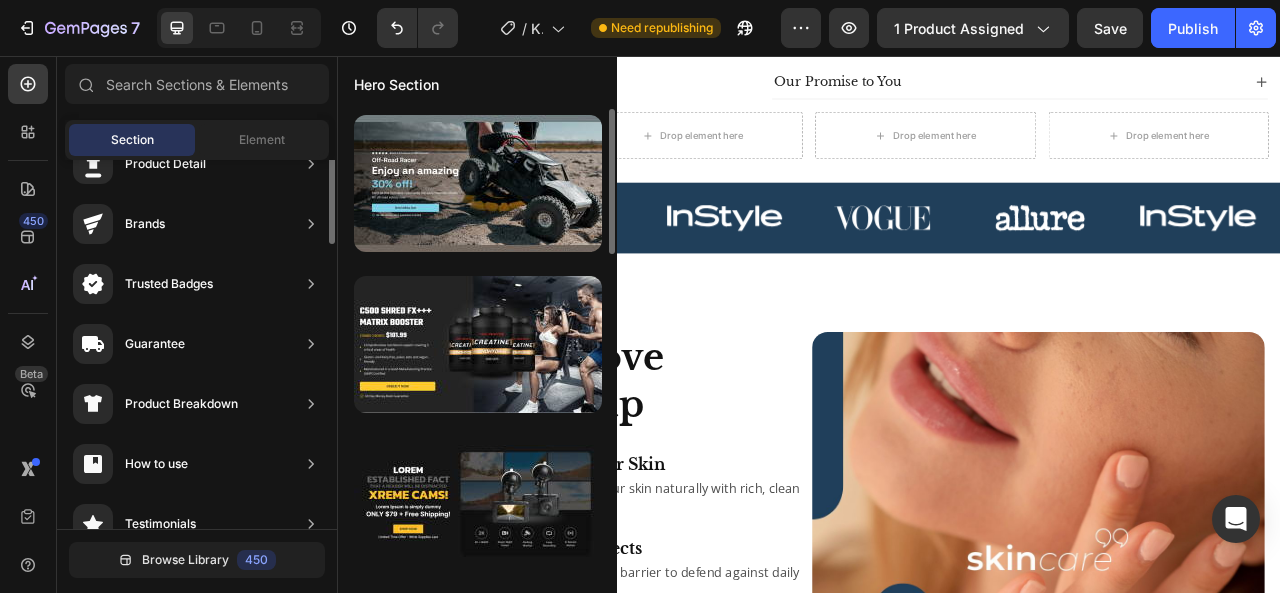 scroll, scrollTop: 0, scrollLeft: 0, axis: both 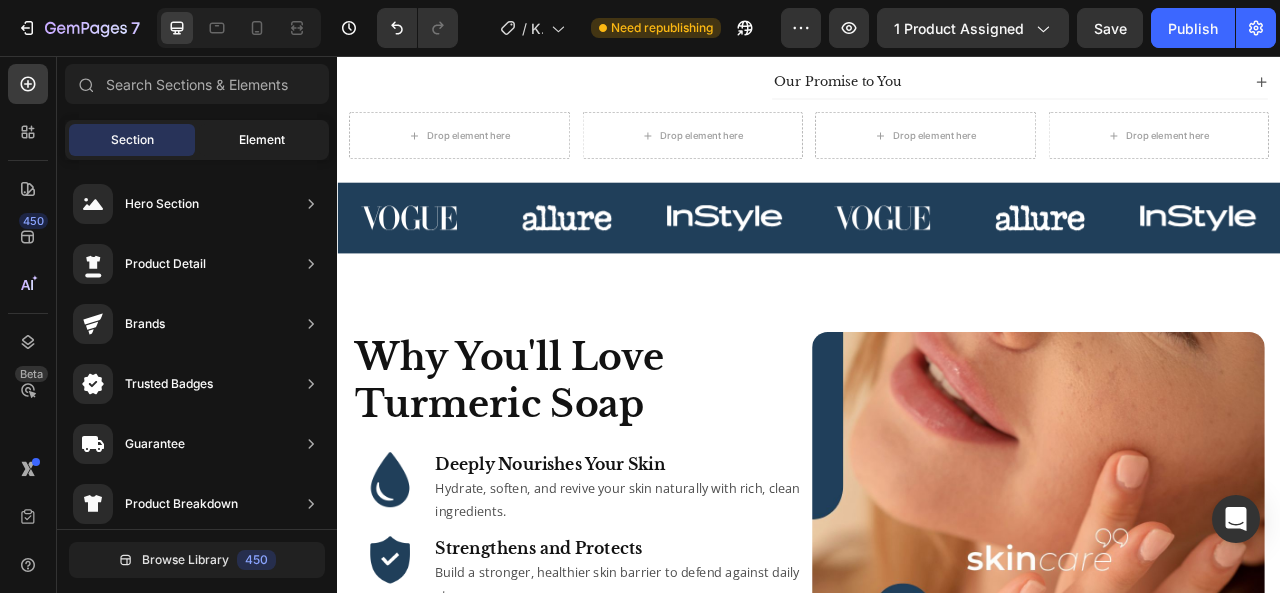 click on "Element" at bounding box center [262, 140] 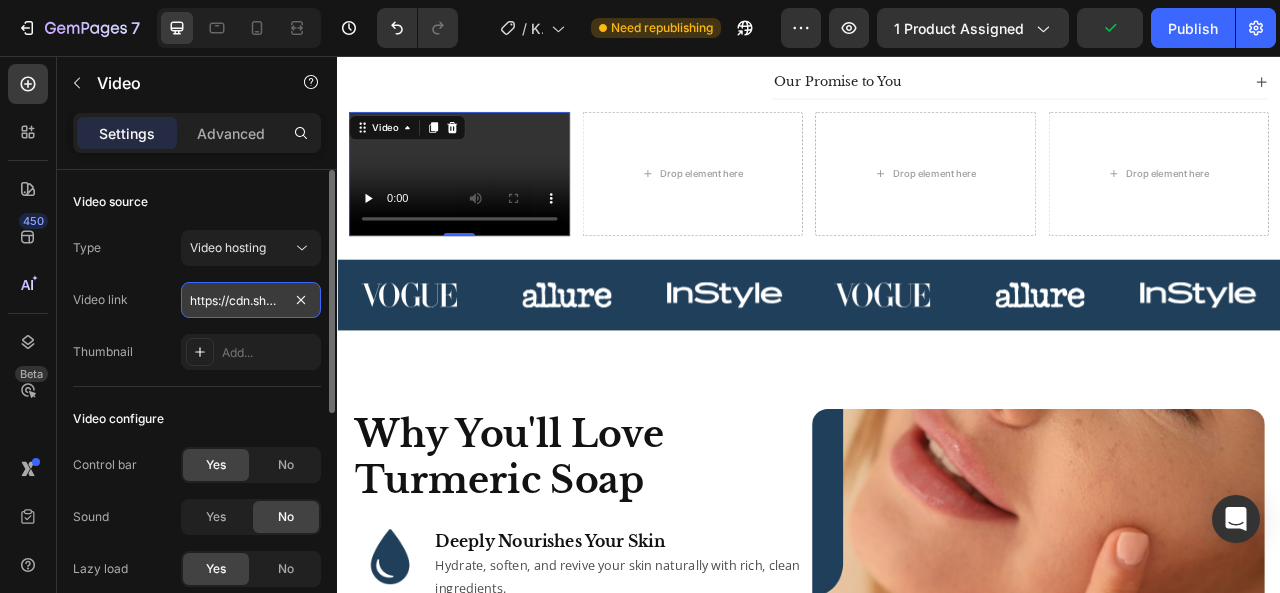 click on "https://cdn.shopify.com/videos/c/o/v/2cd3deb506b54b009063f7270ab5cf2e.mp4" at bounding box center (251, 300) 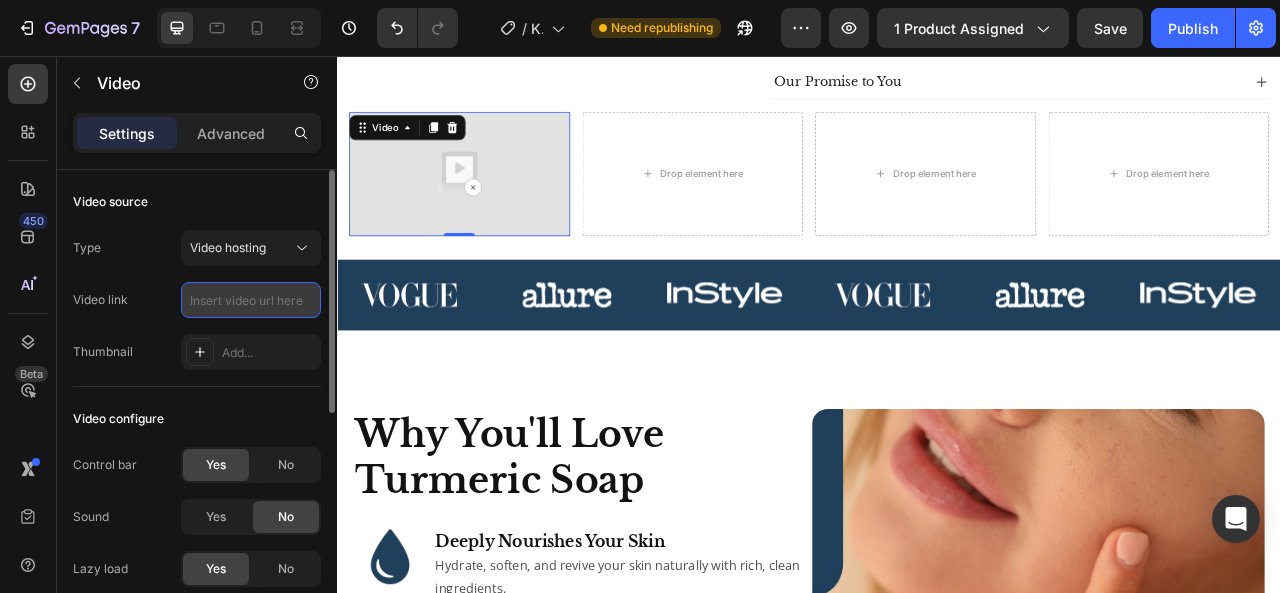 paste on "https://youtube.com/shorts/rphdvQIjA7M" 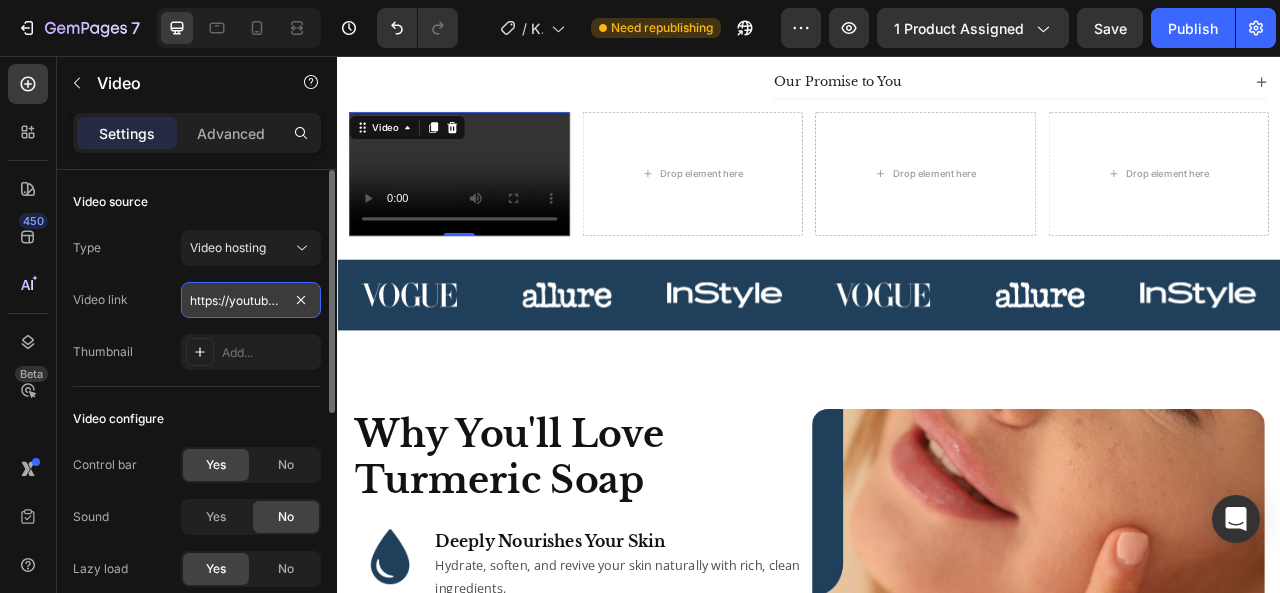 scroll, scrollTop: 0, scrollLeft: 142, axis: horizontal 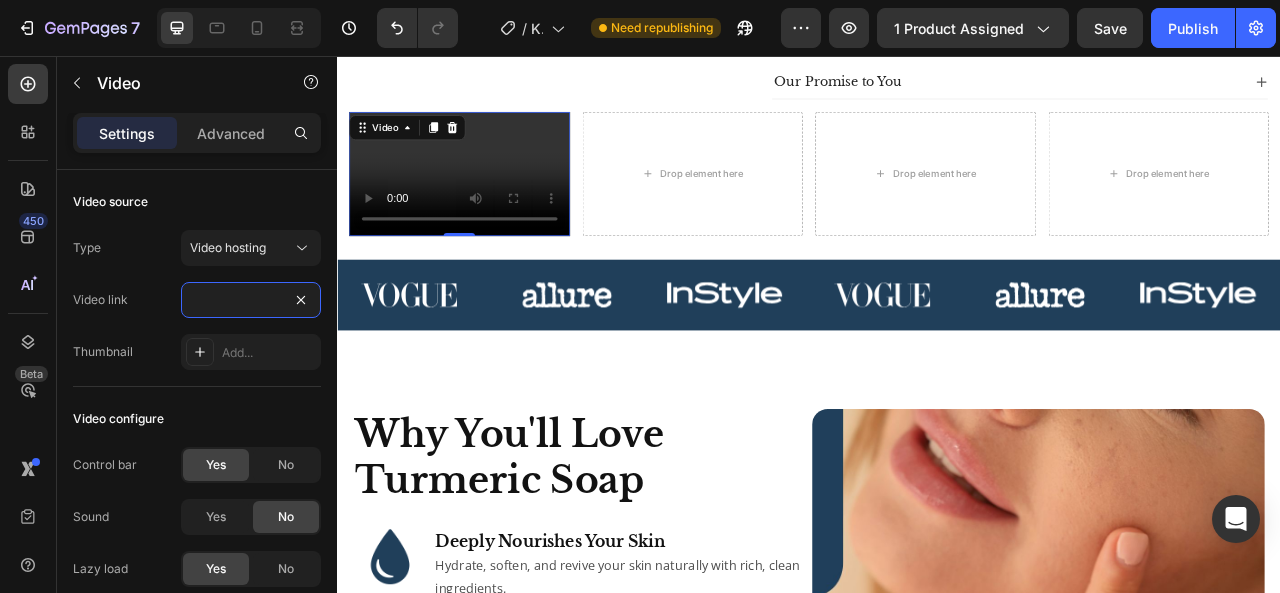 type on "https://youtube.com/shorts/rphdvQIjA7M" 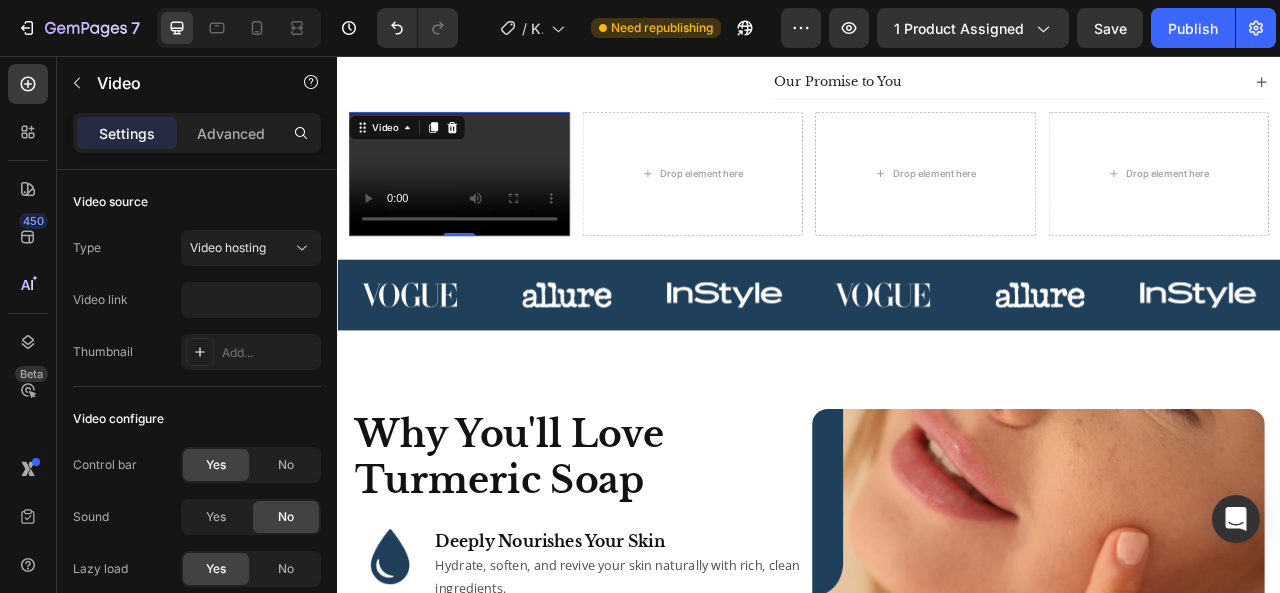 scroll, scrollTop: 0, scrollLeft: 0, axis: both 